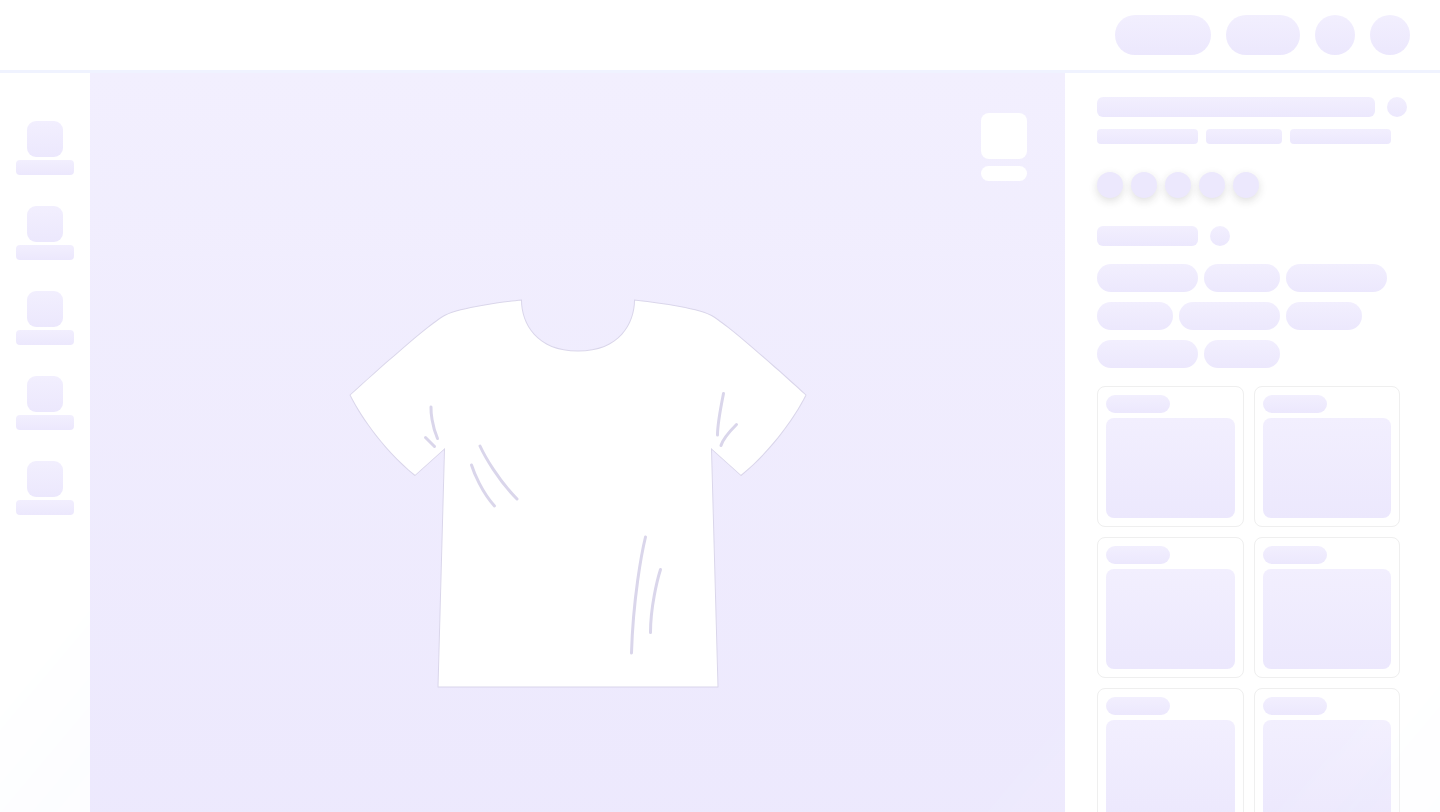 scroll, scrollTop: 0, scrollLeft: 0, axis: both 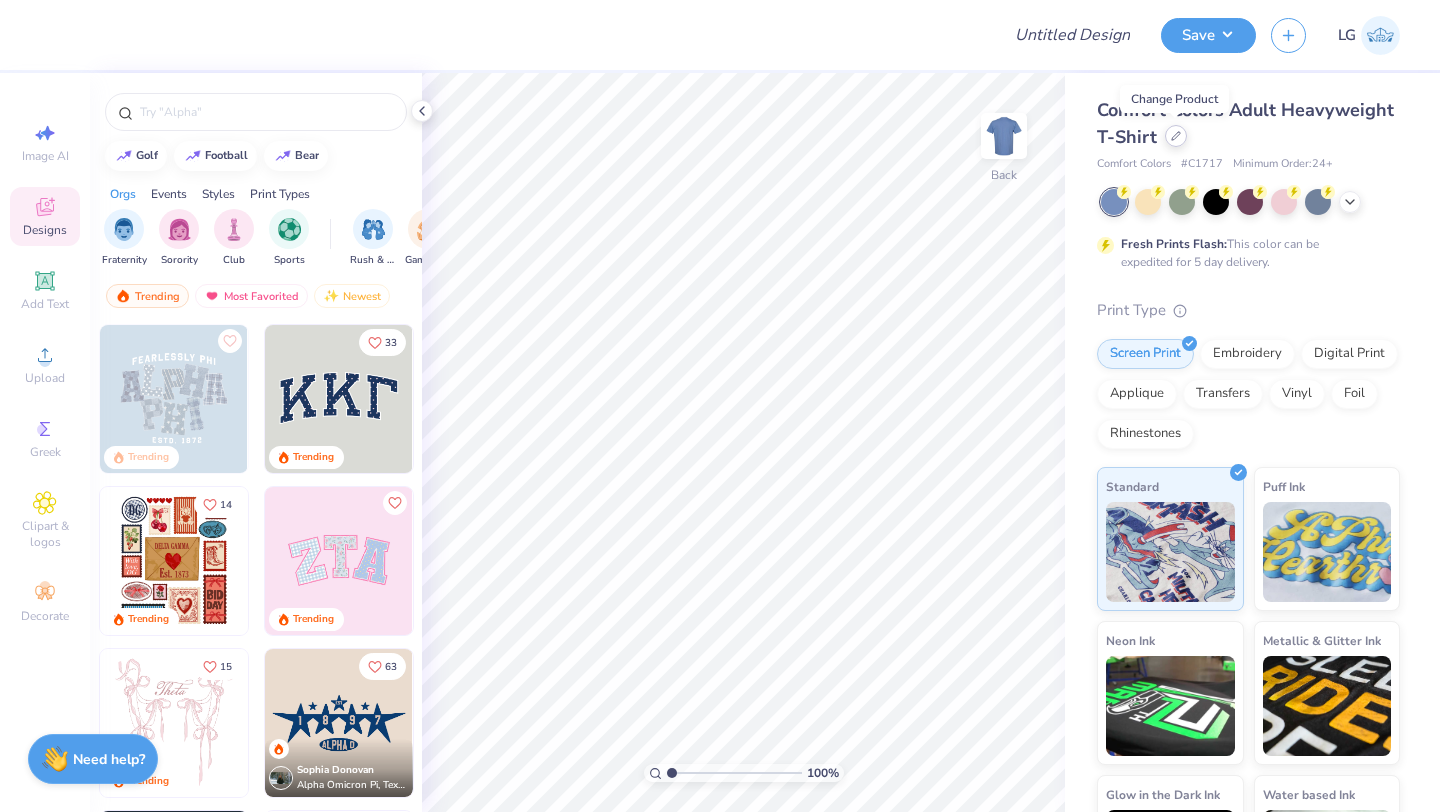 click at bounding box center [1176, 136] 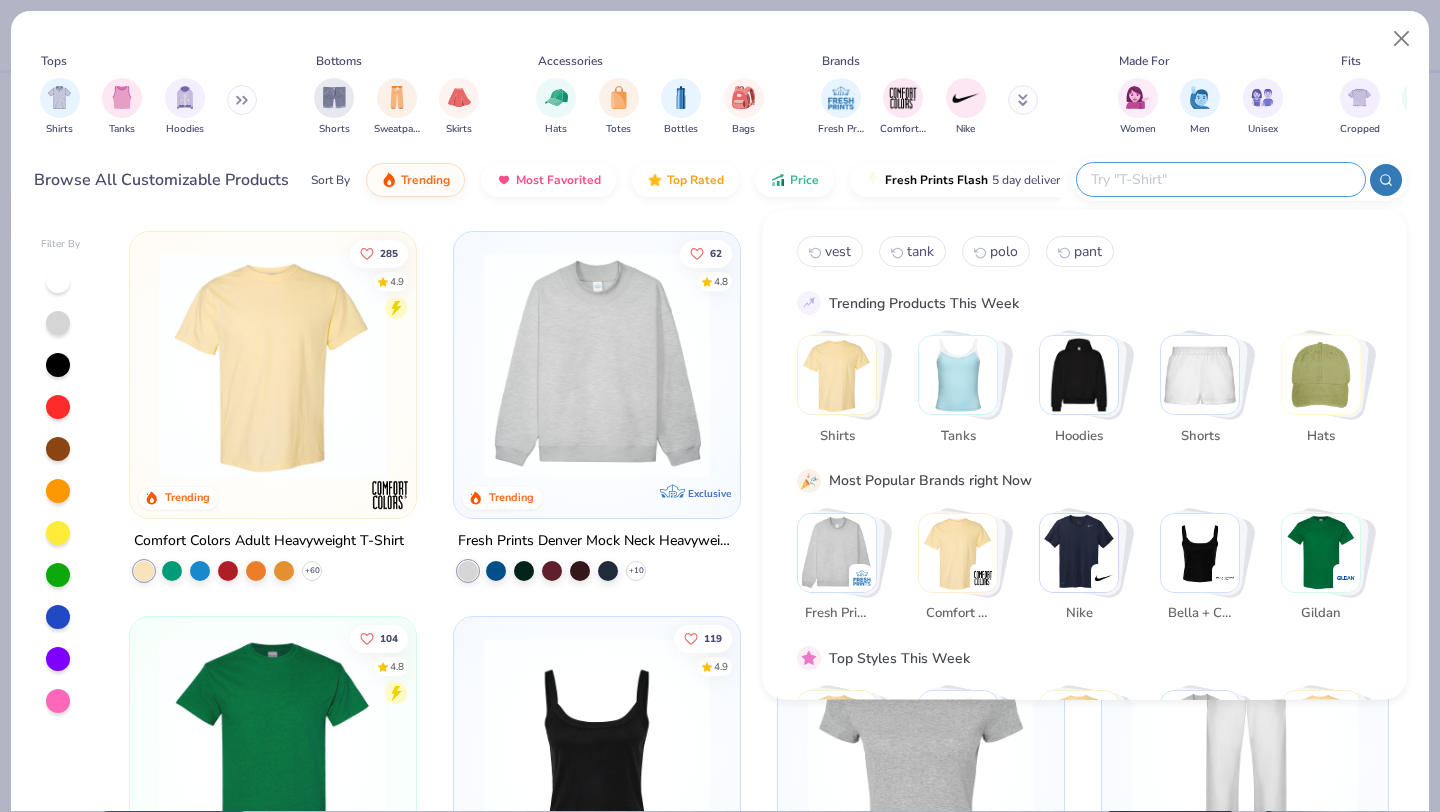 click at bounding box center [1220, 179] 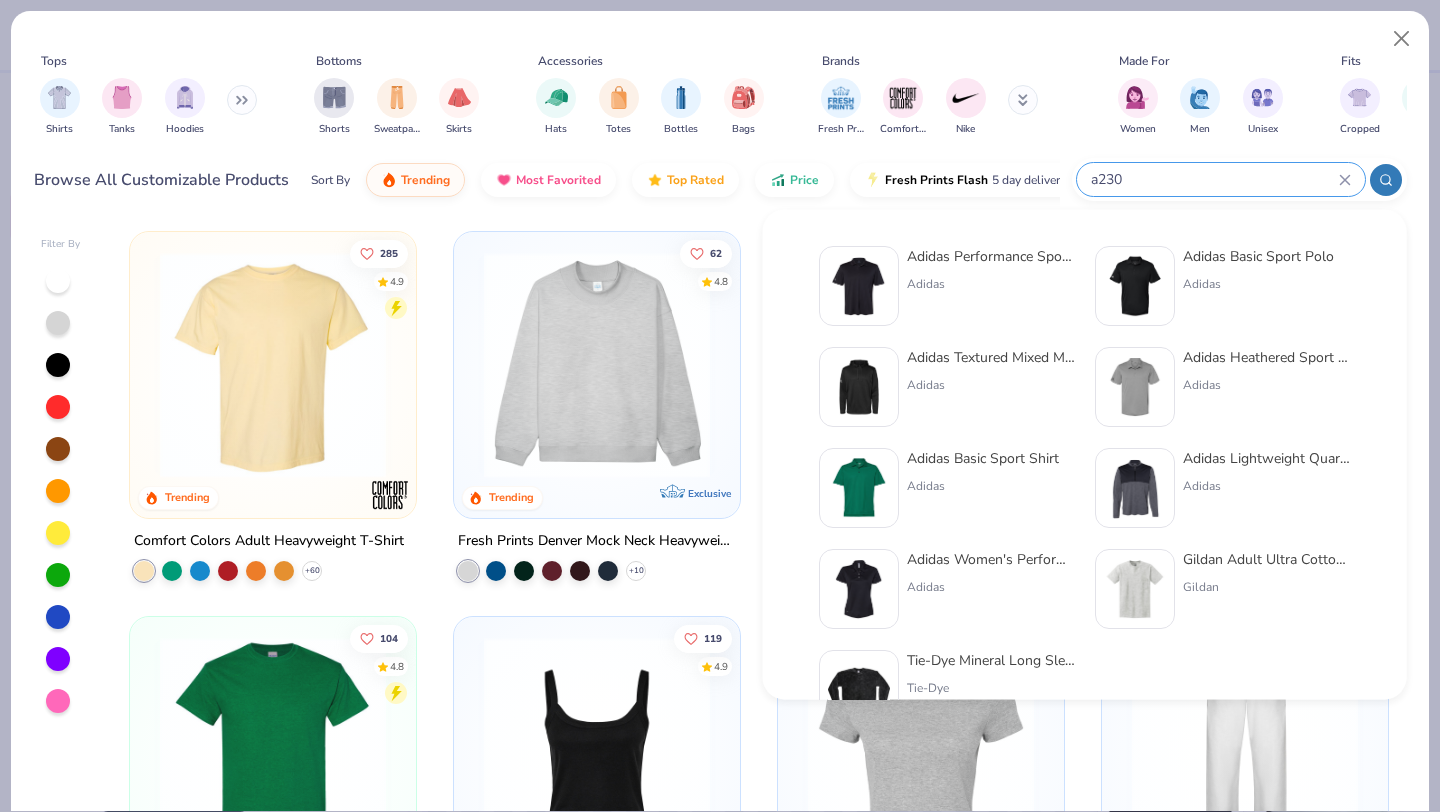 type on "a230" 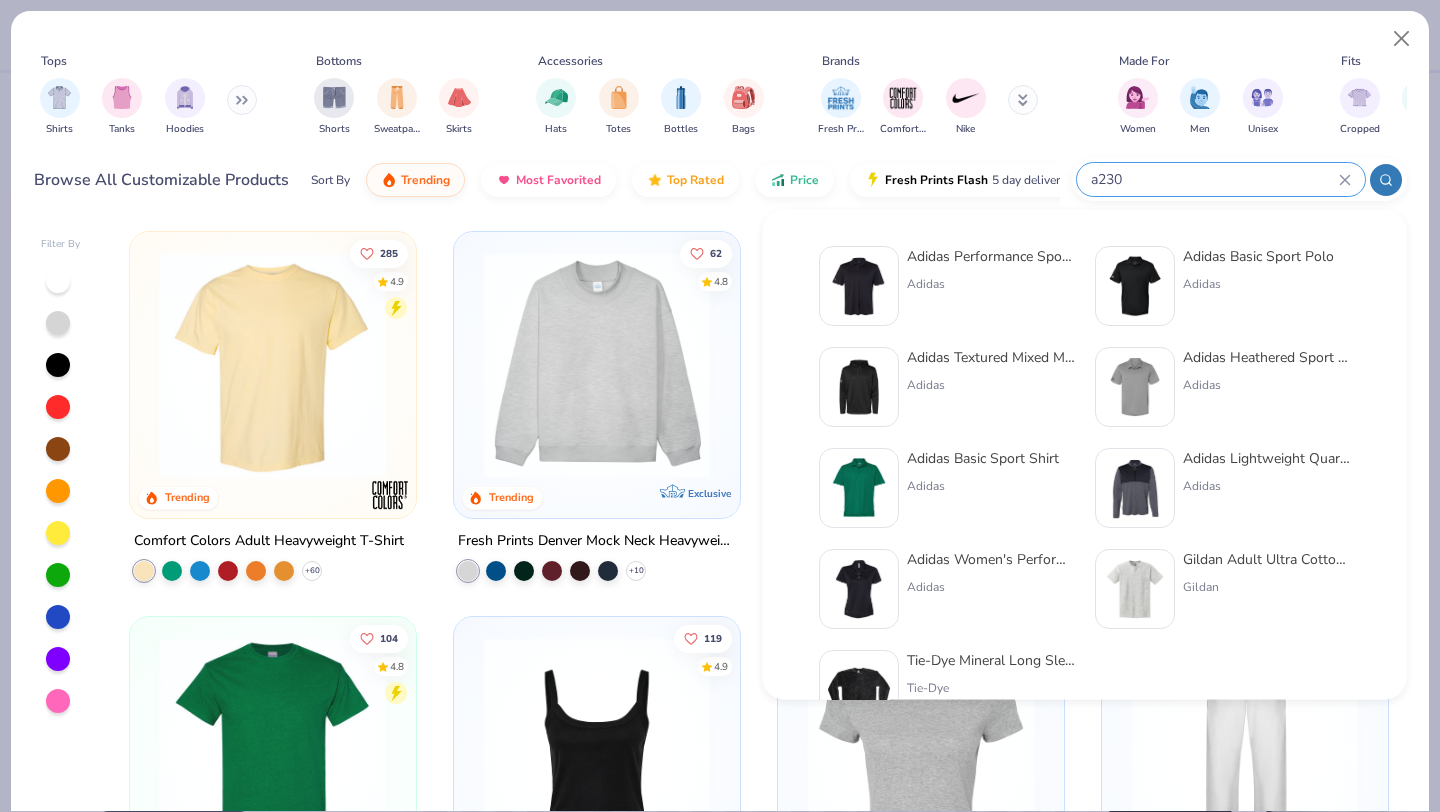 click on "Adidas Performance Sport Shirt Adidas" at bounding box center (991, 286) 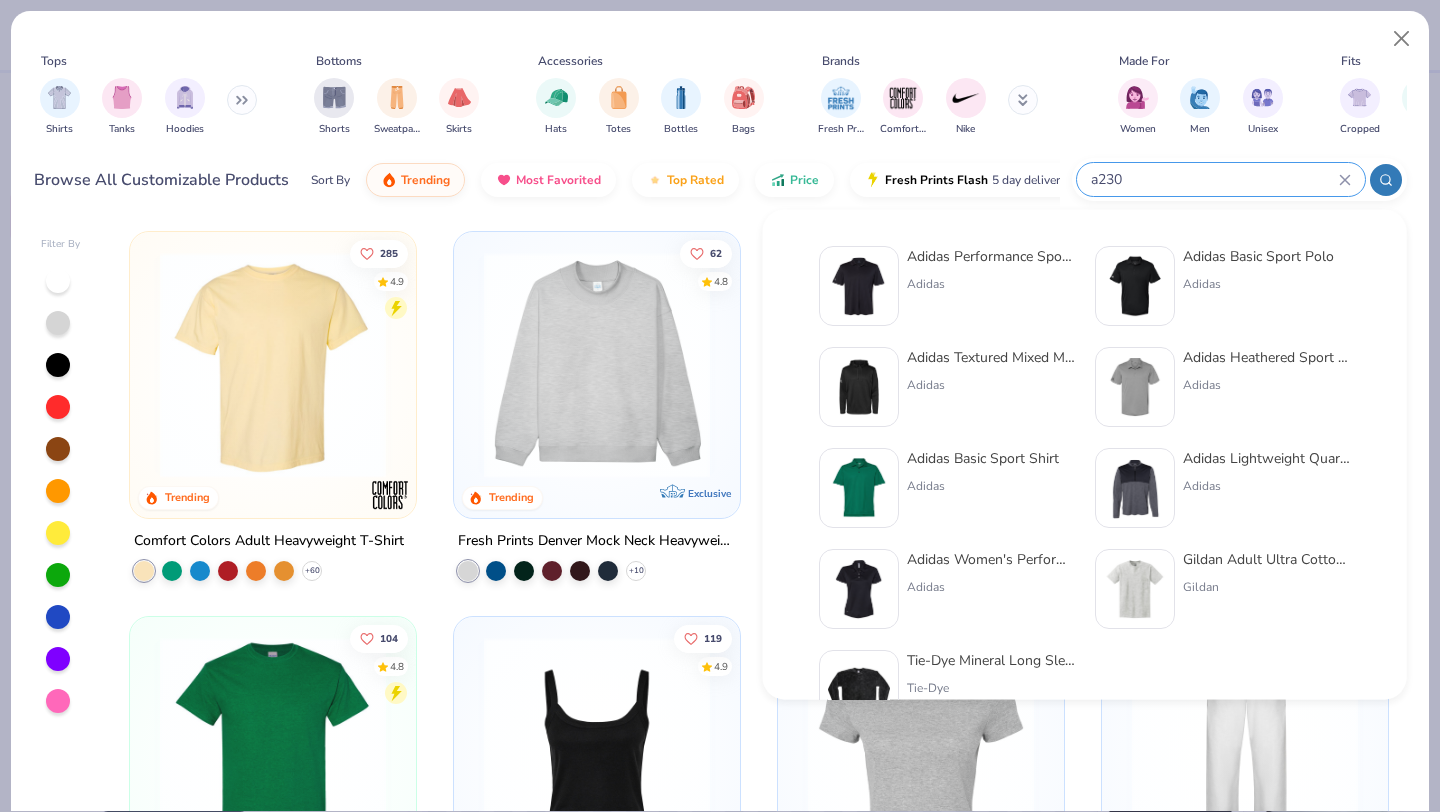 type 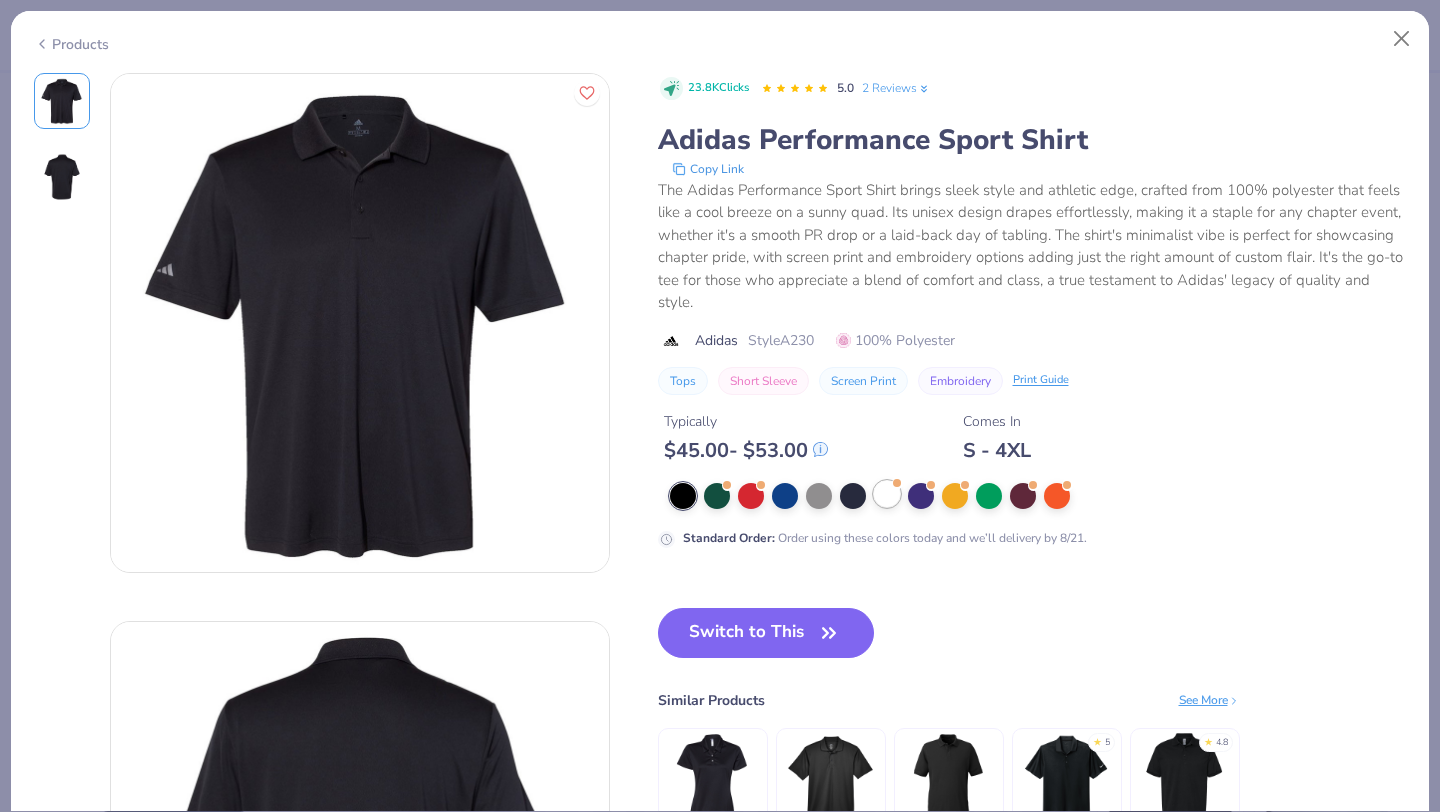 click at bounding box center (887, 494) 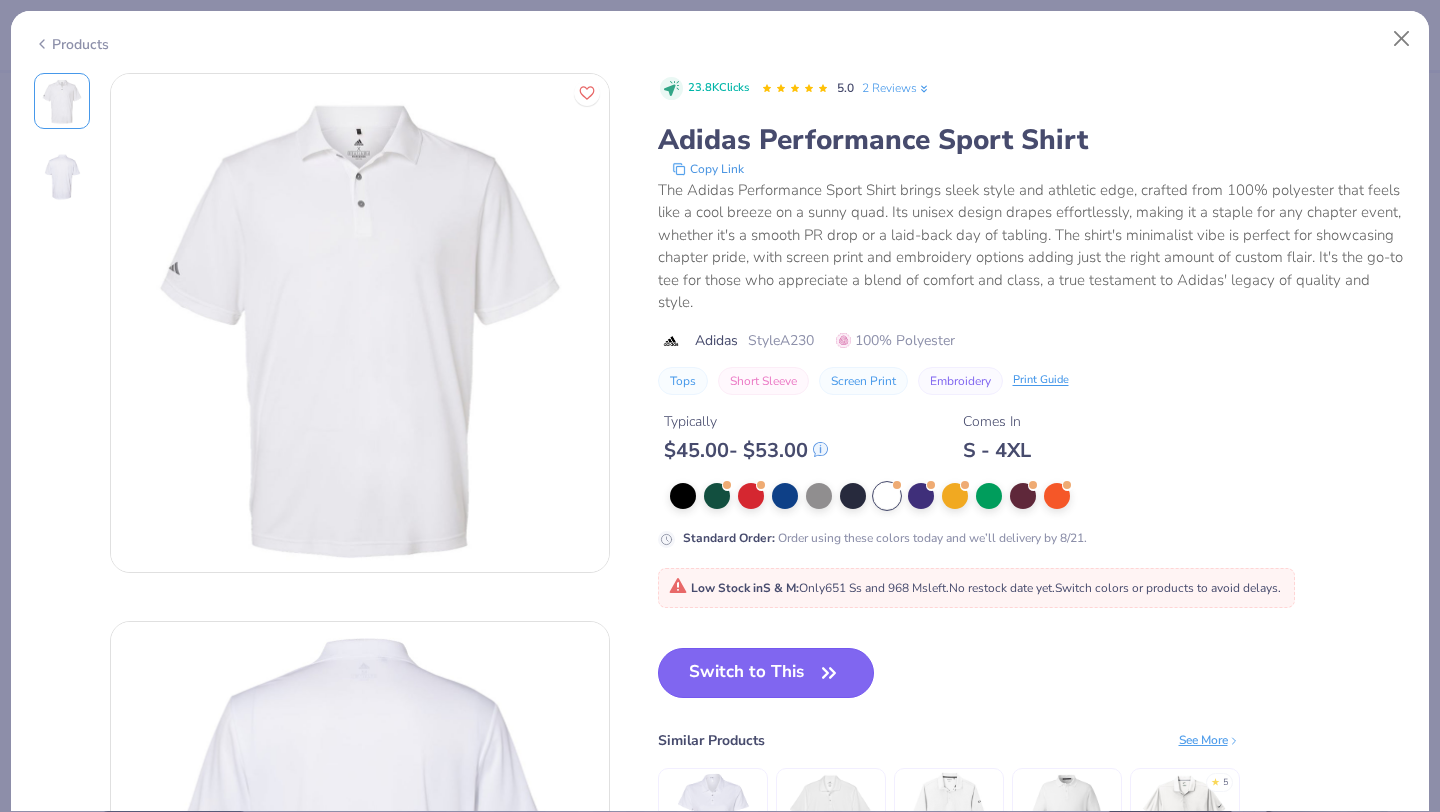 click on "Switch to This" at bounding box center (766, 673) 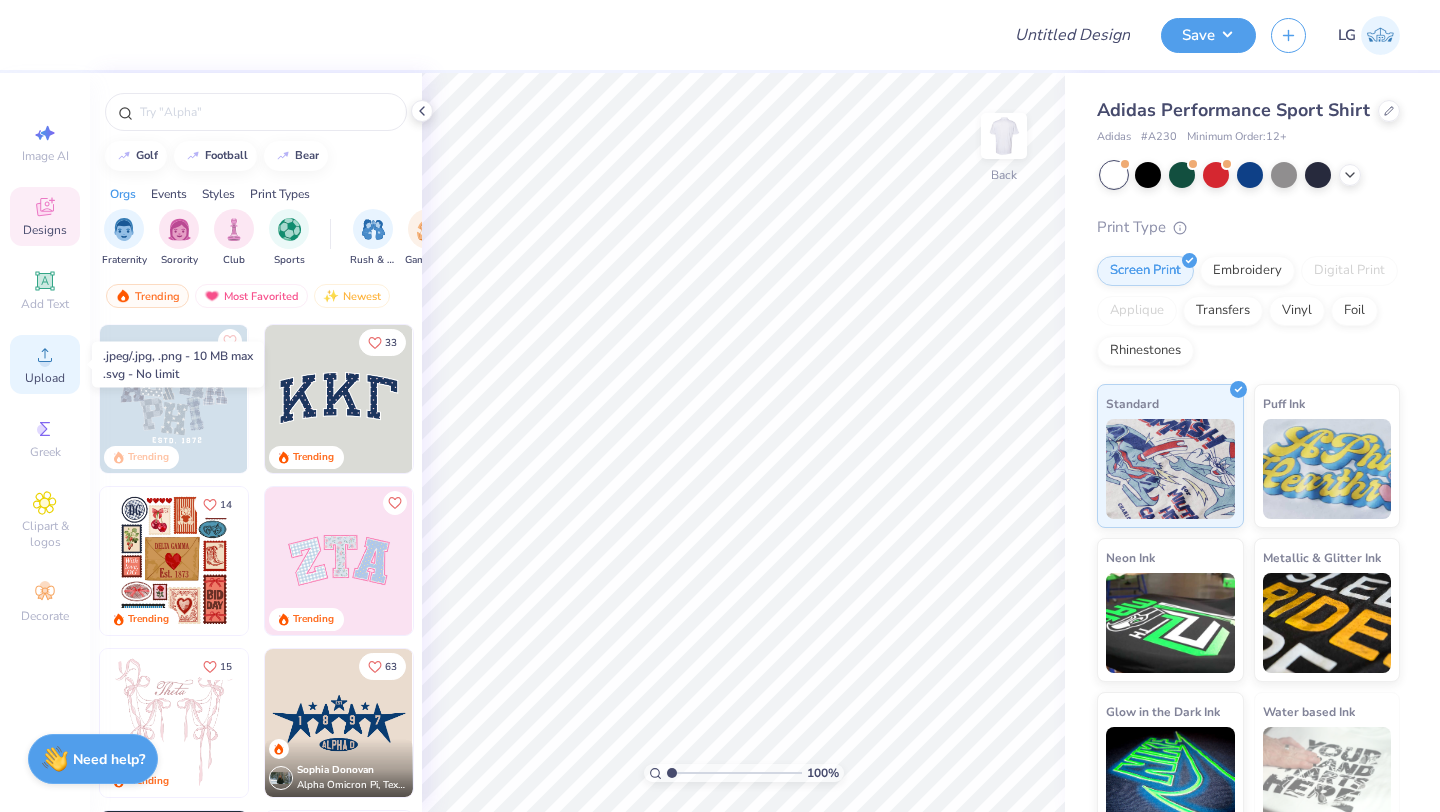 click 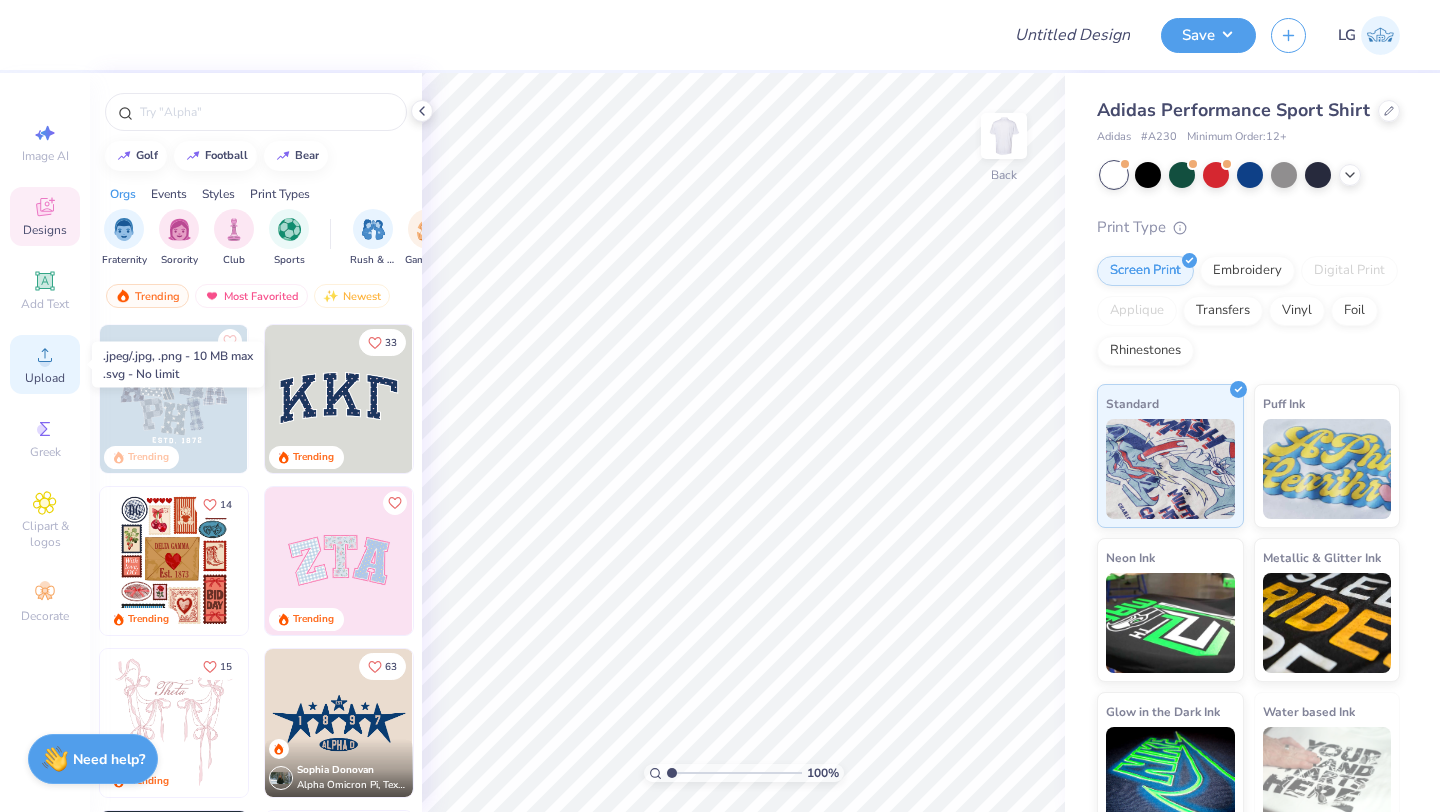 click on "Upload" at bounding box center [45, 364] 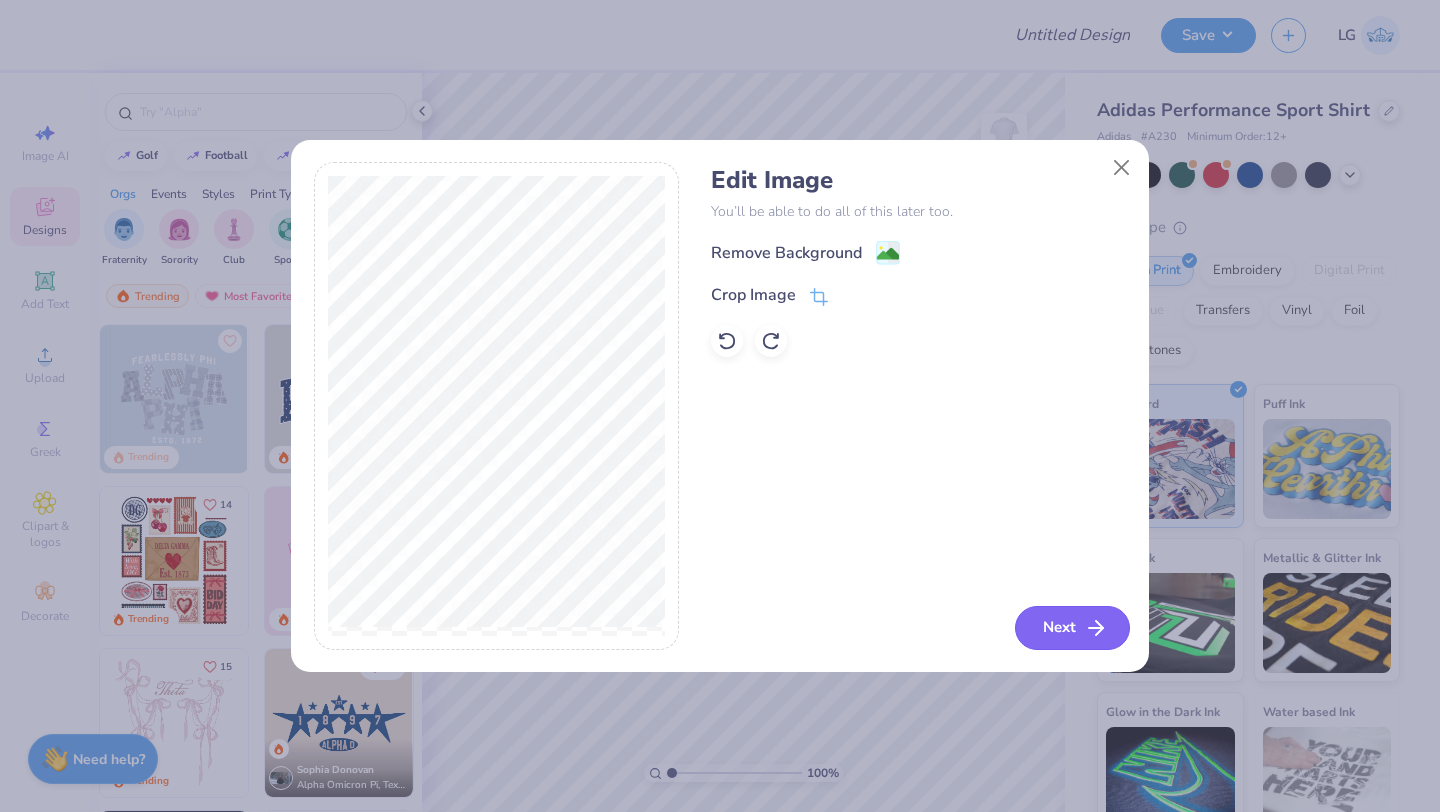 click on "Next" at bounding box center (1072, 628) 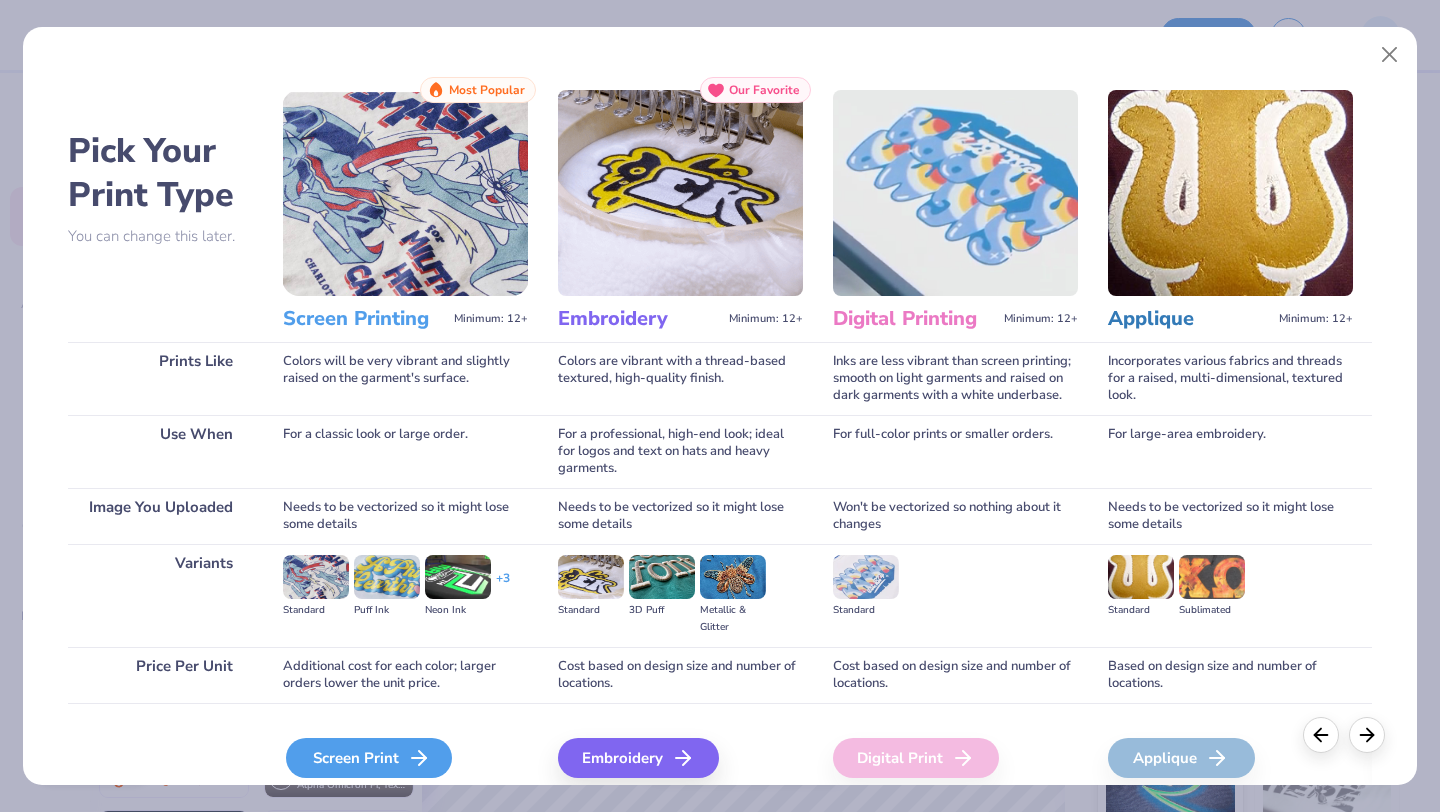 click on "Screen Print" at bounding box center [369, 758] 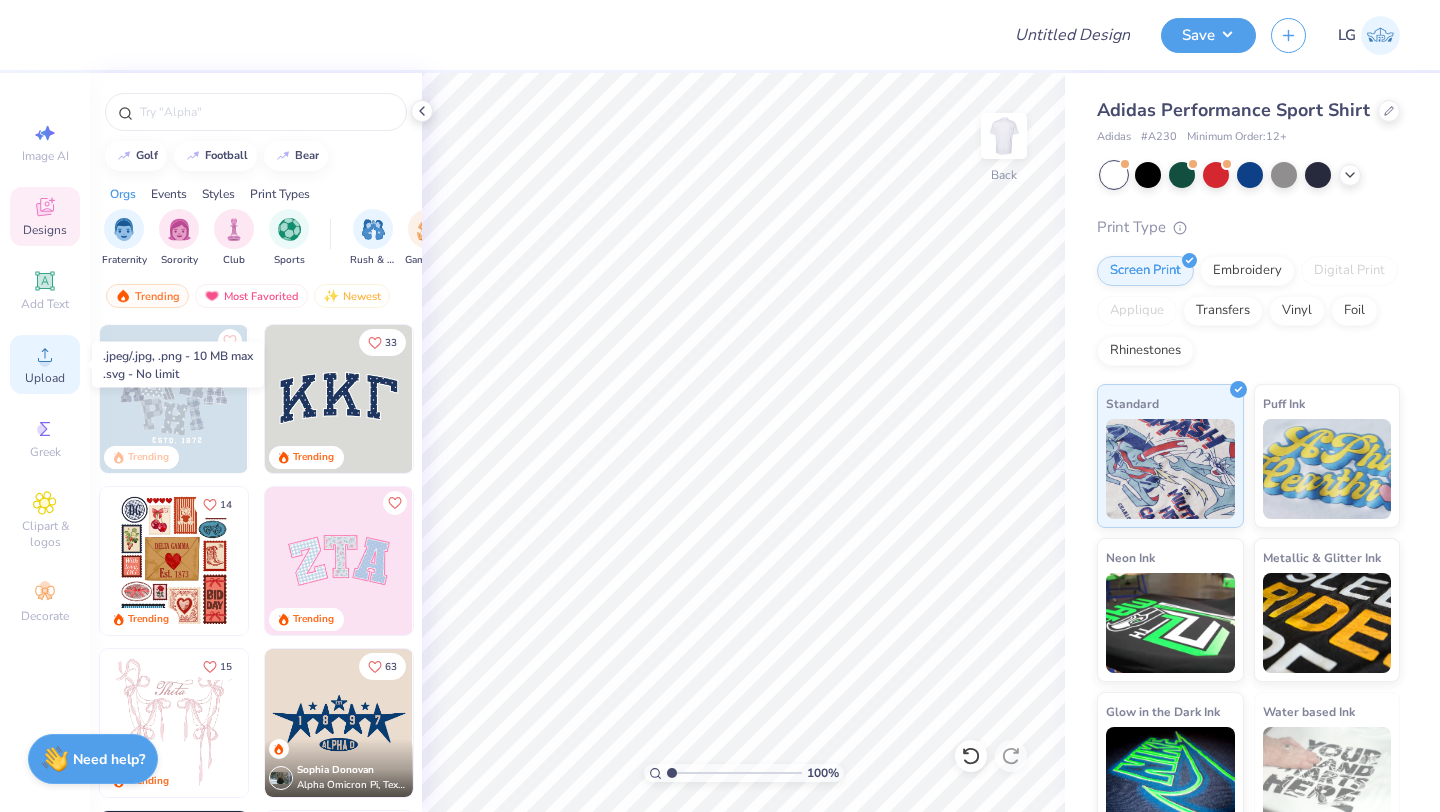 click on "Upload" at bounding box center [45, 378] 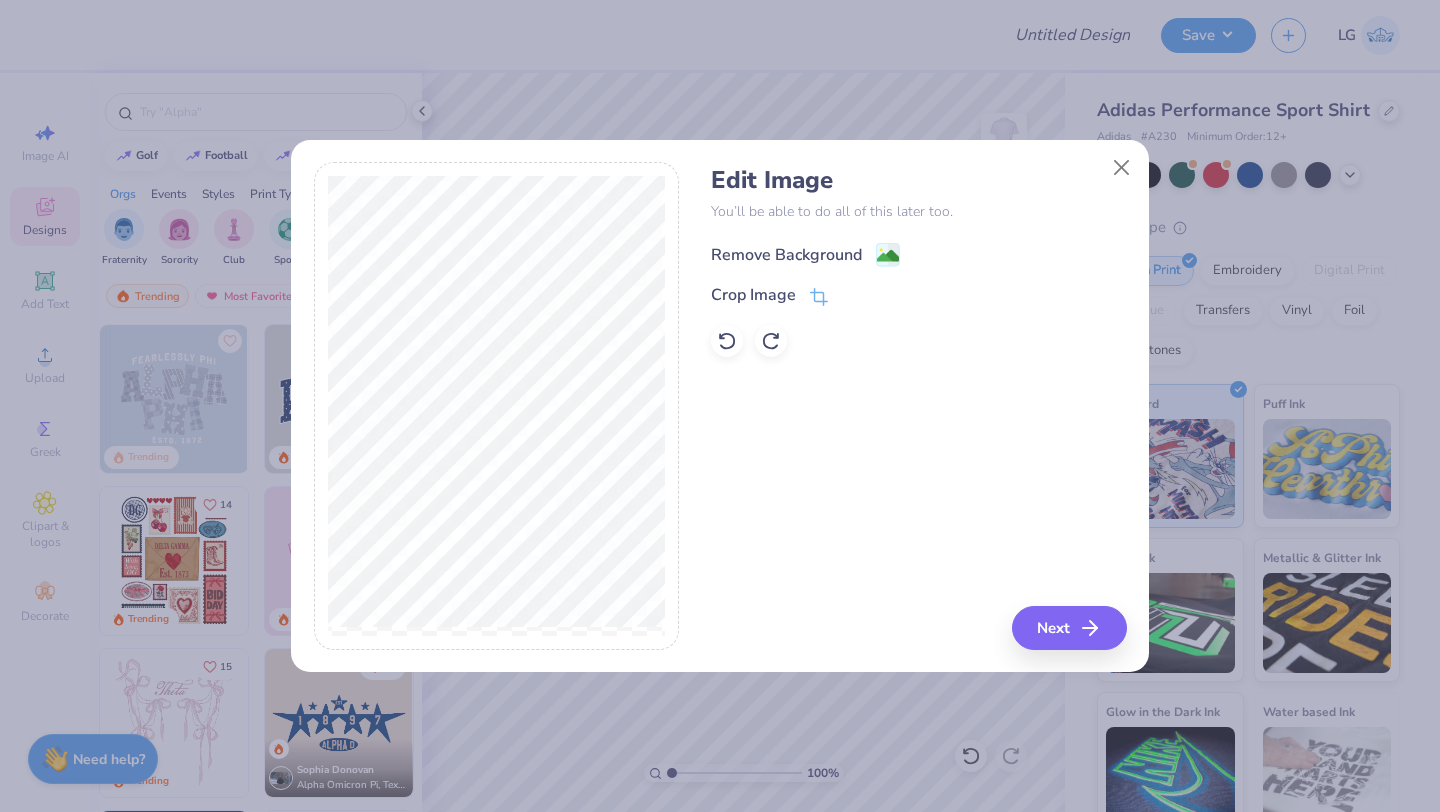 click on "Remove Background" at bounding box center [786, 255] 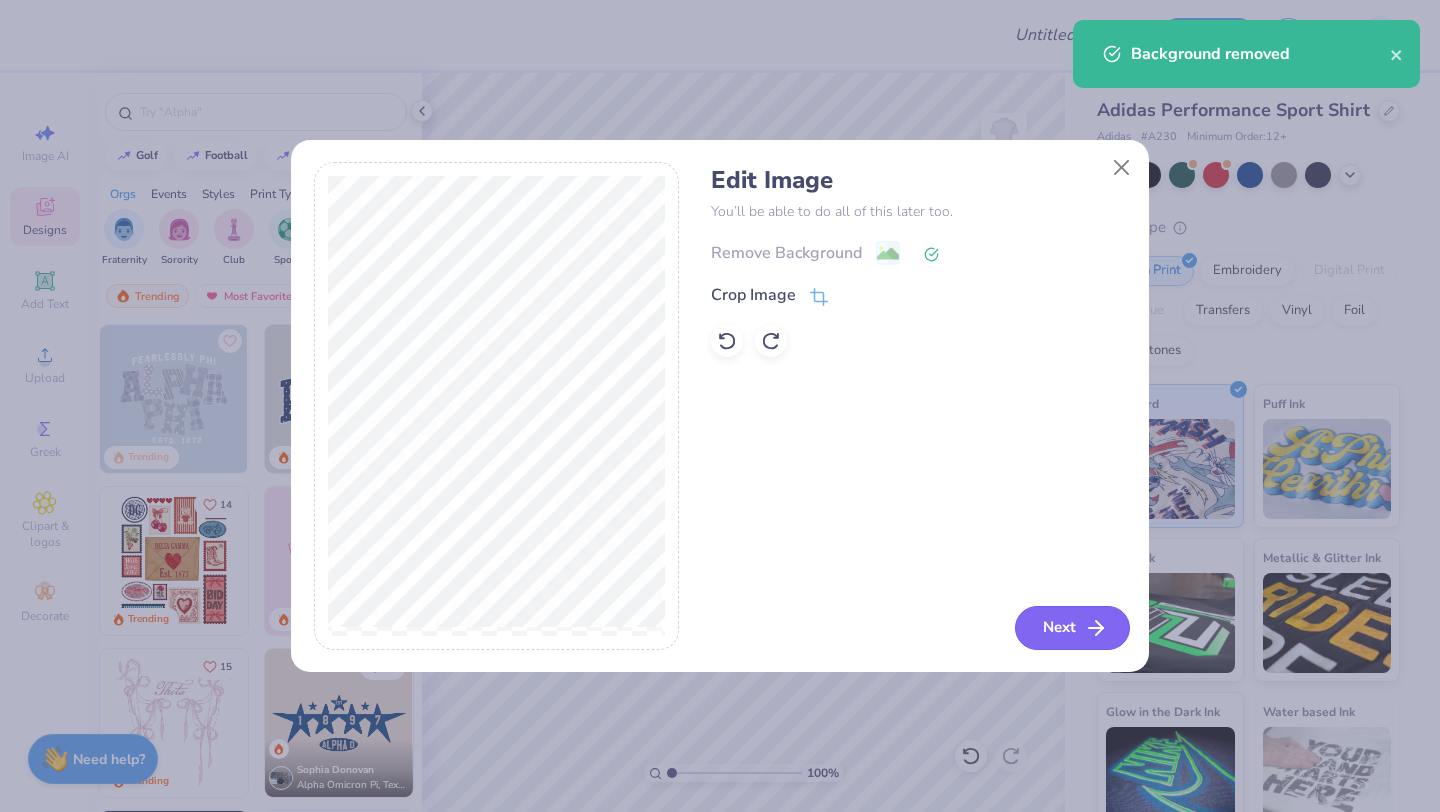 click on "Next" at bounding box center (1072, 628) 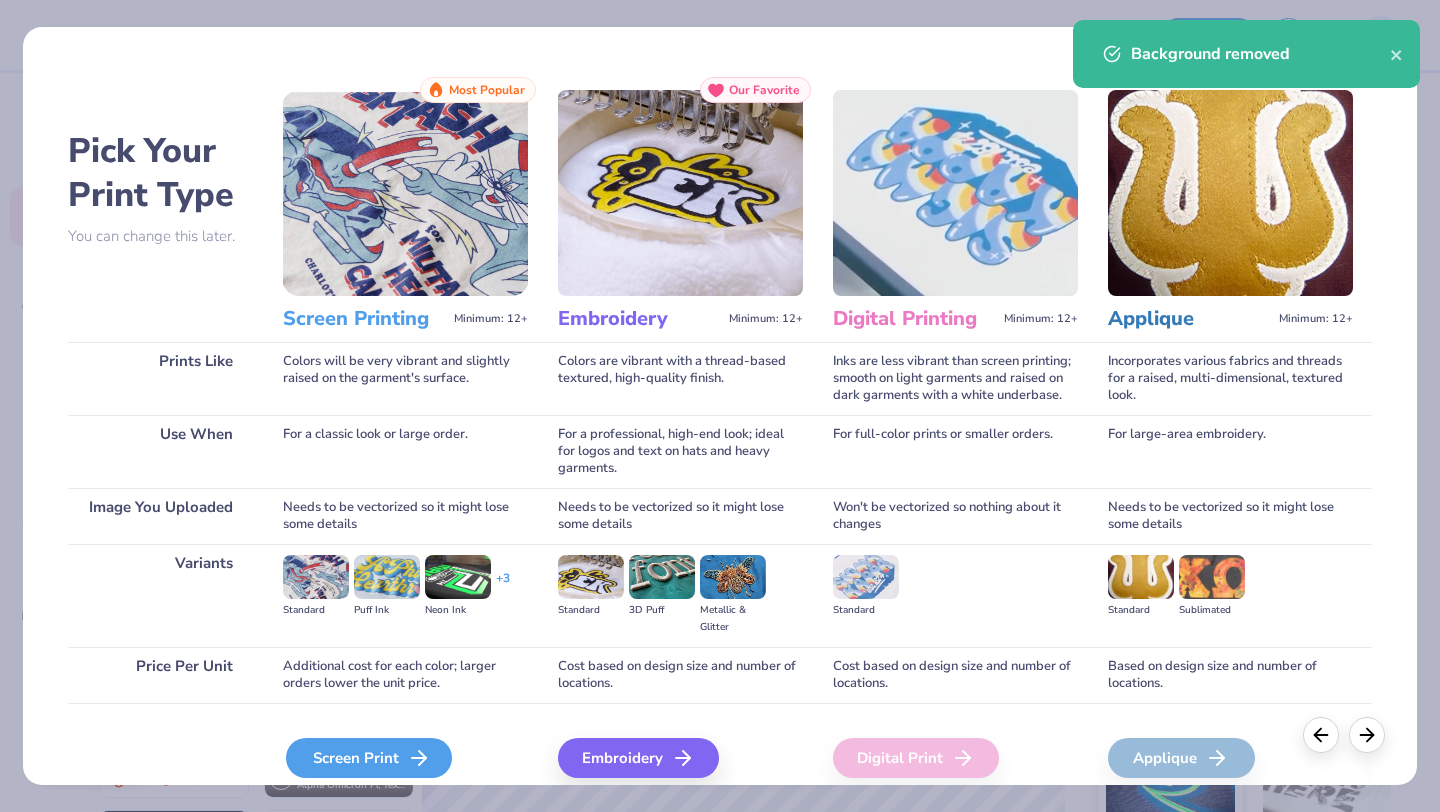 click on "Screen Print" at bounding box center [369, 758] 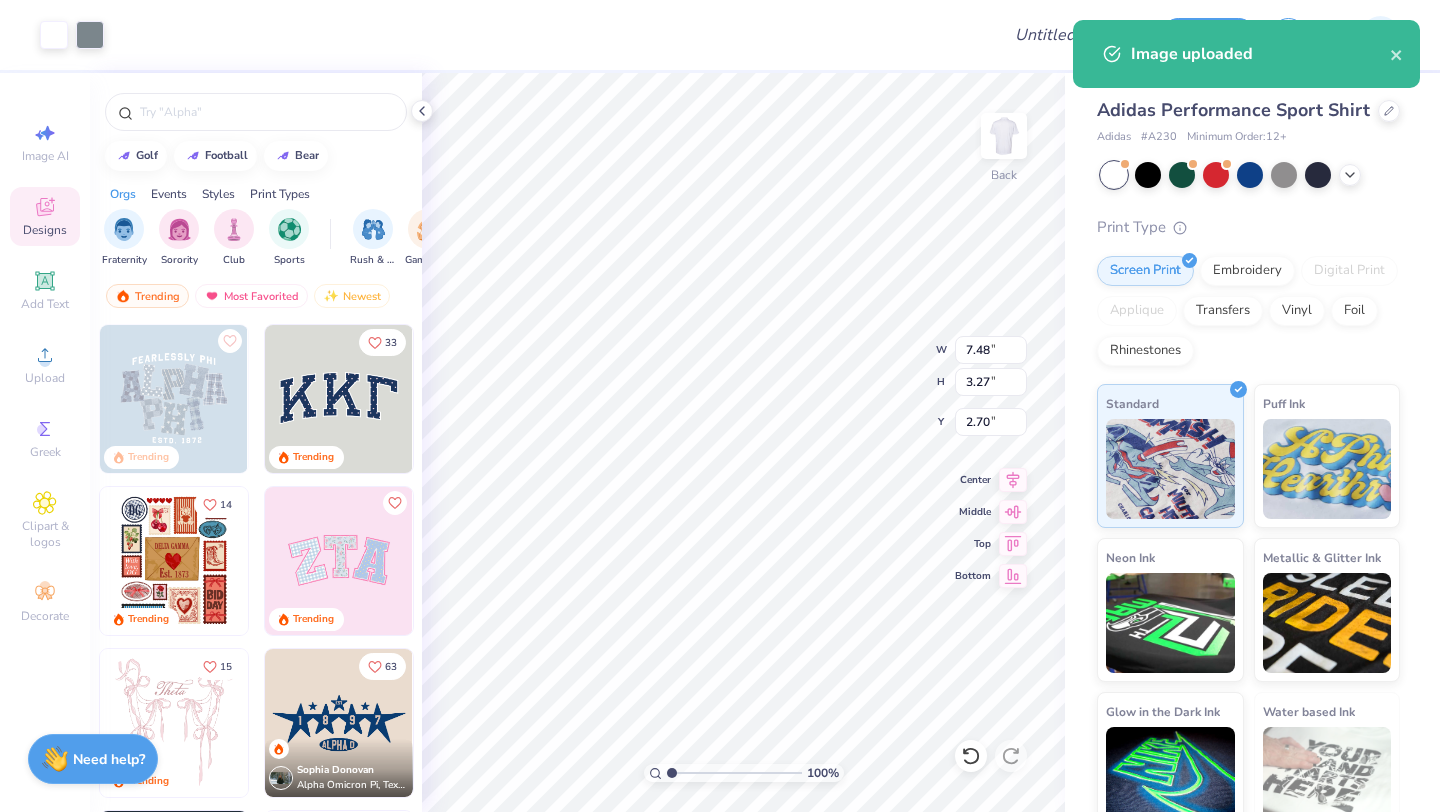 type on "2.70" 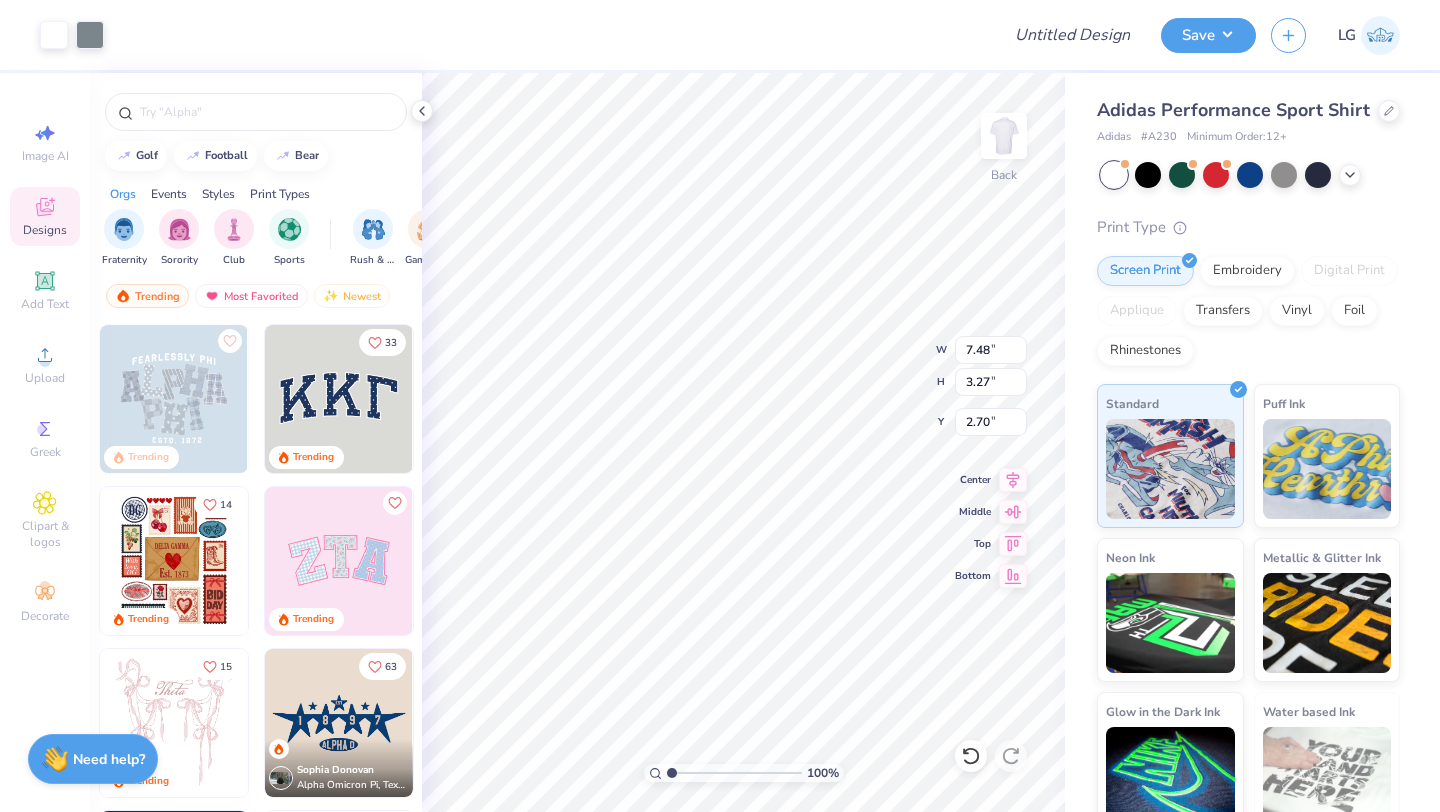 type on "5.03" 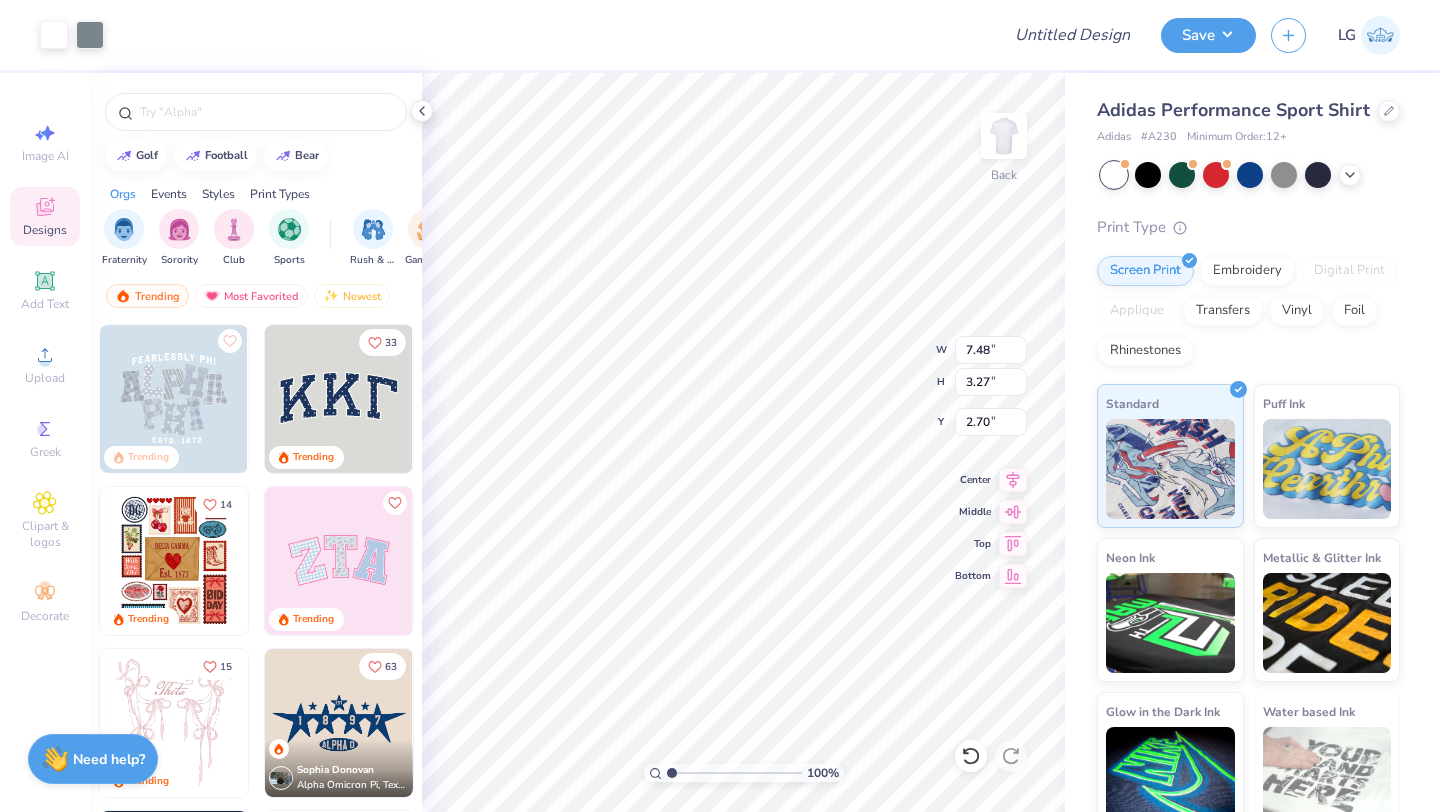 type on "2.20" 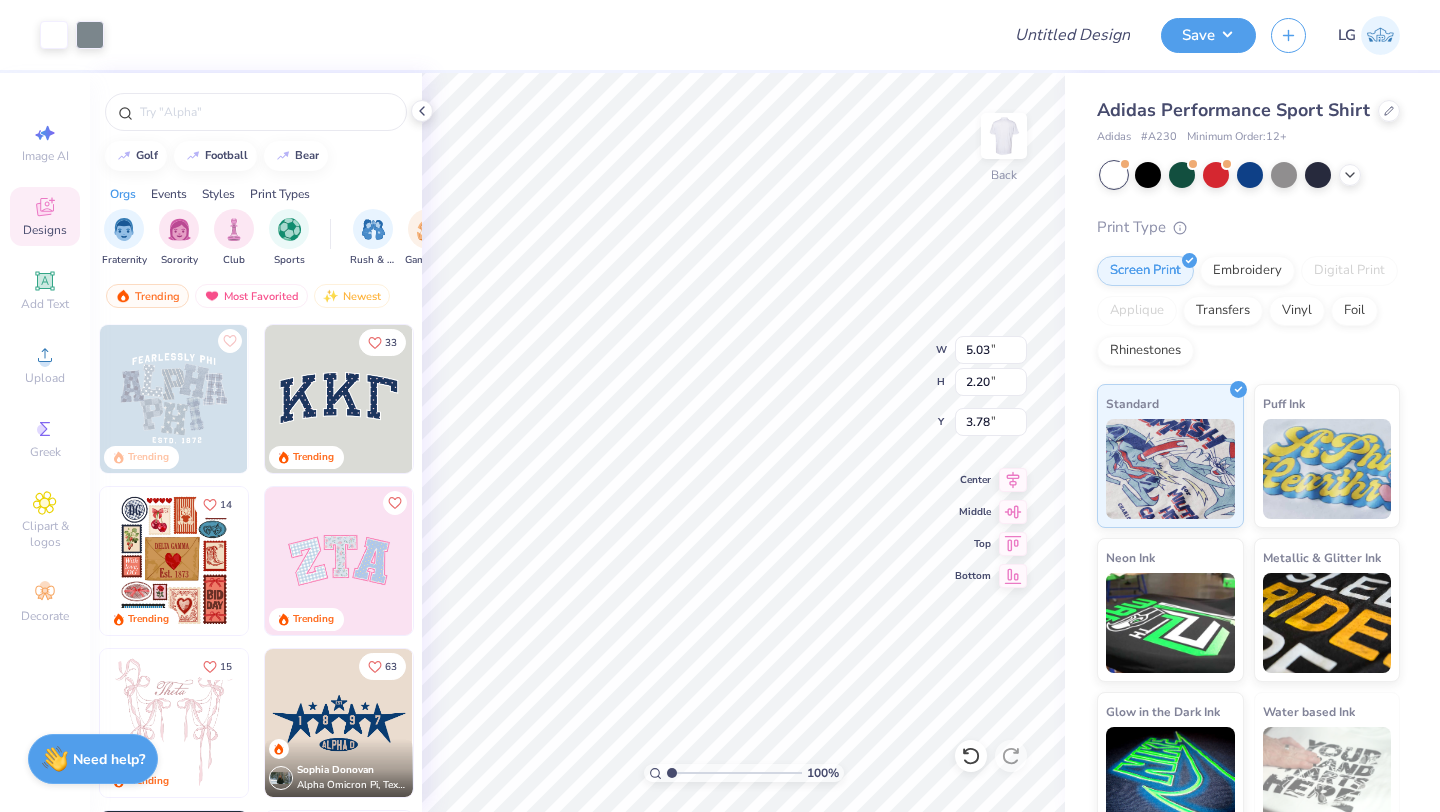 type on "3.00" 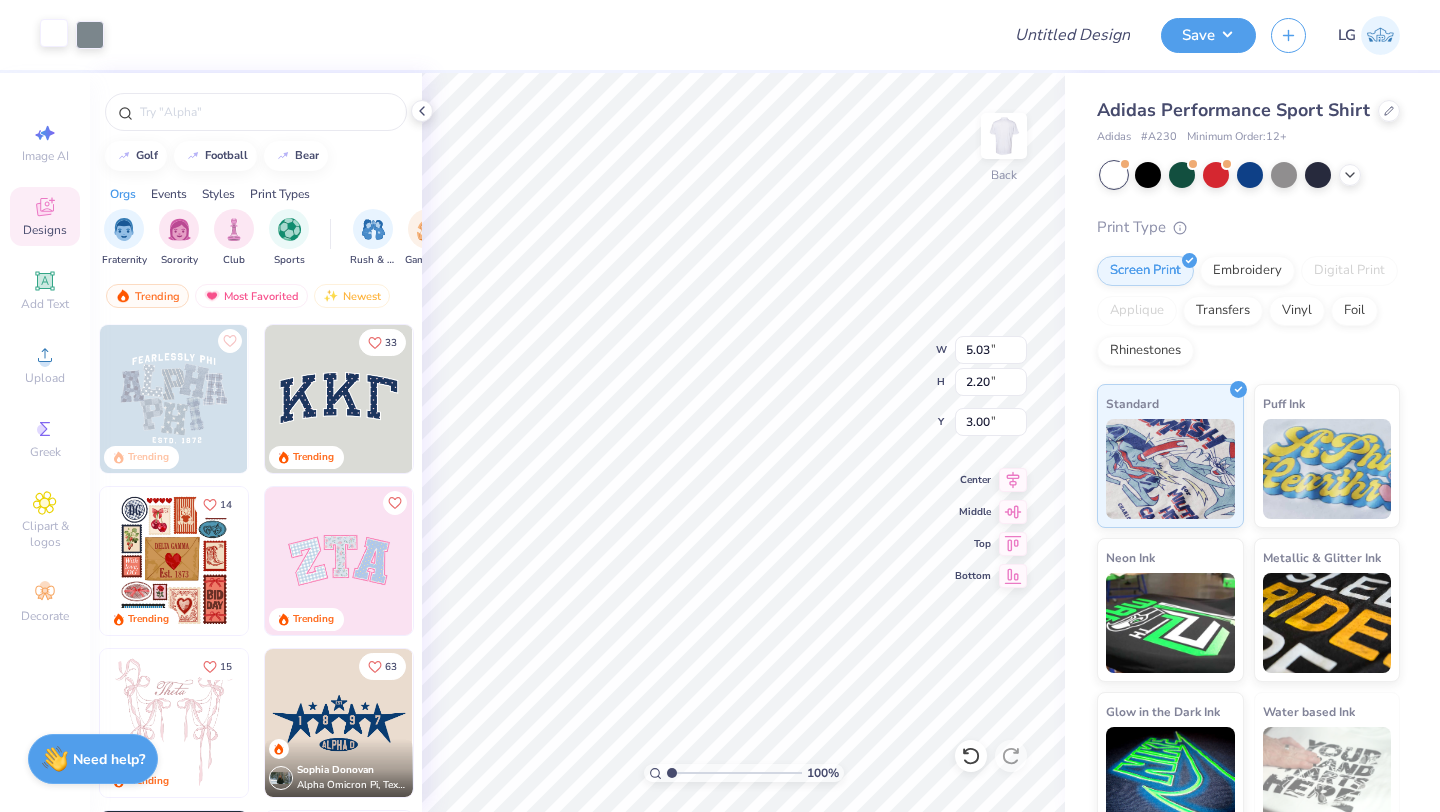 click at bounding box center (54, 33) 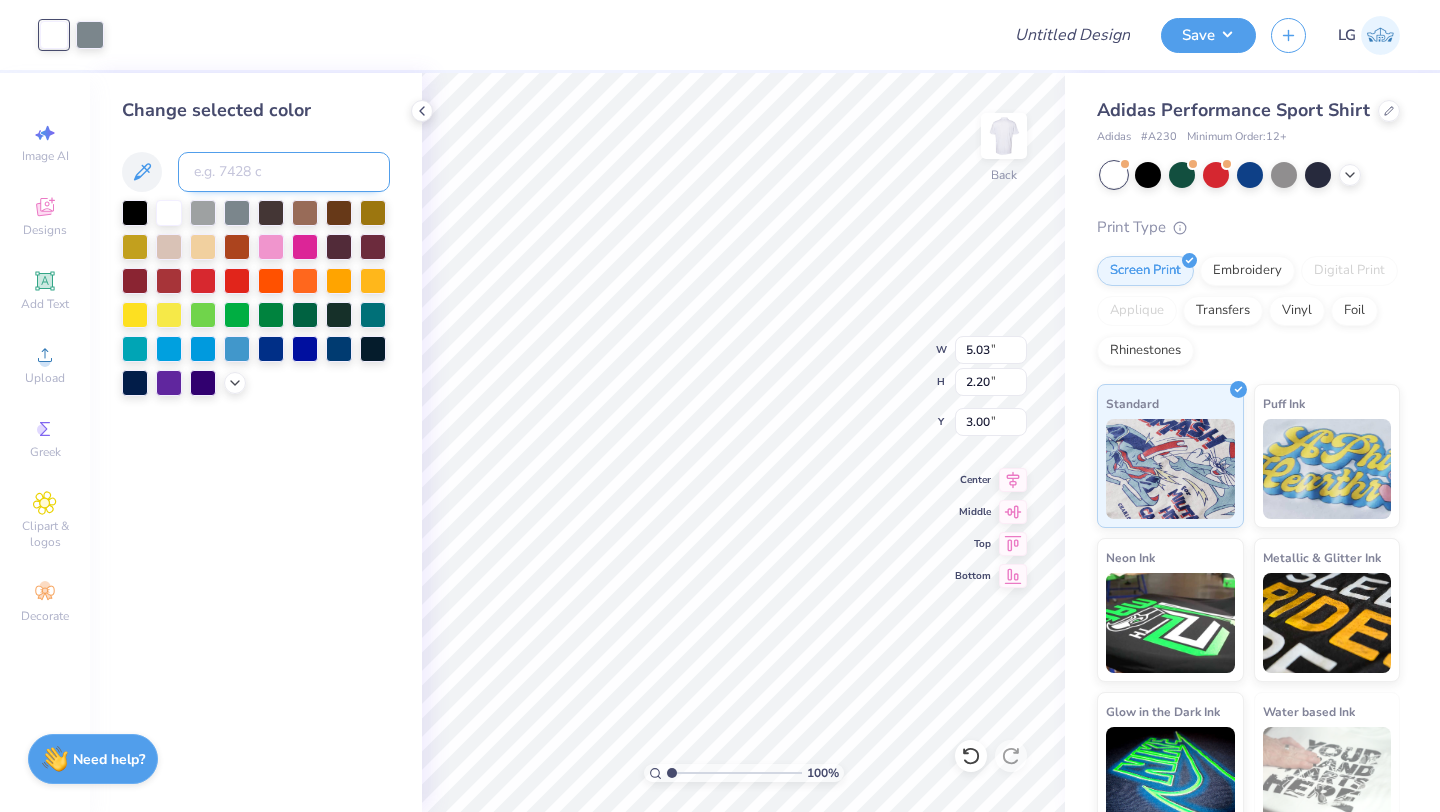 click at bounding box center [284, 172] 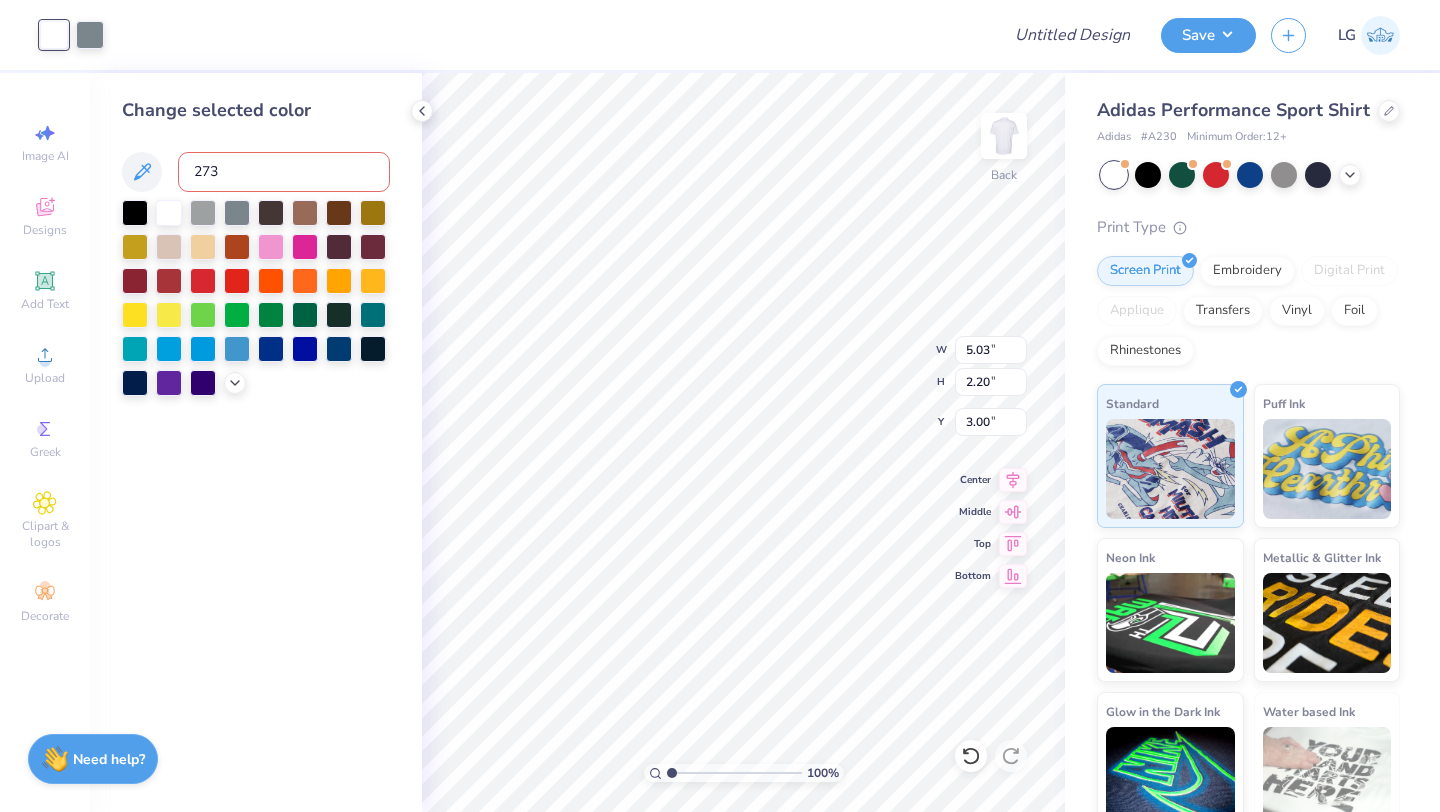 type on "2736" 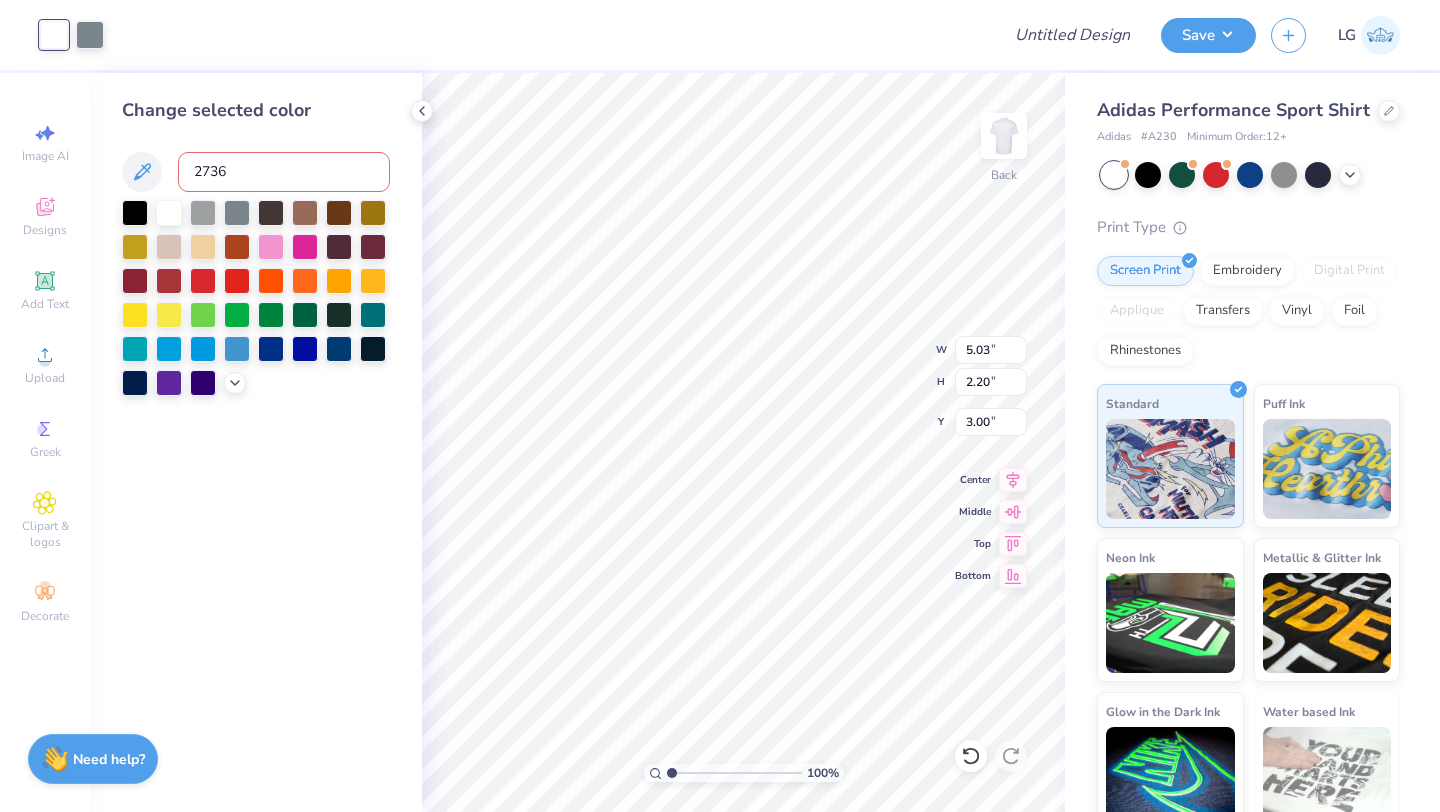 type 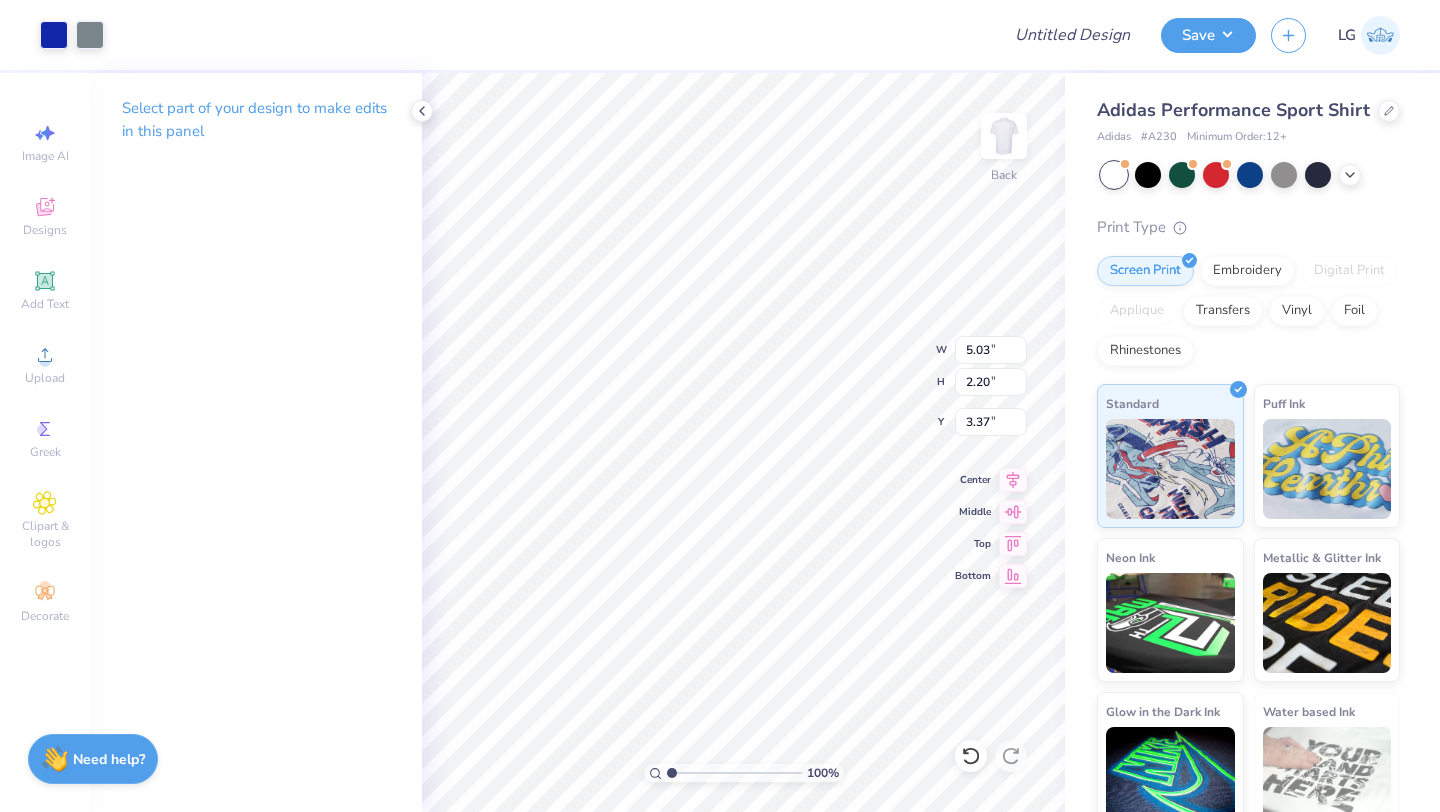 type on "3.00" 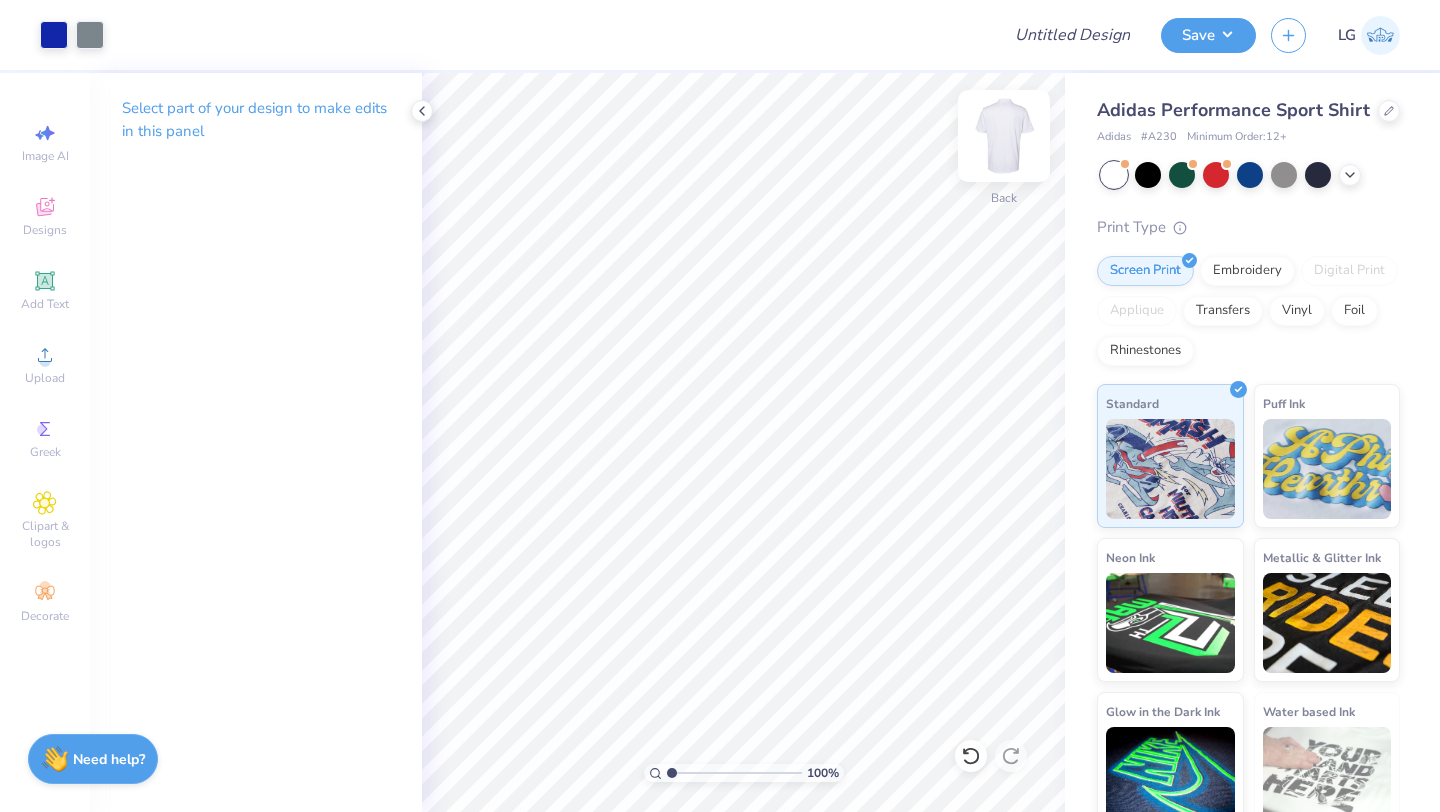 click at bounding box center [1004, 136] 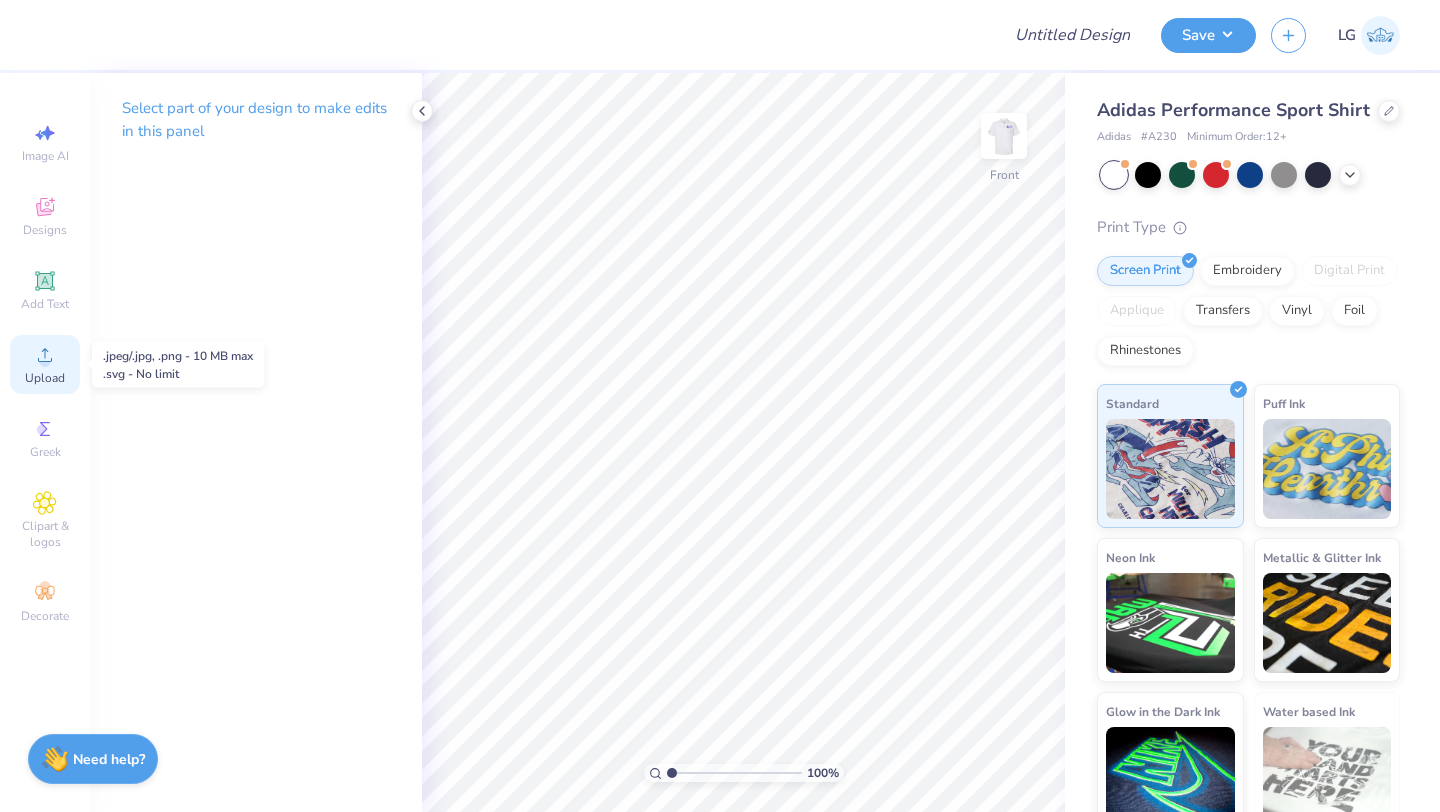 click on "Upload" at bounding box center (45, 364) 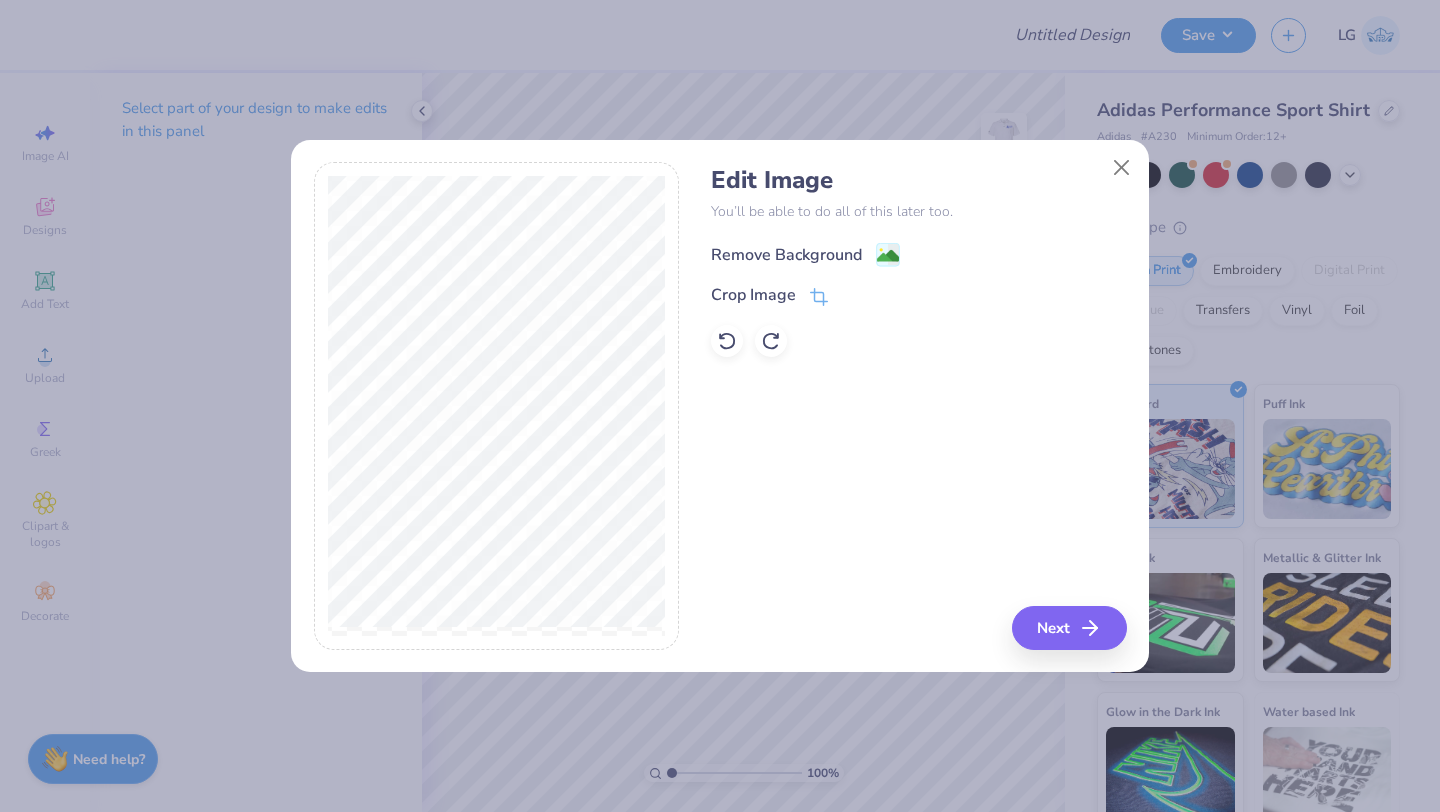 click on "Remove Background" at bounding box center (786, 255) 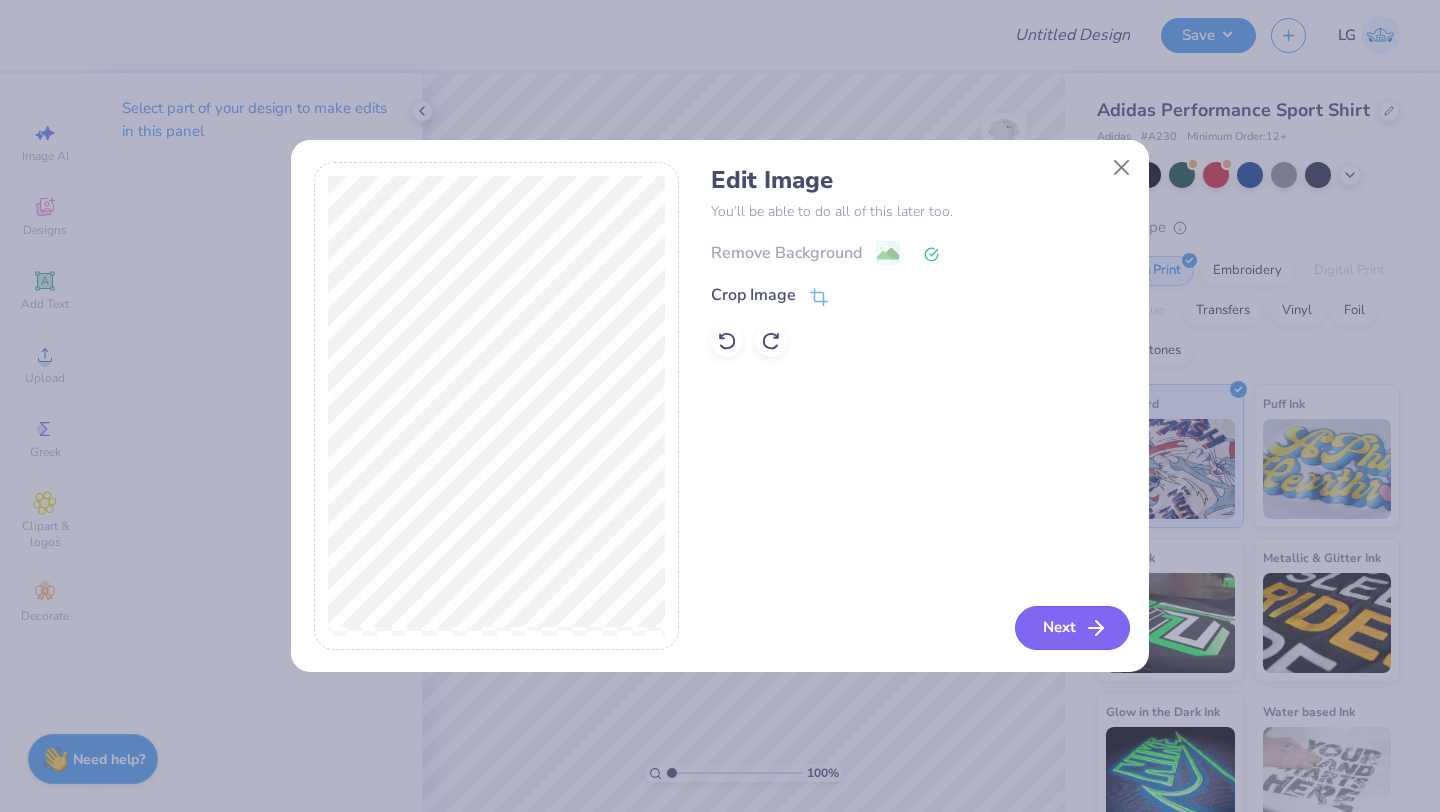 click on "Next" at bounding box center [1072, 628] 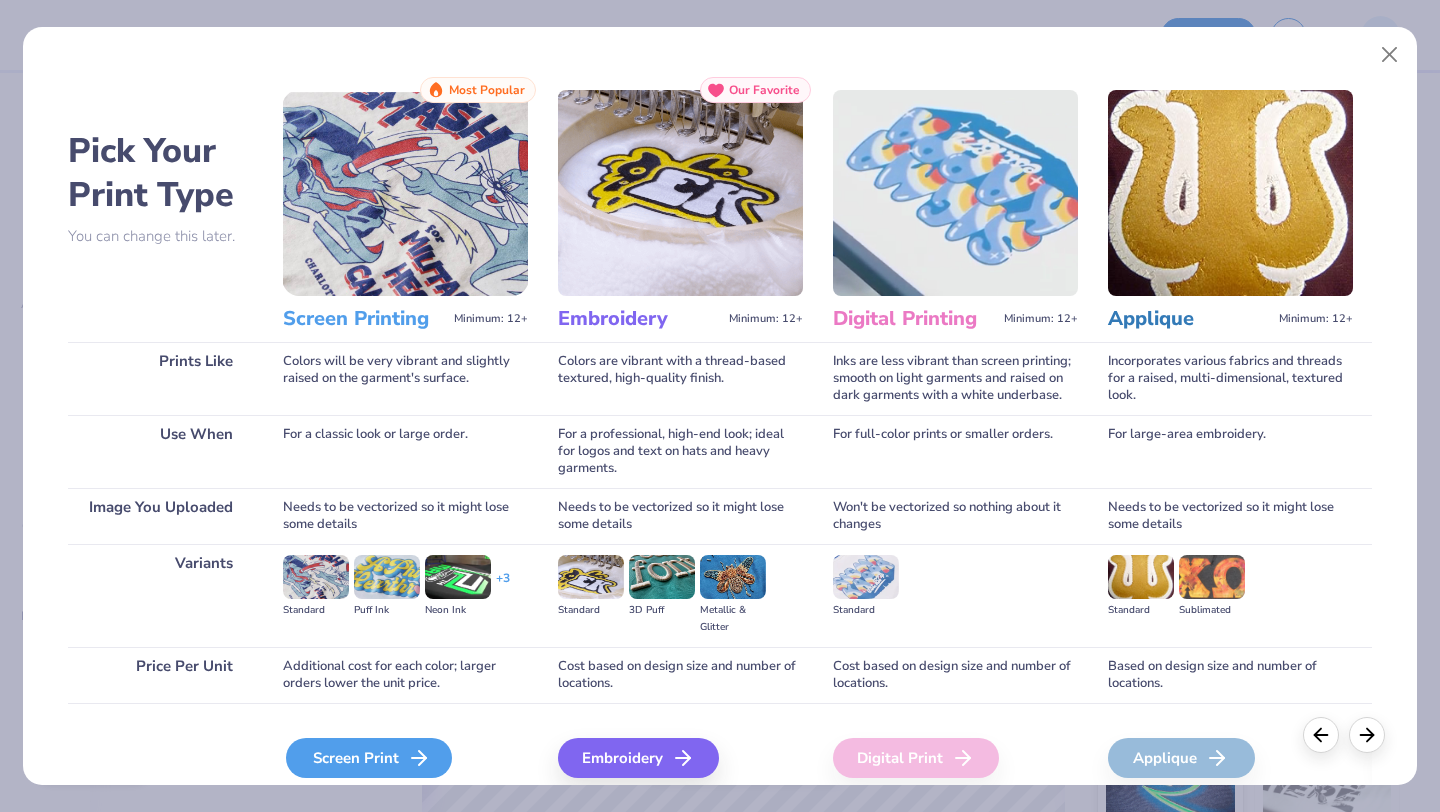 click 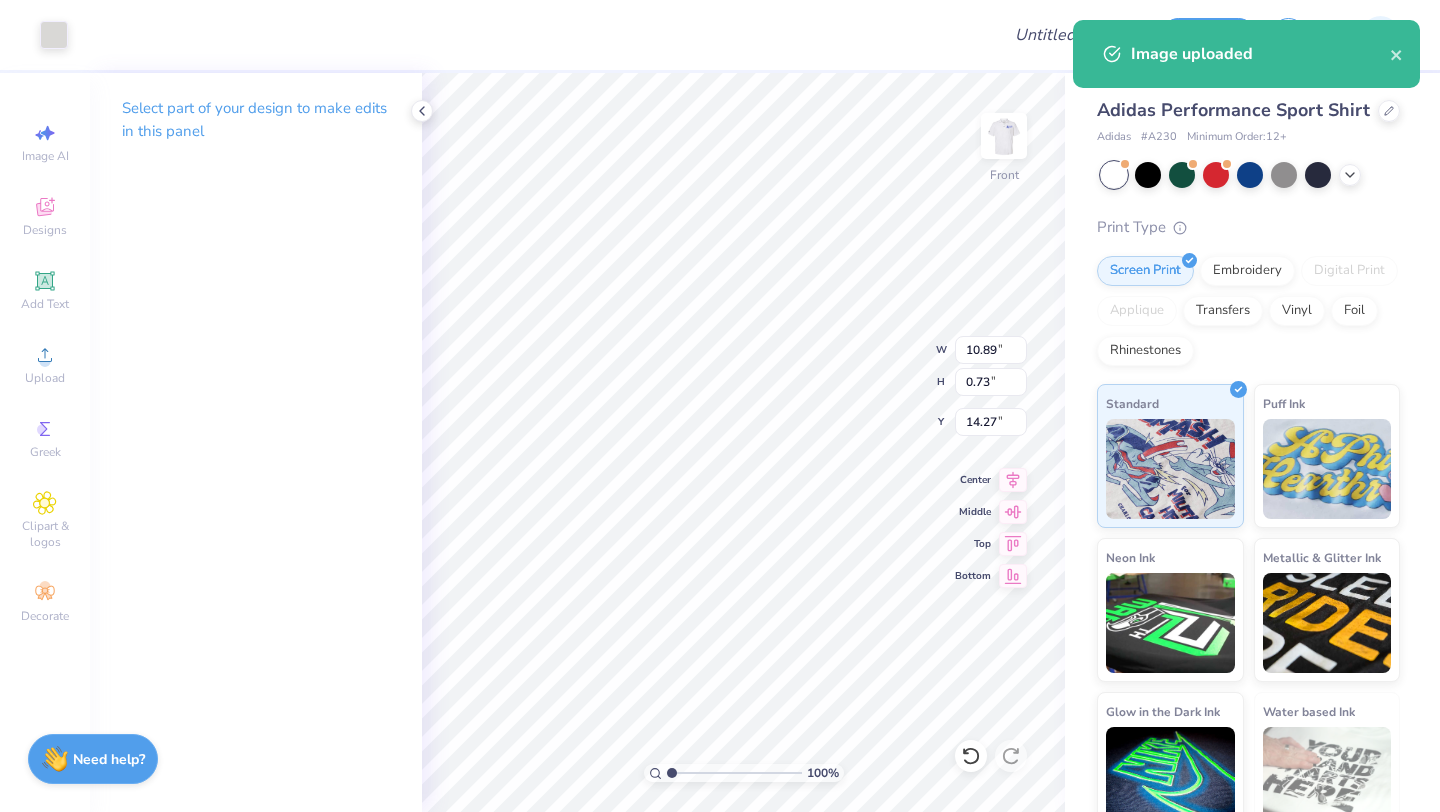 type on "10.89" 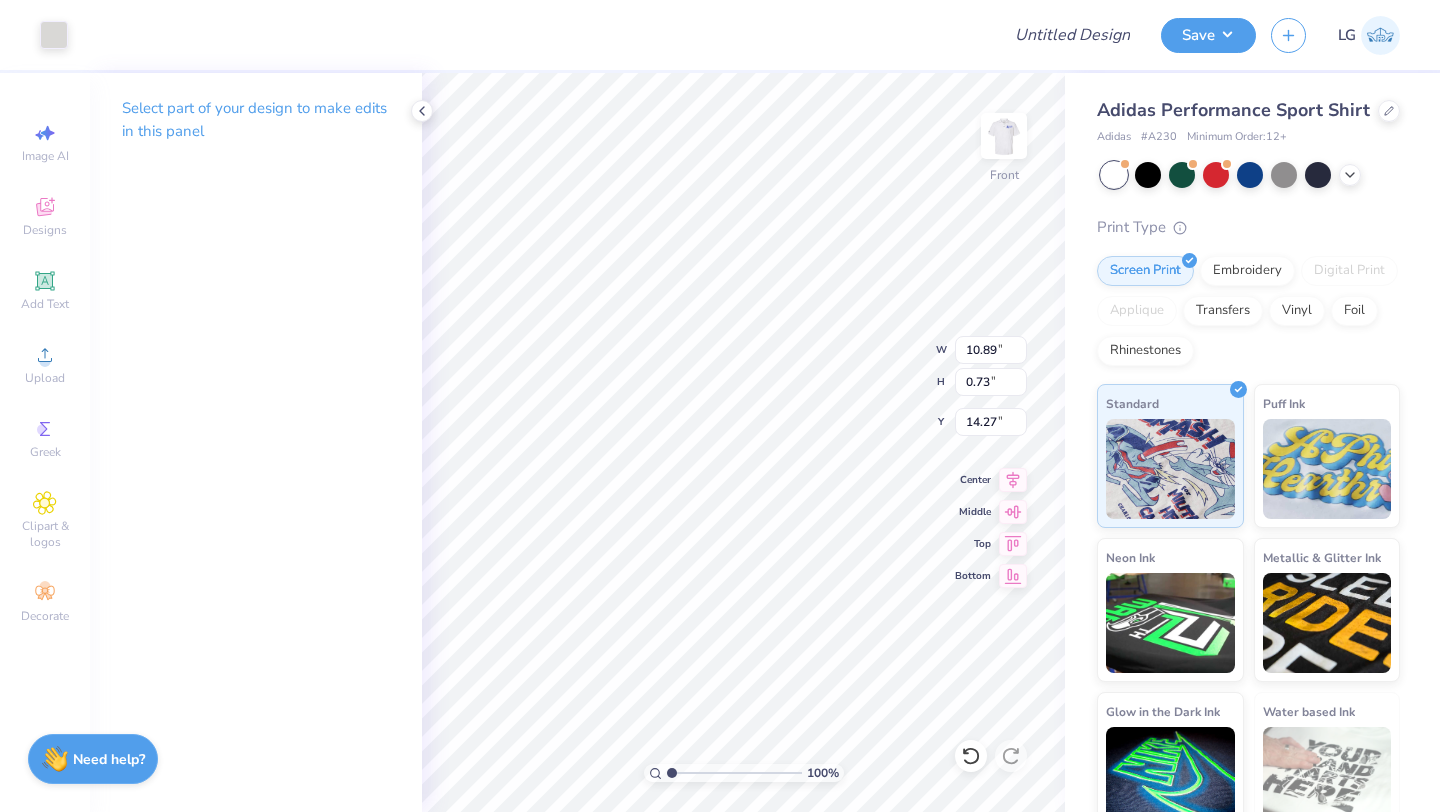 type on "3.00" 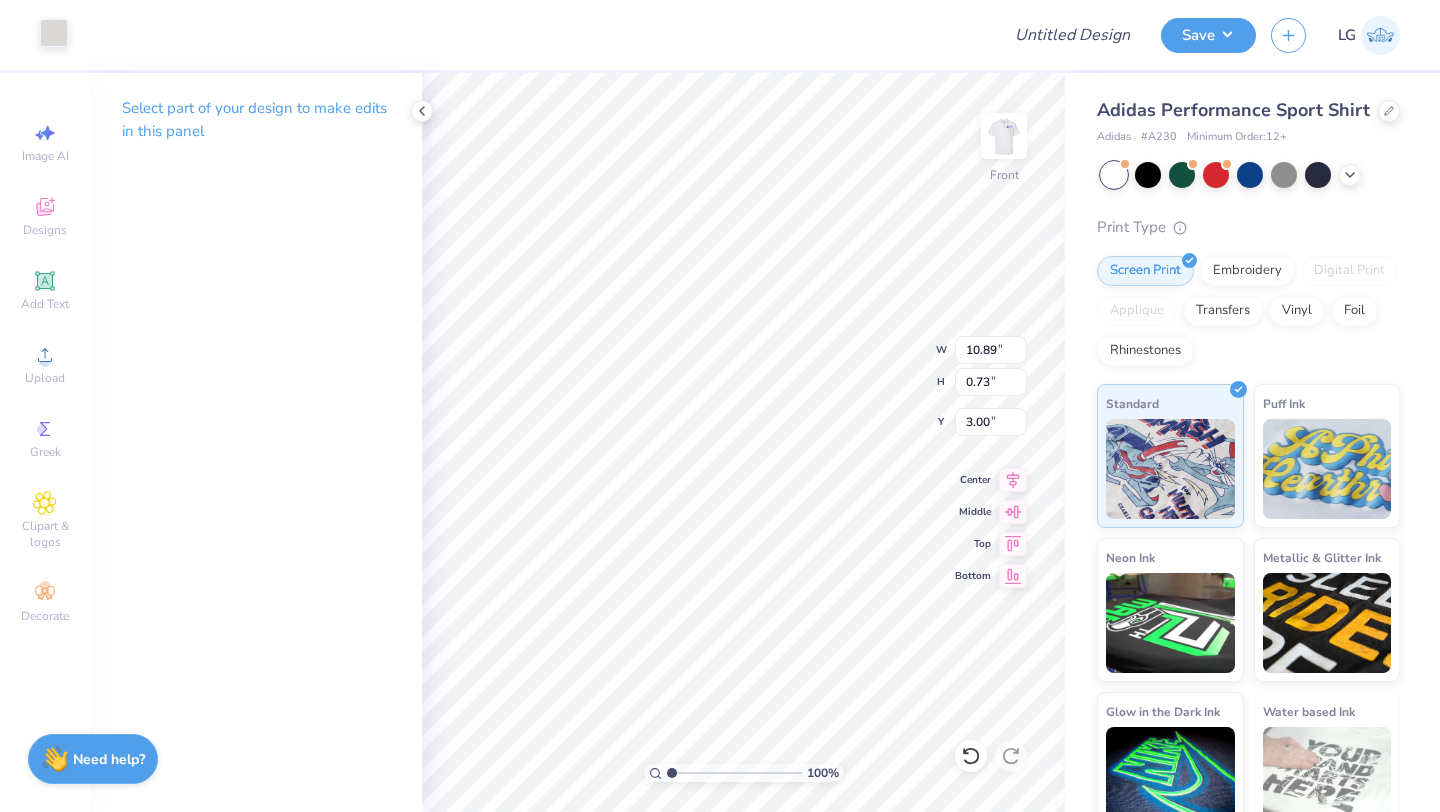 click at bounding box center (54, 33) 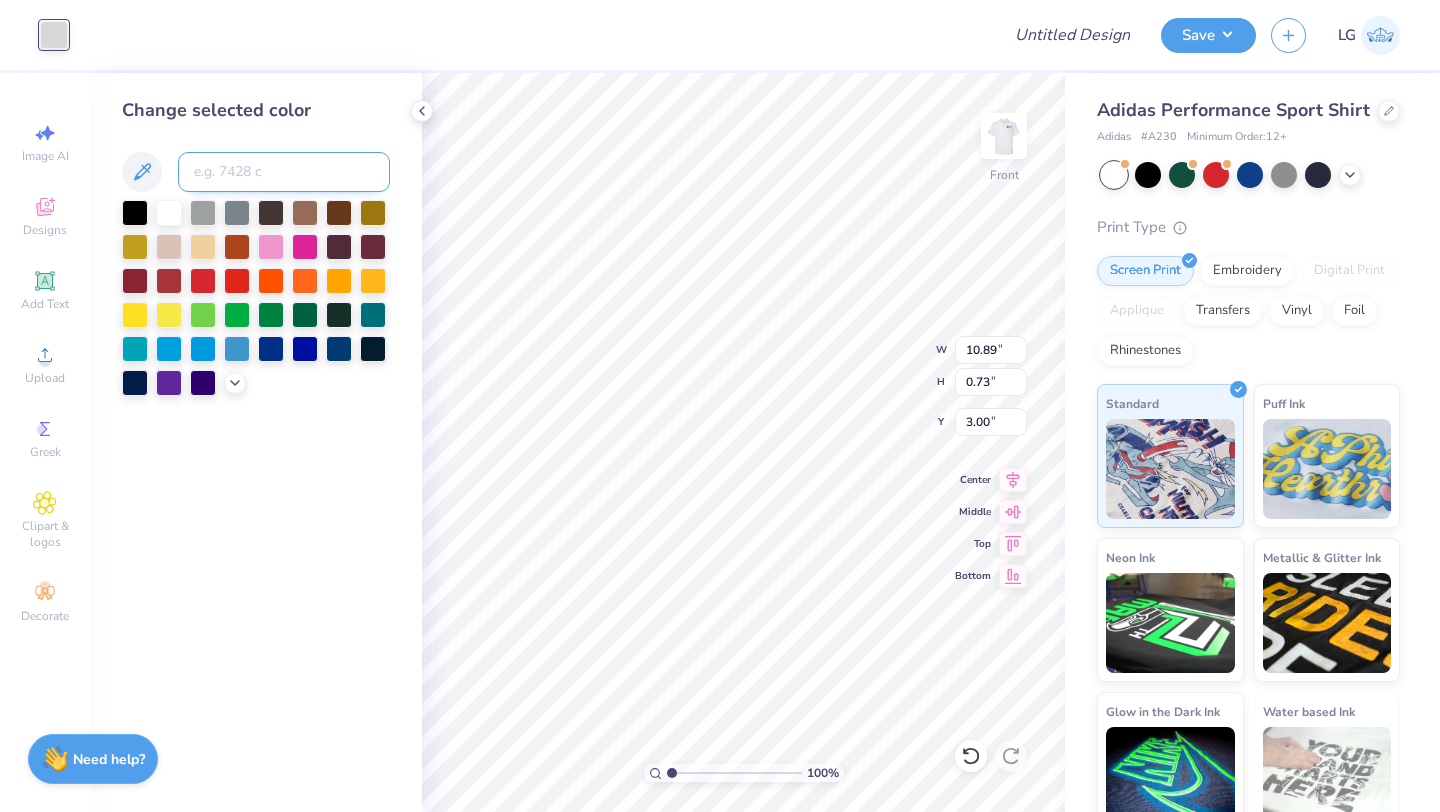click at bounding box center [284, 172] 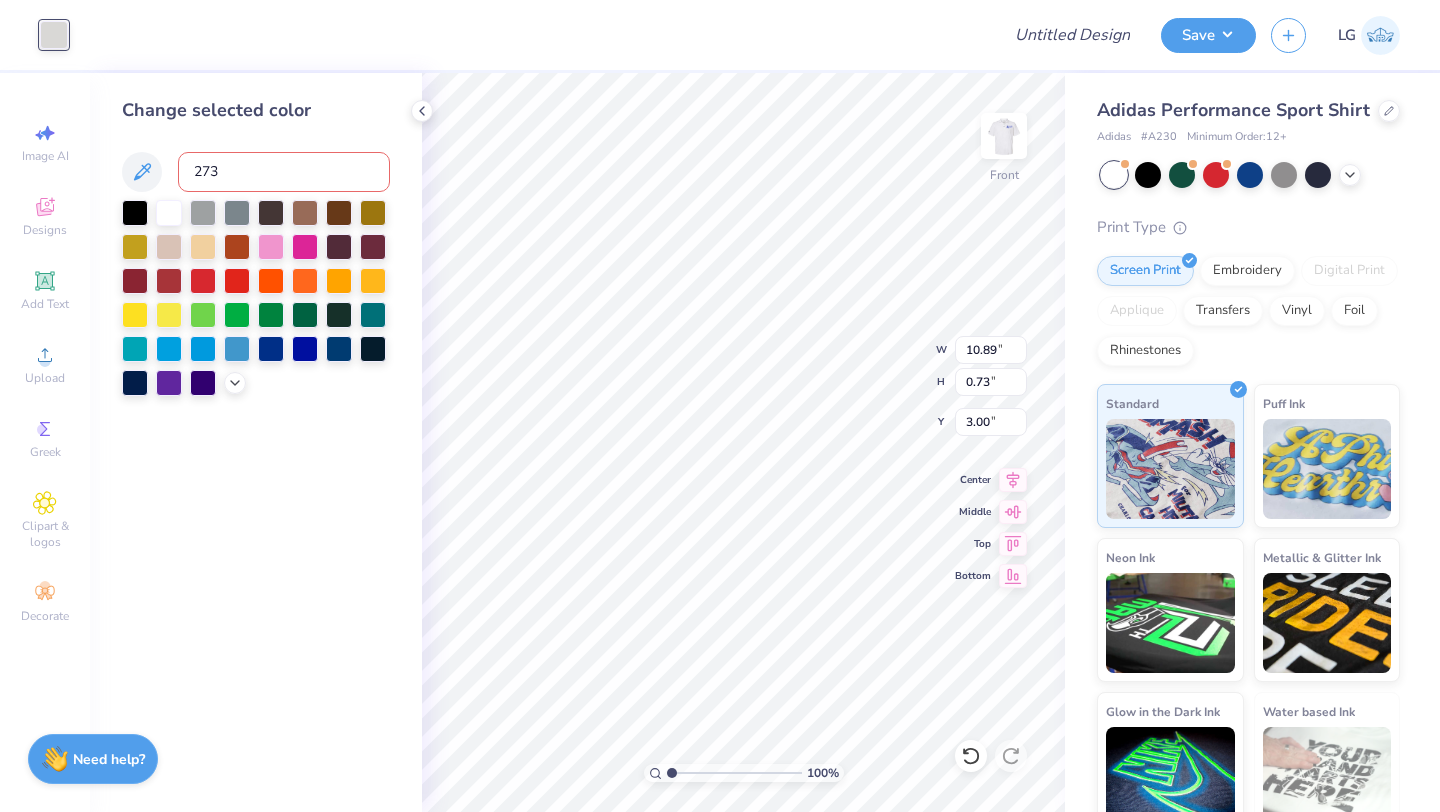 type on "2736" 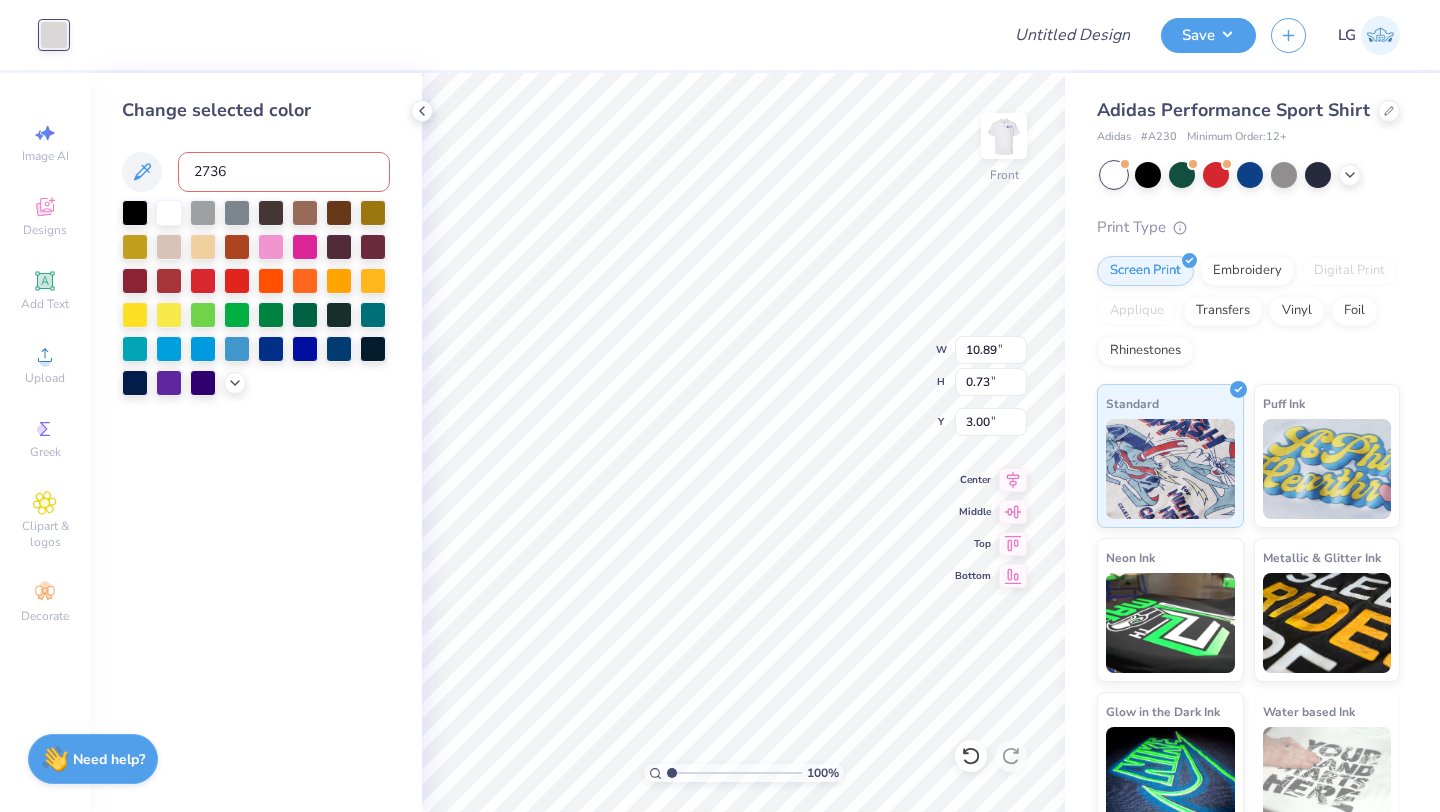 type 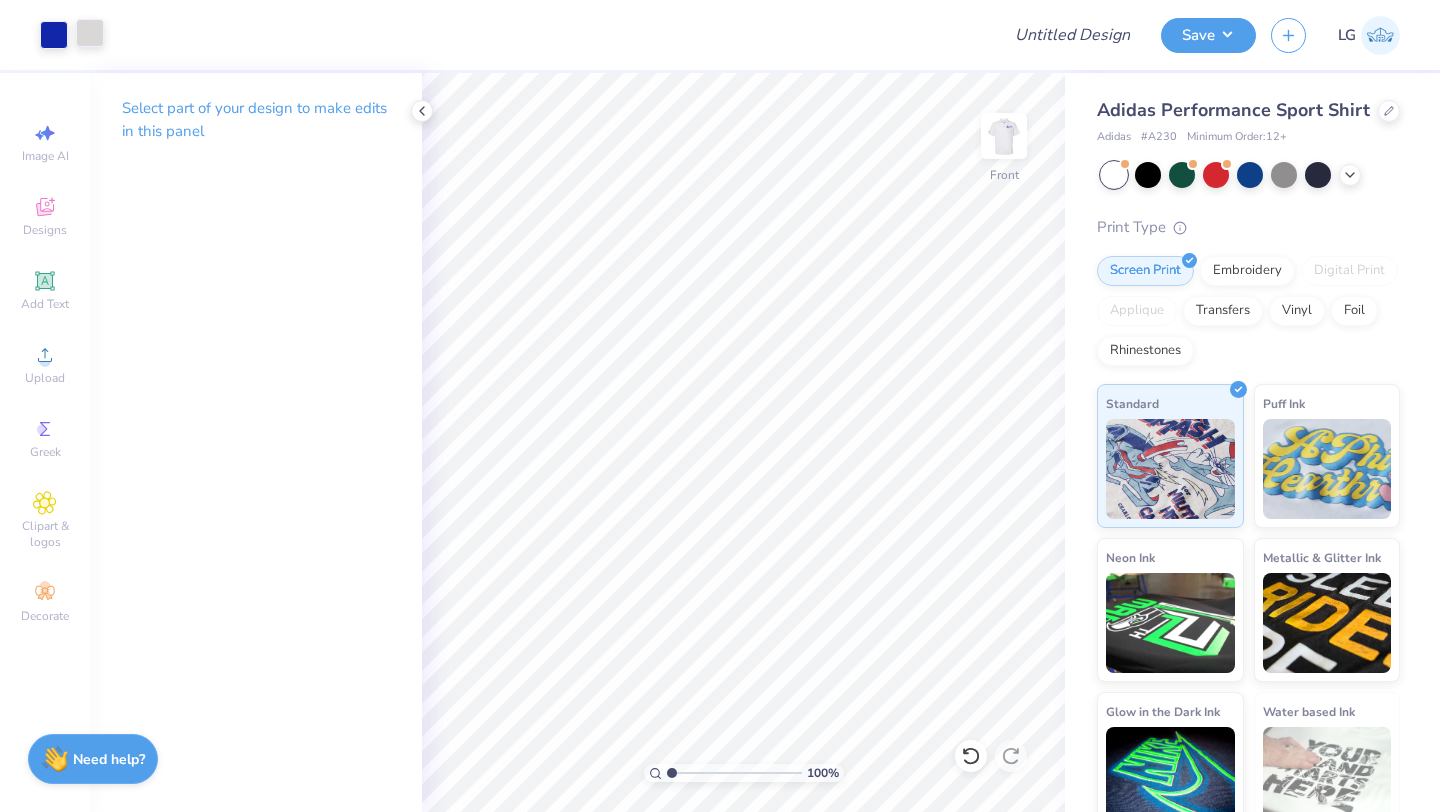 click at bounding box center [90, 33] 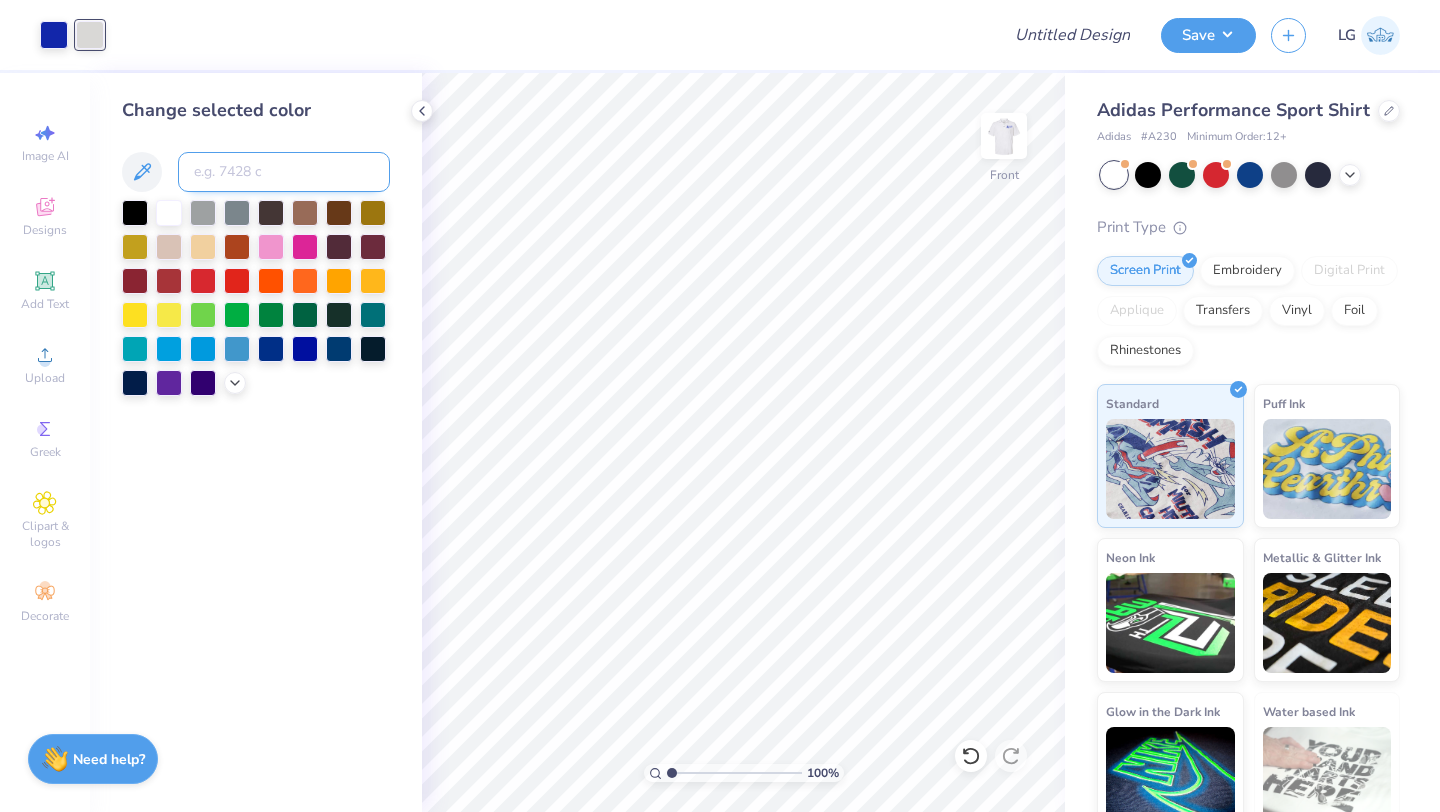 click at bounding box center [284, 172] 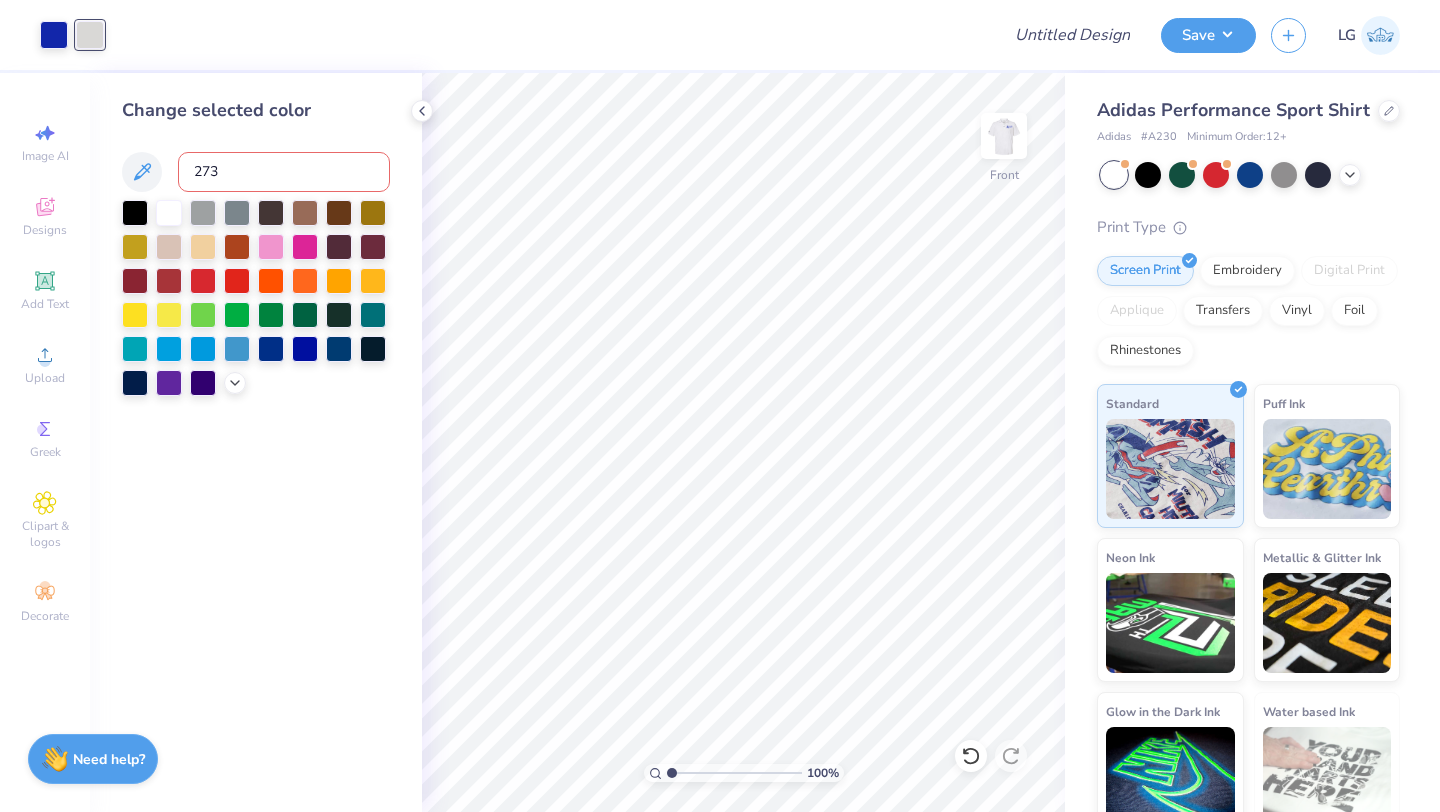 type on "2736" 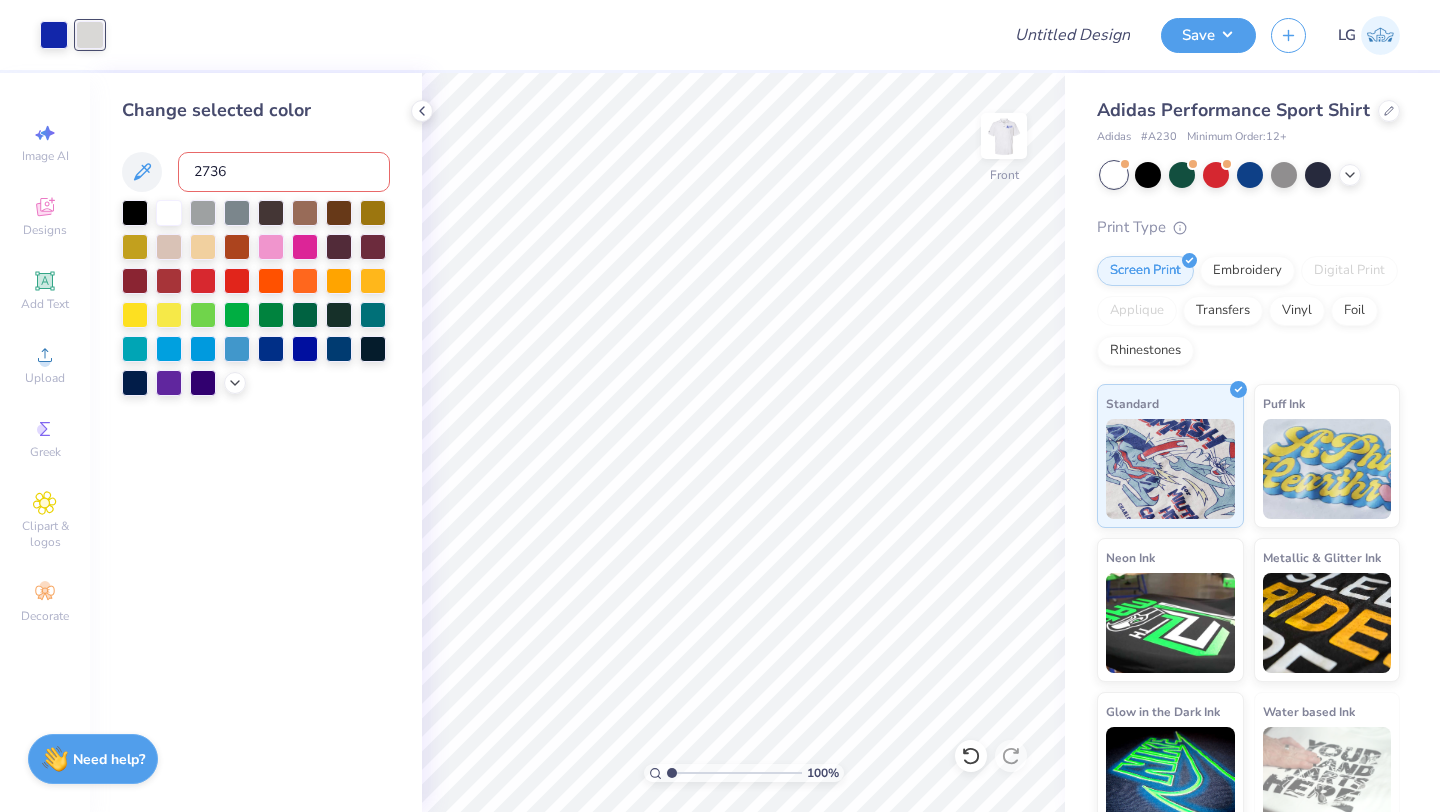 type 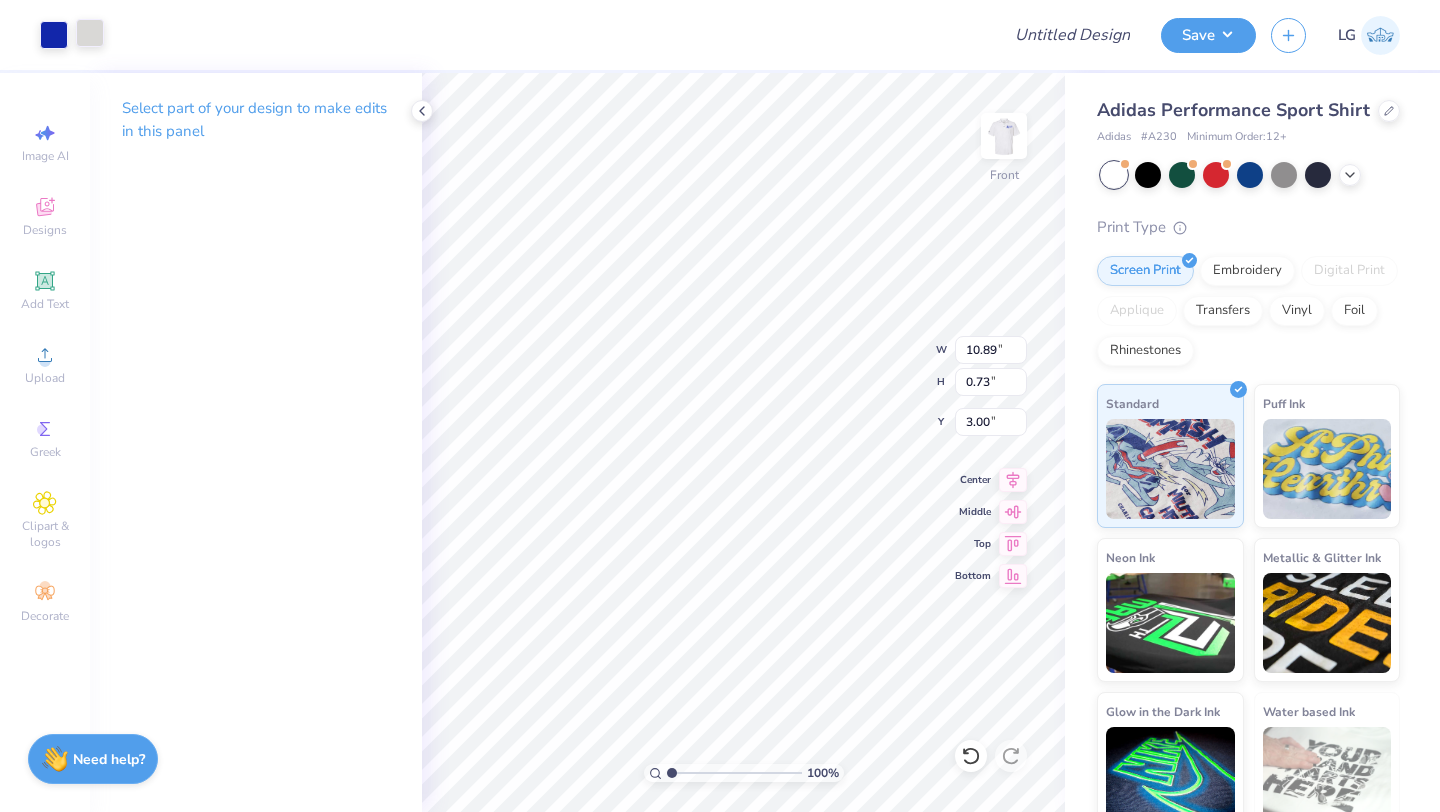 click at bounding box center (90, 33) 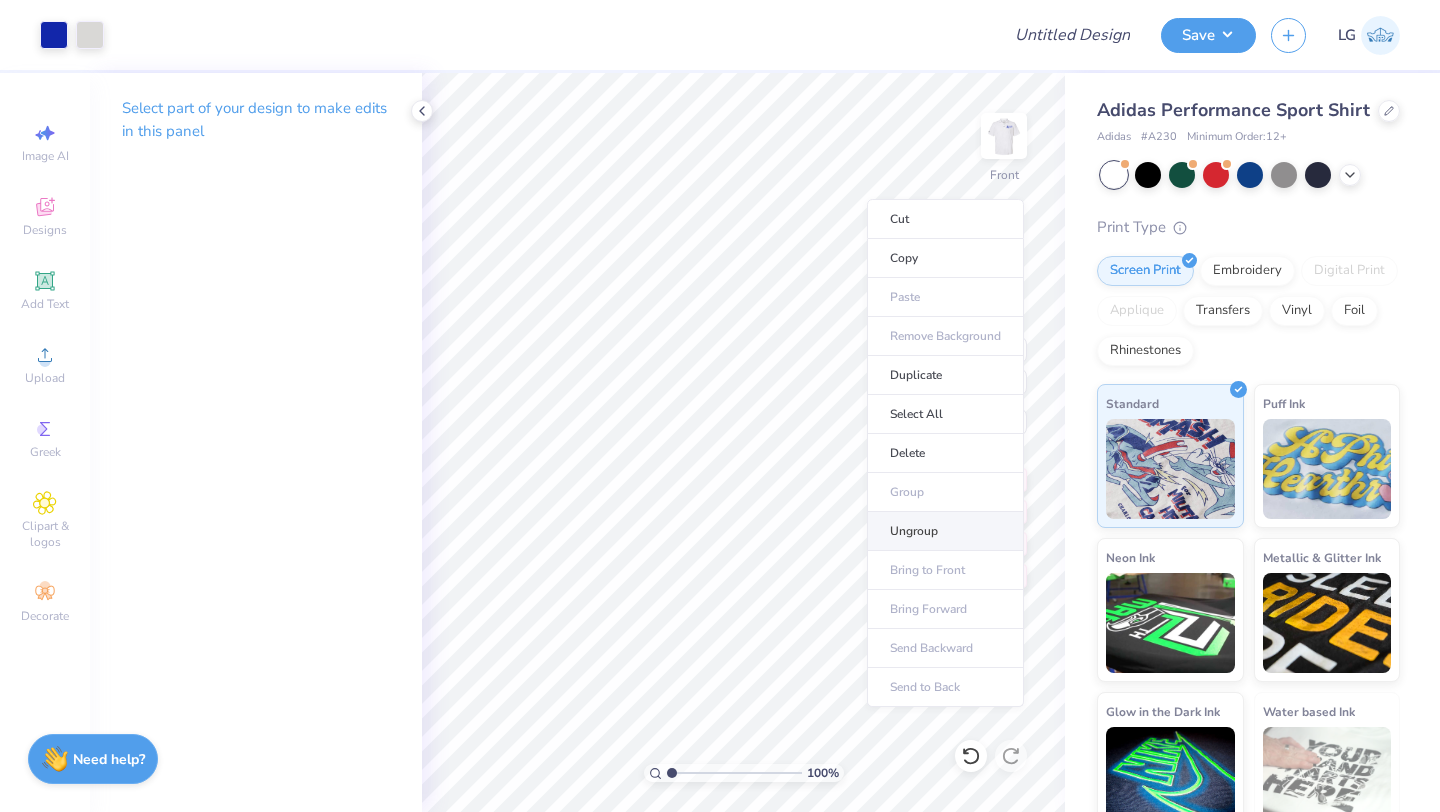 click on "Ungroup" at bounding box center [945, 531] 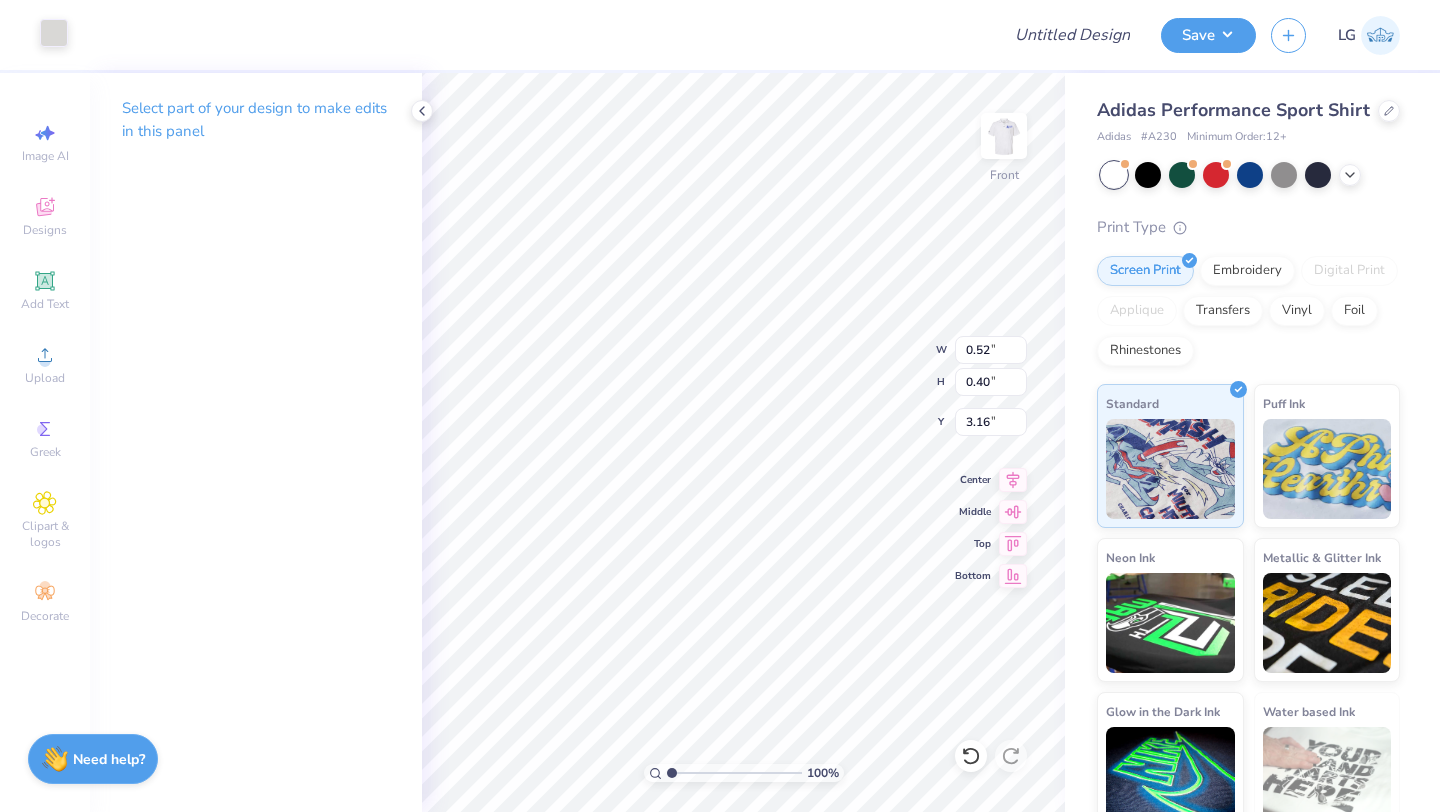 click at bounding box center [54, 33] 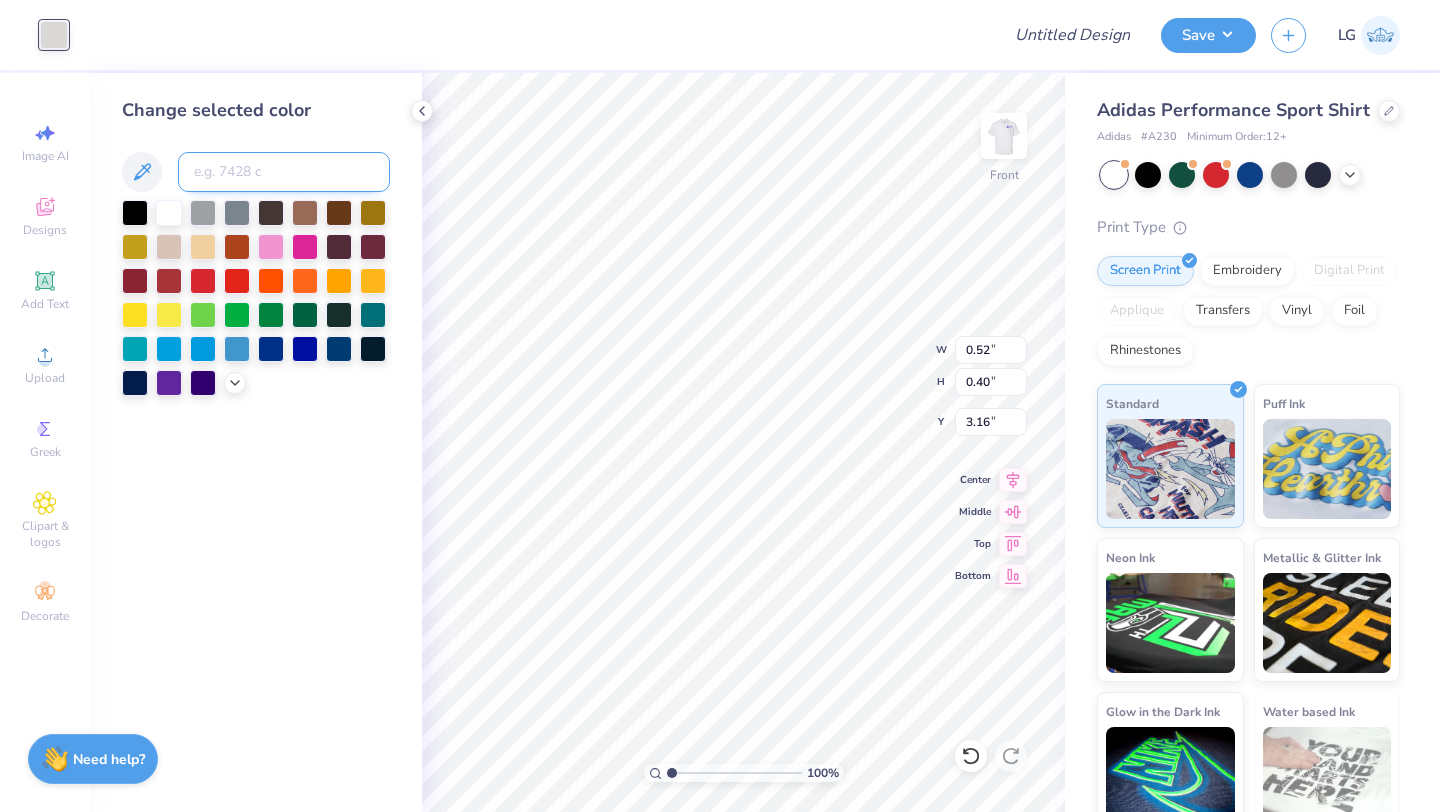 click at bounding box center [284, 172] 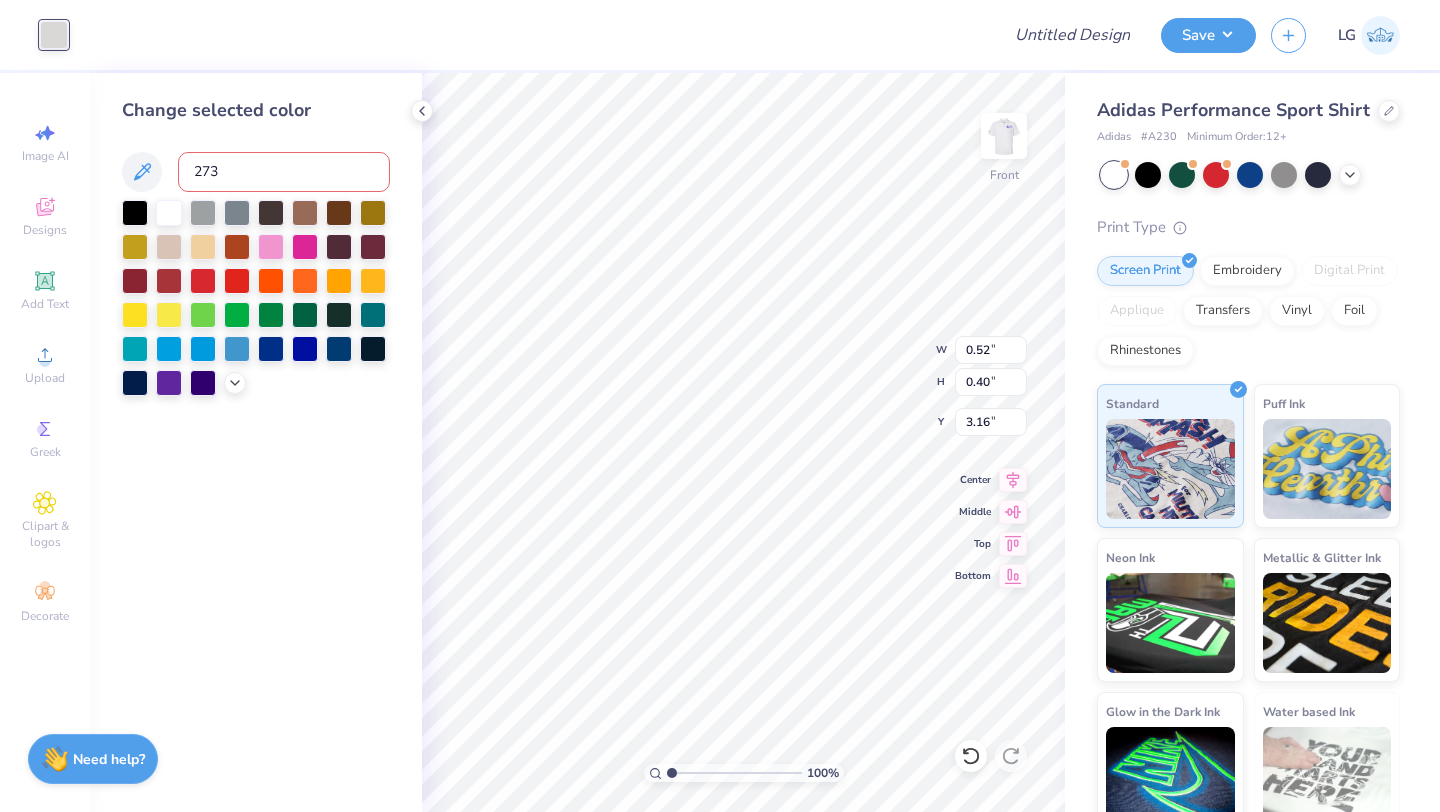 type on "2736" 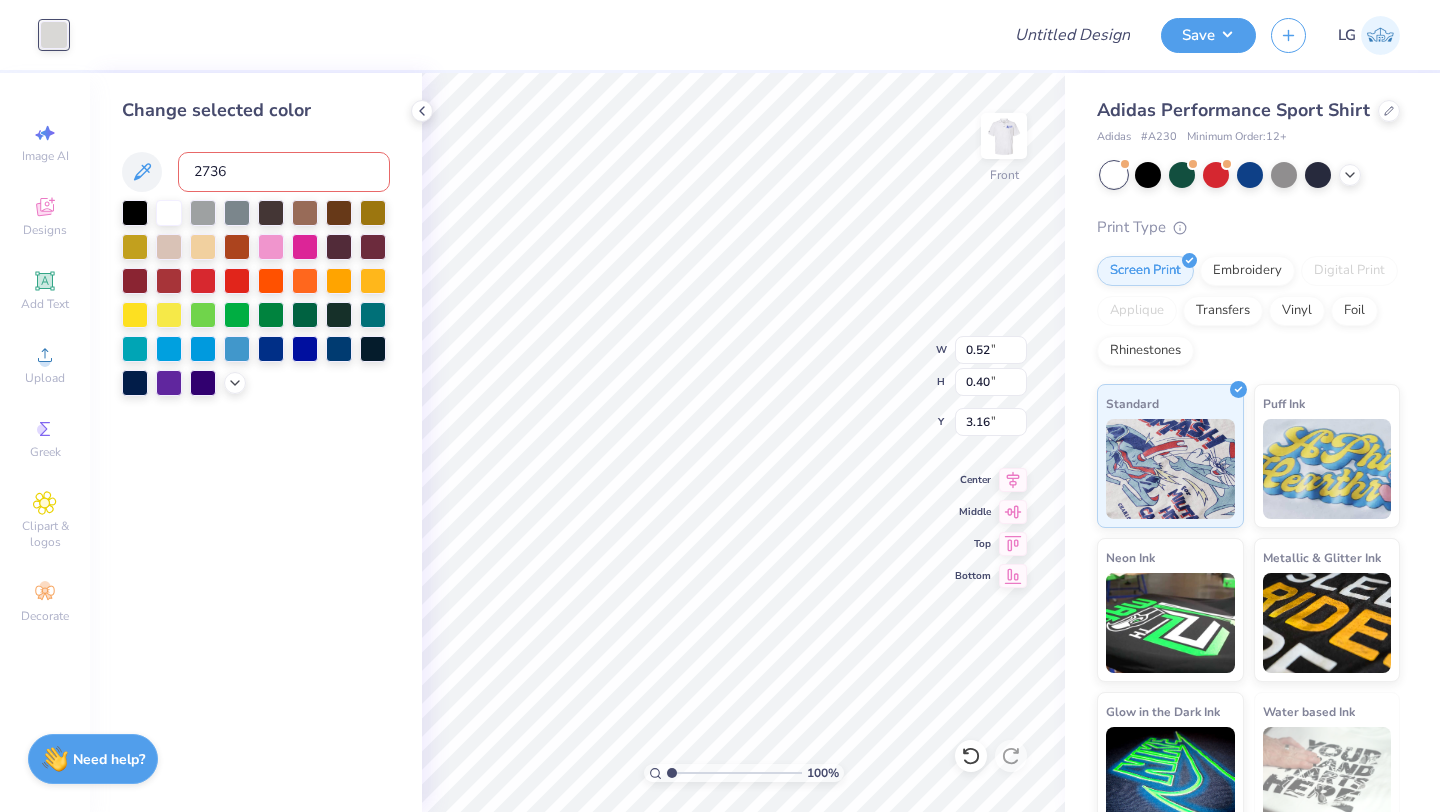 type 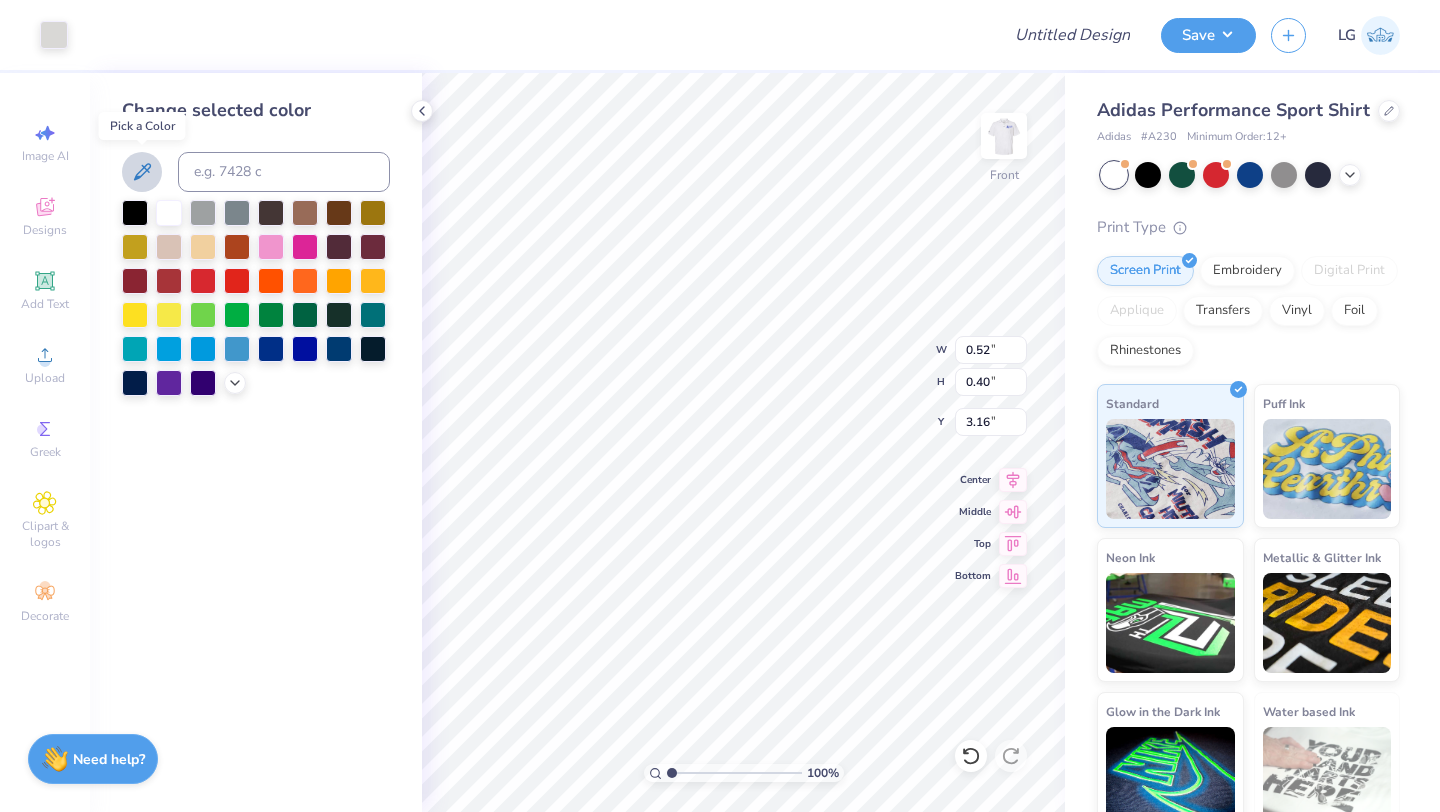 click 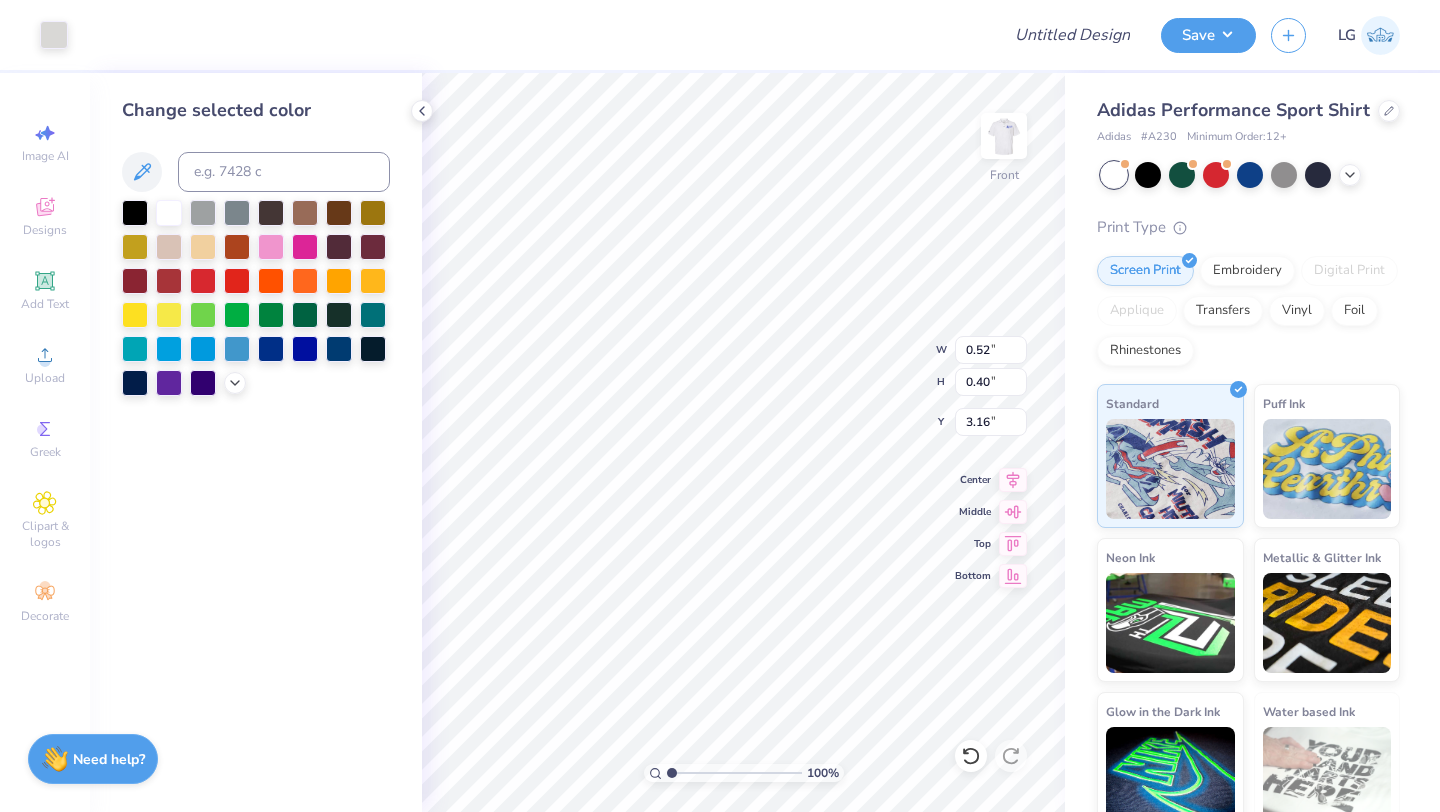 type on "0.31" 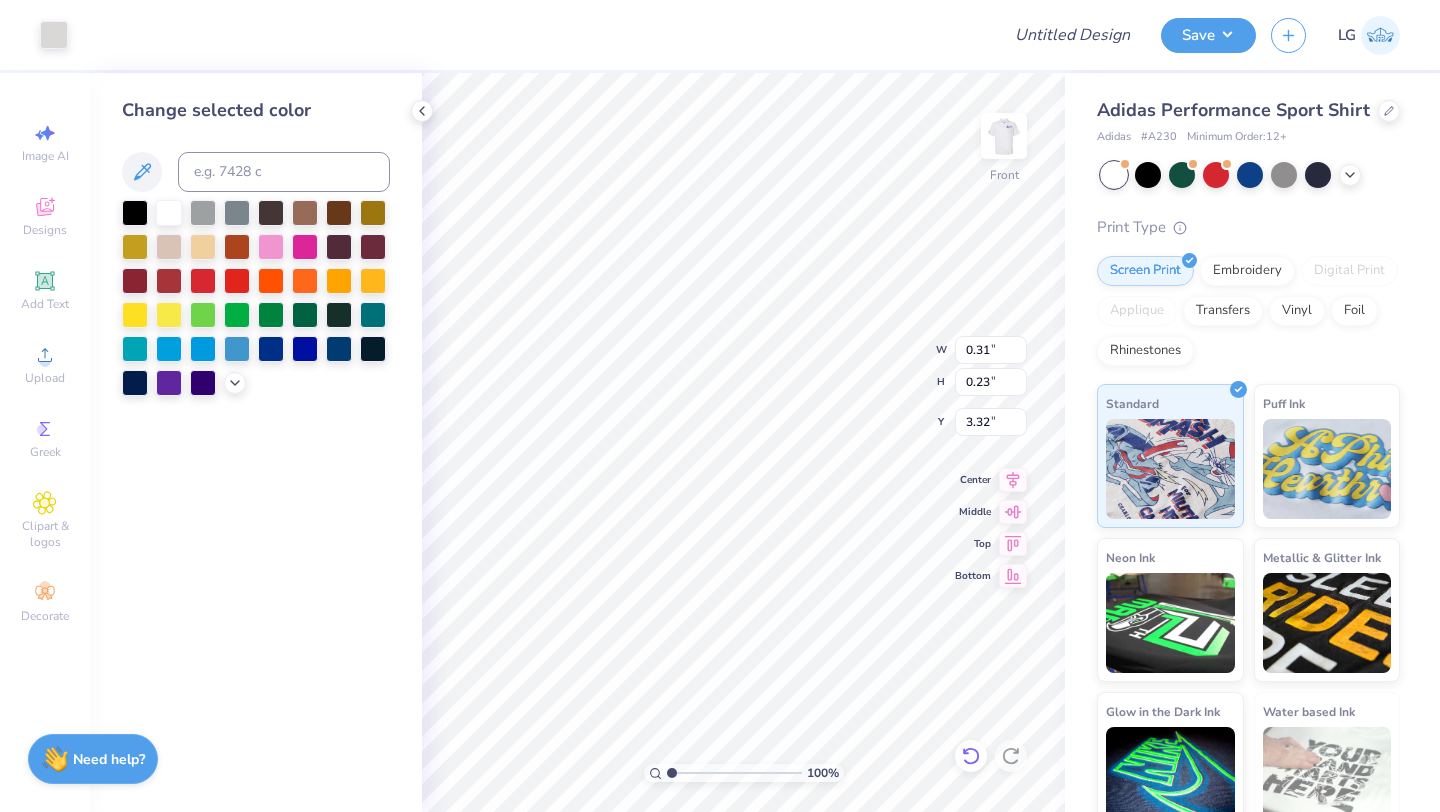 click 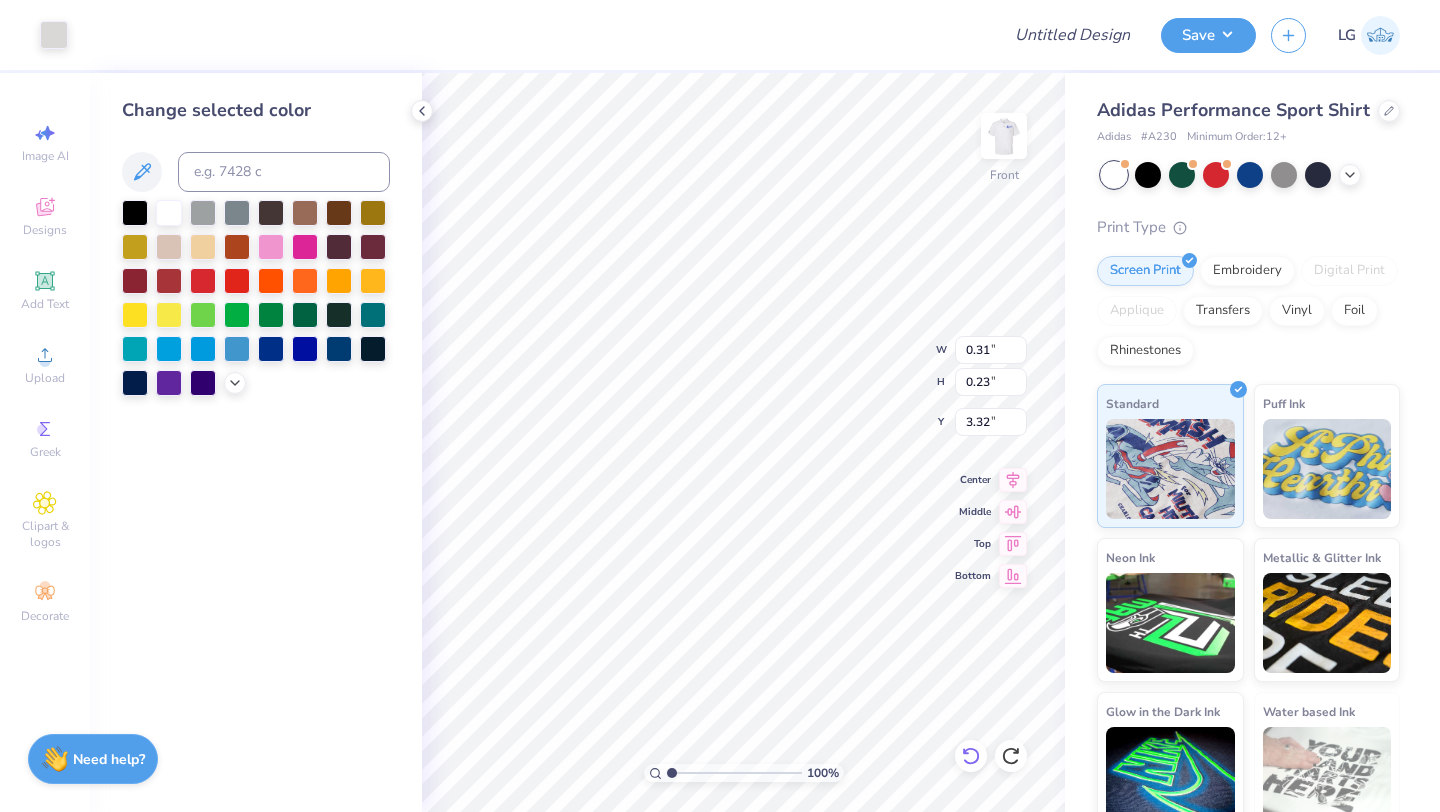 type on "0.52" 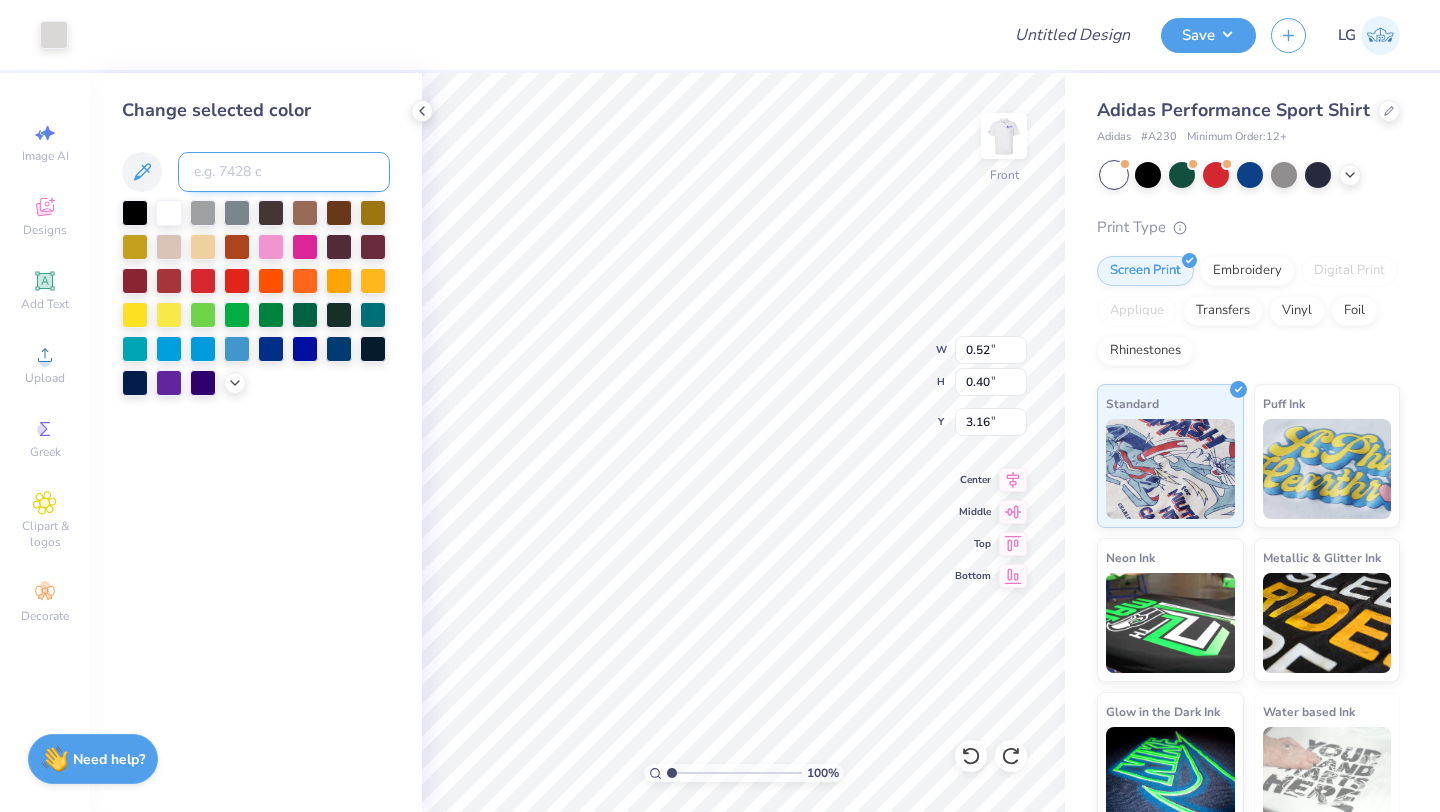 click at bounding box center [284, 172] 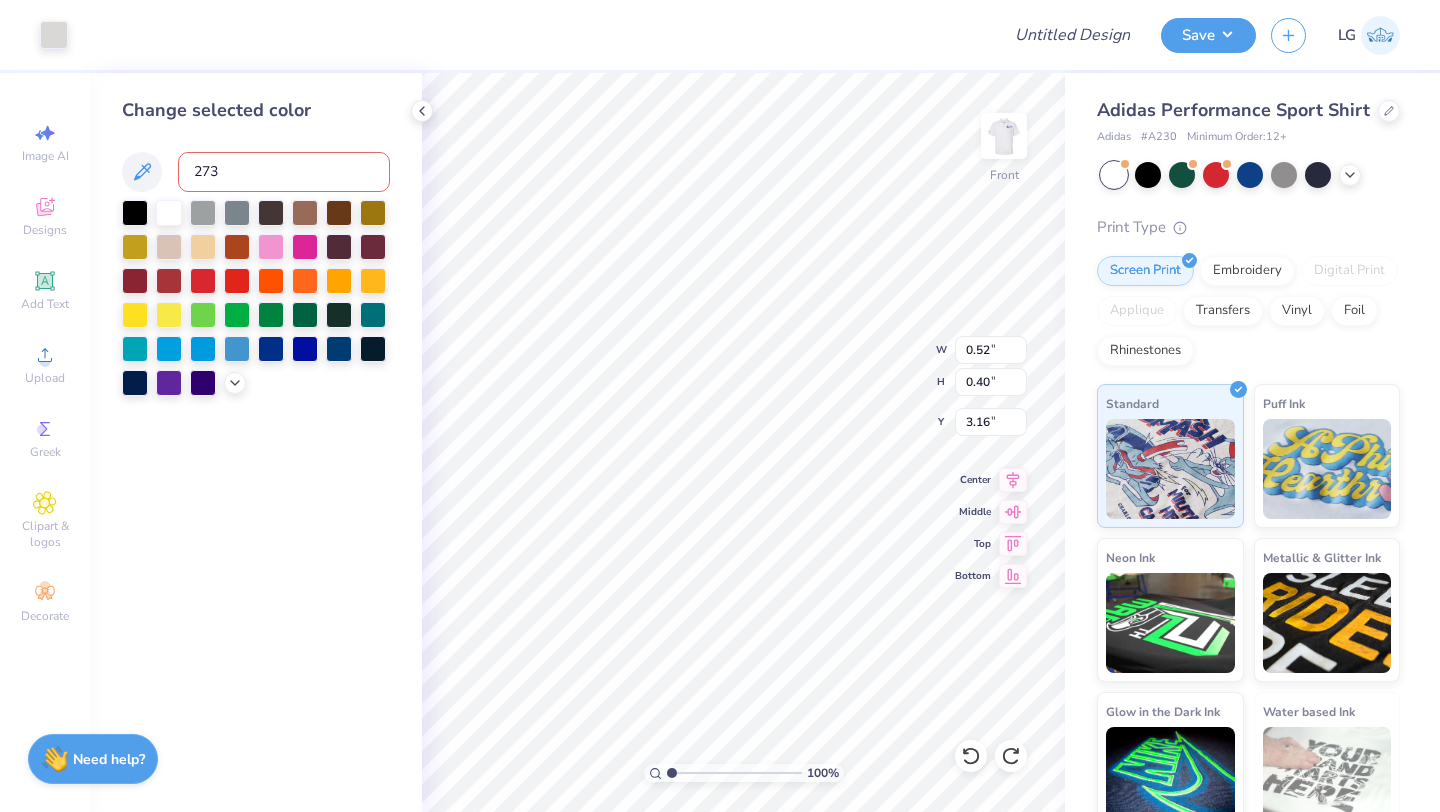 type on "2736" 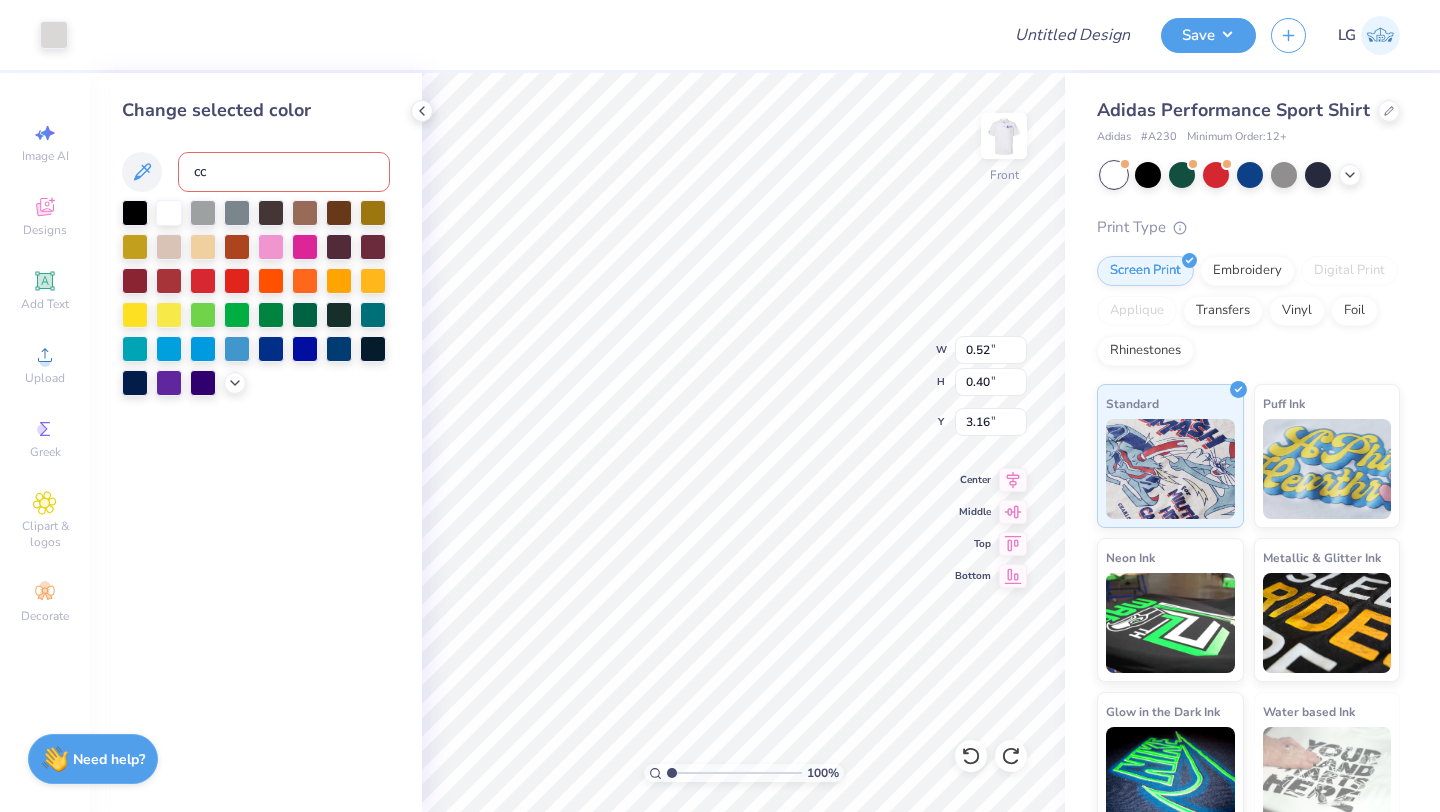 type on "c" 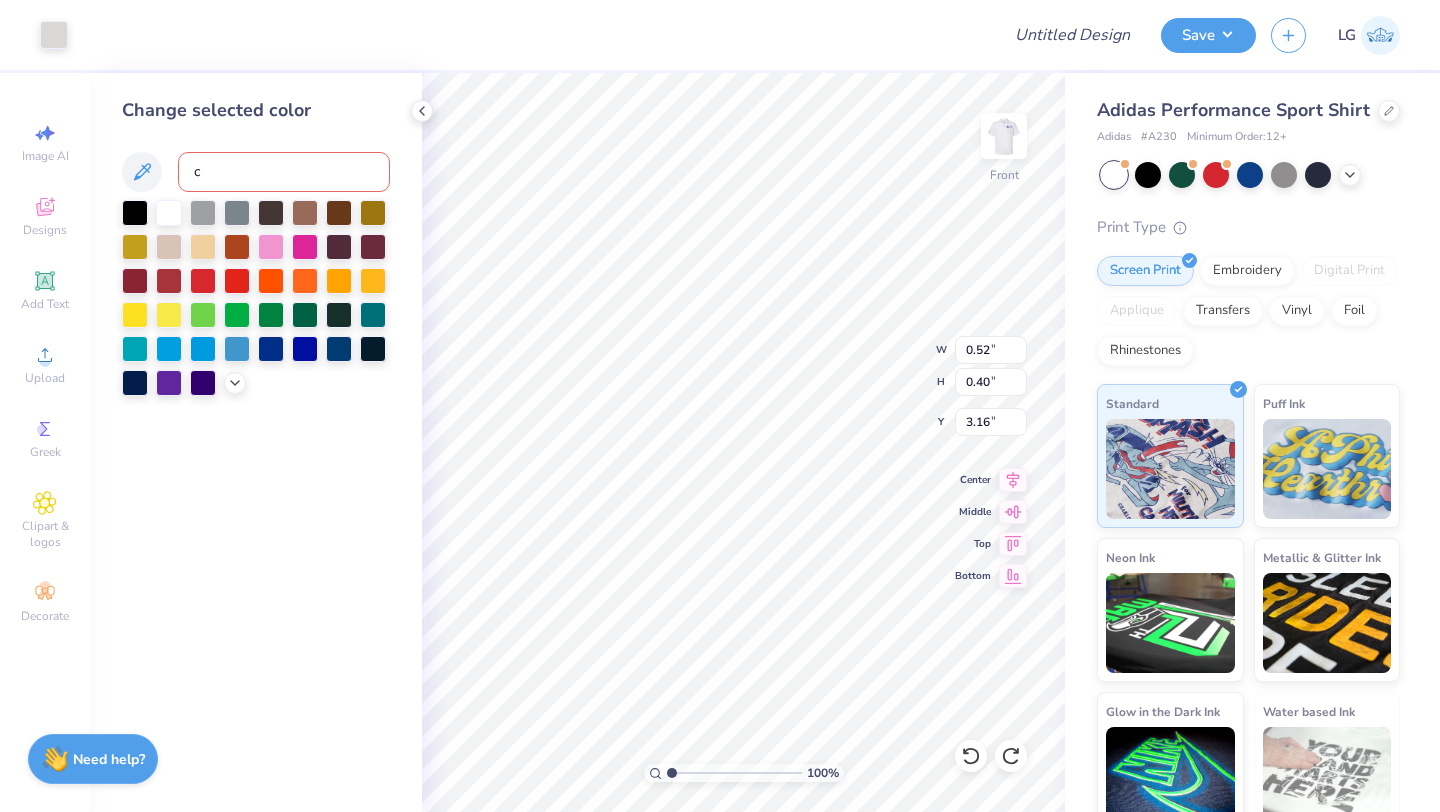 type 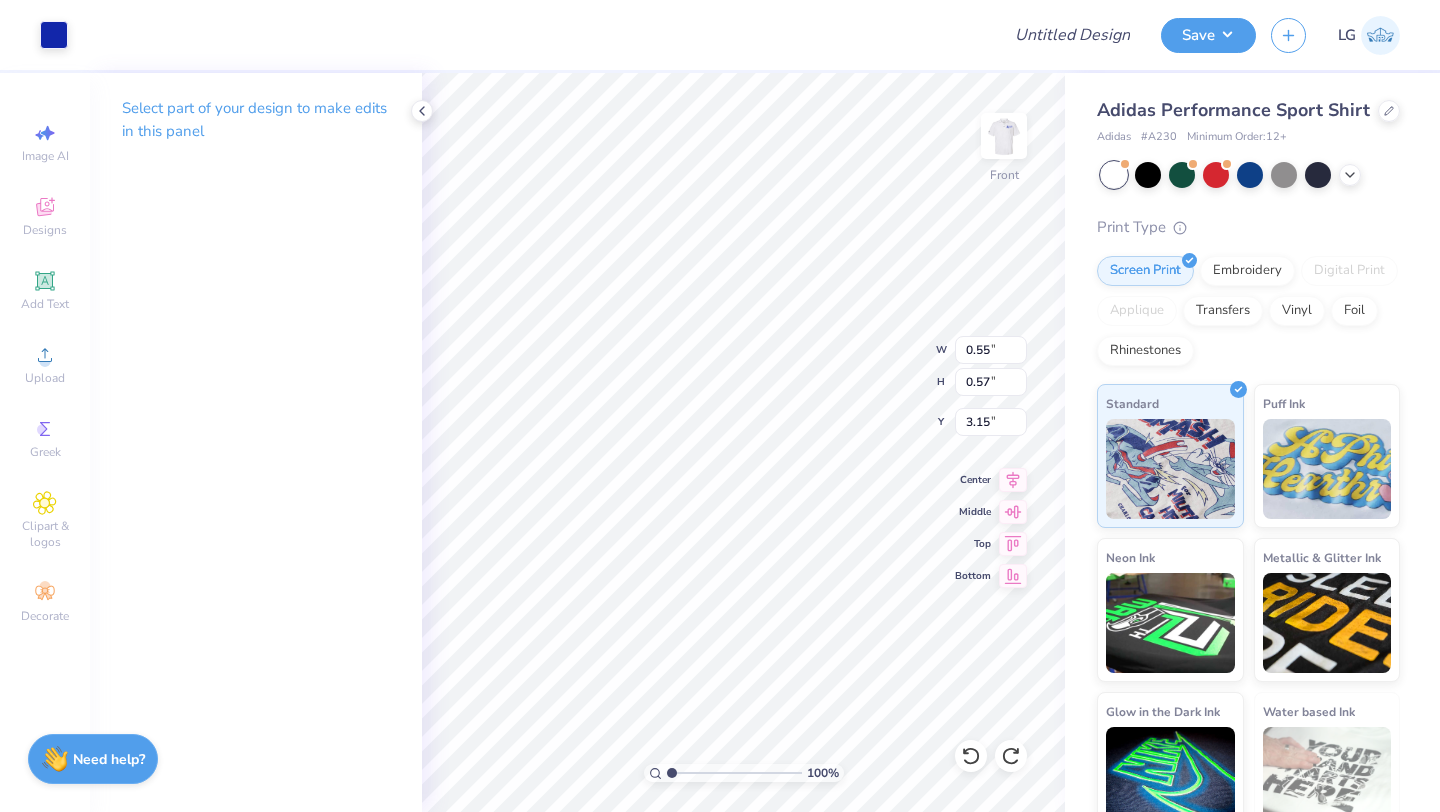type on "0.52" 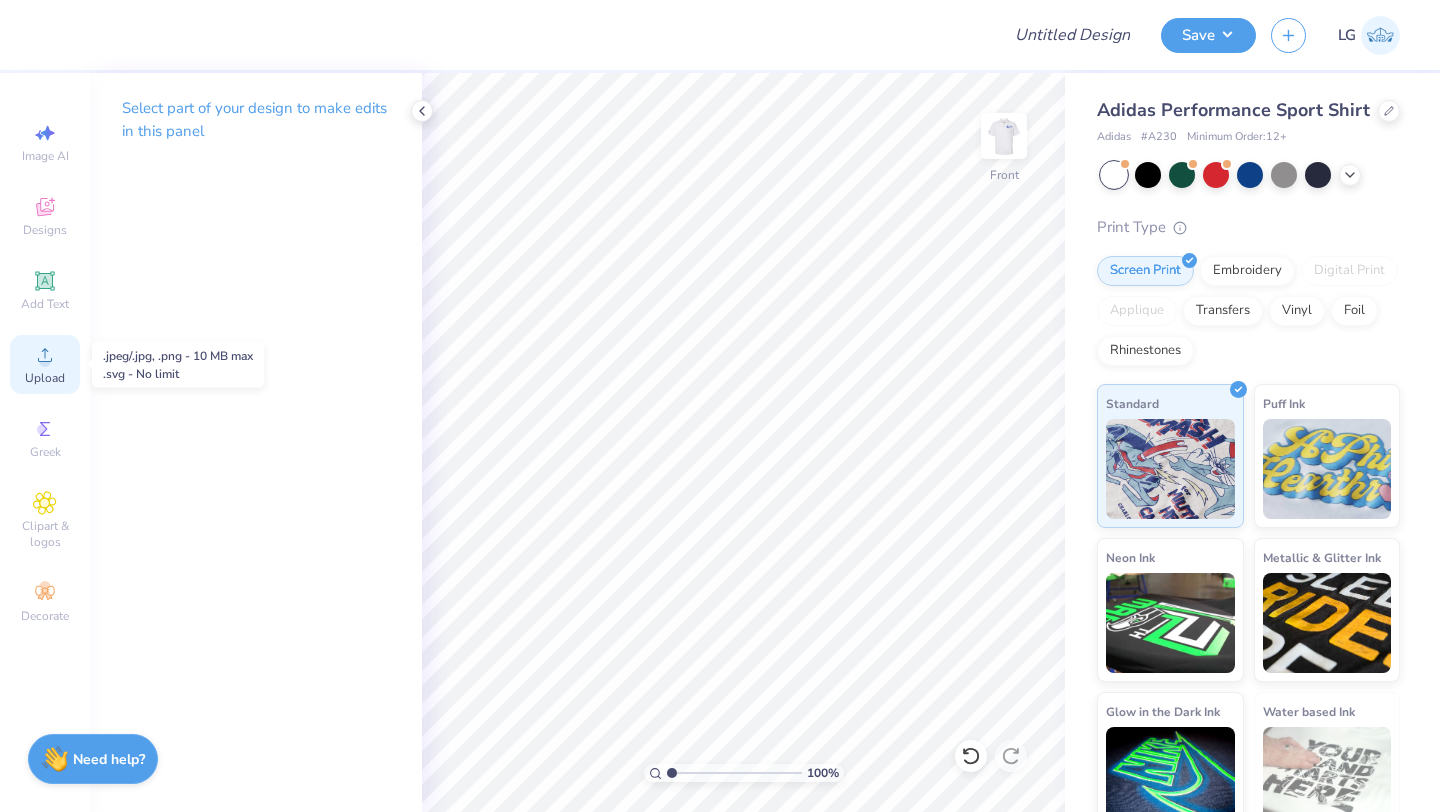 click on "Upload" at bounding box center (45, 378) 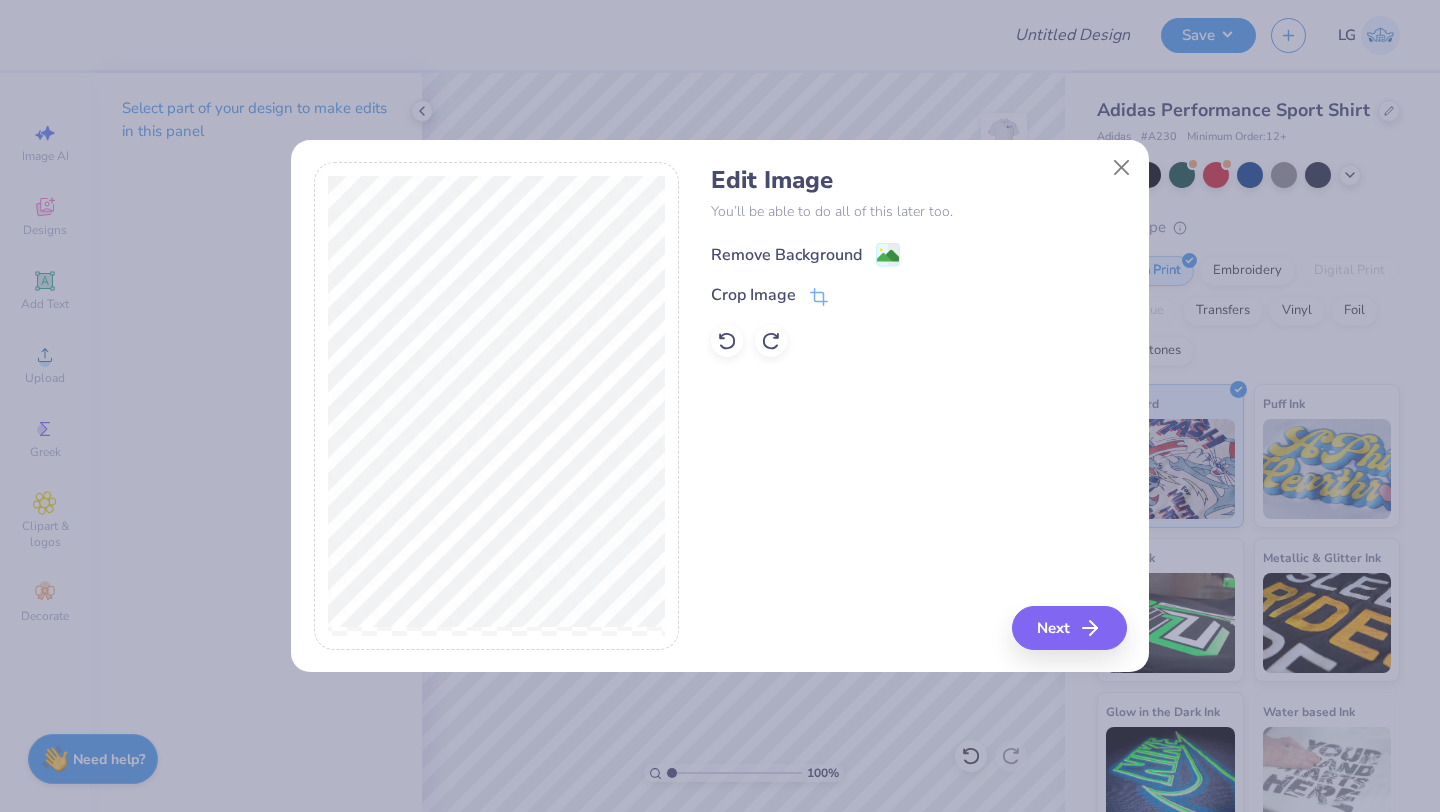 click on "Remove Background" at bounding box center (786, 255) 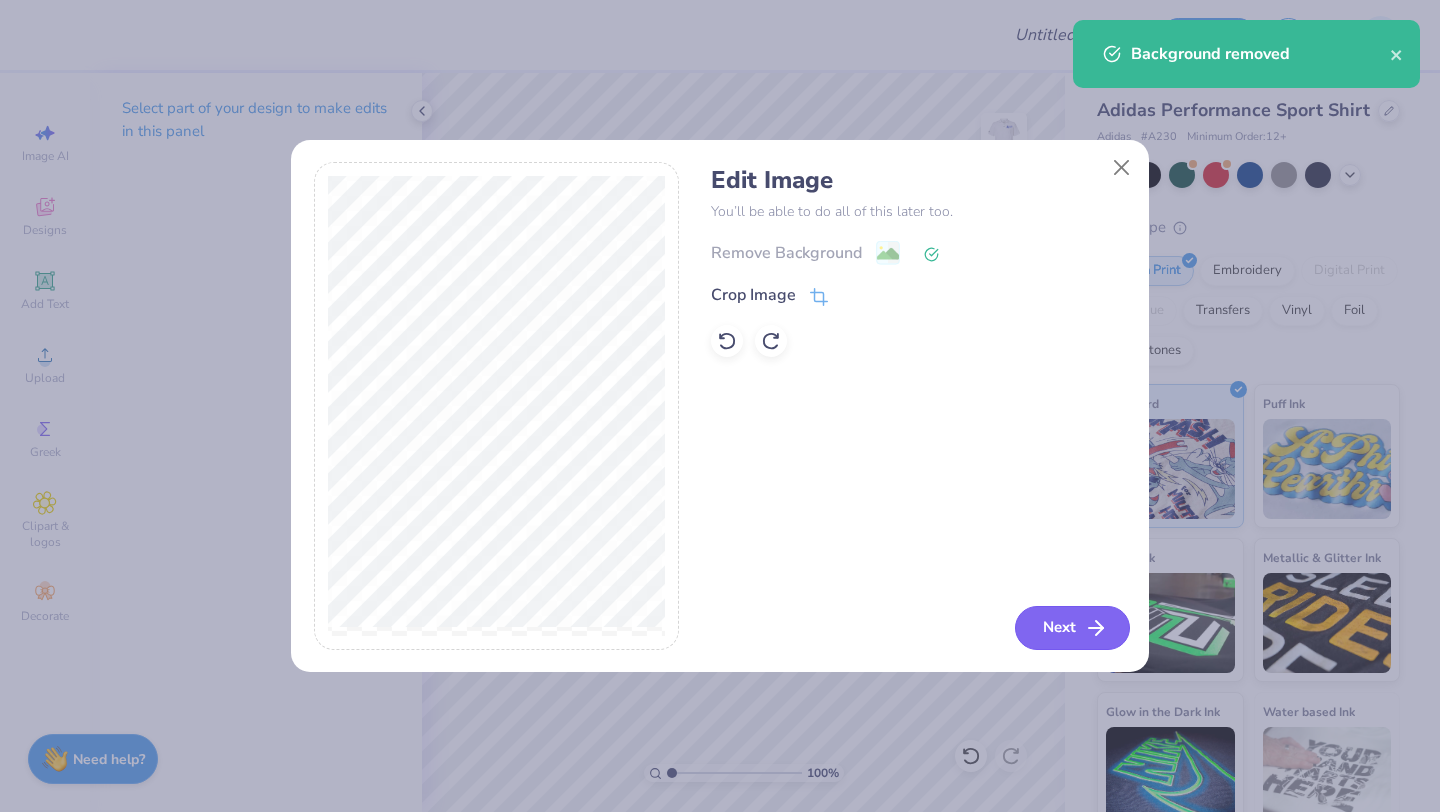 click 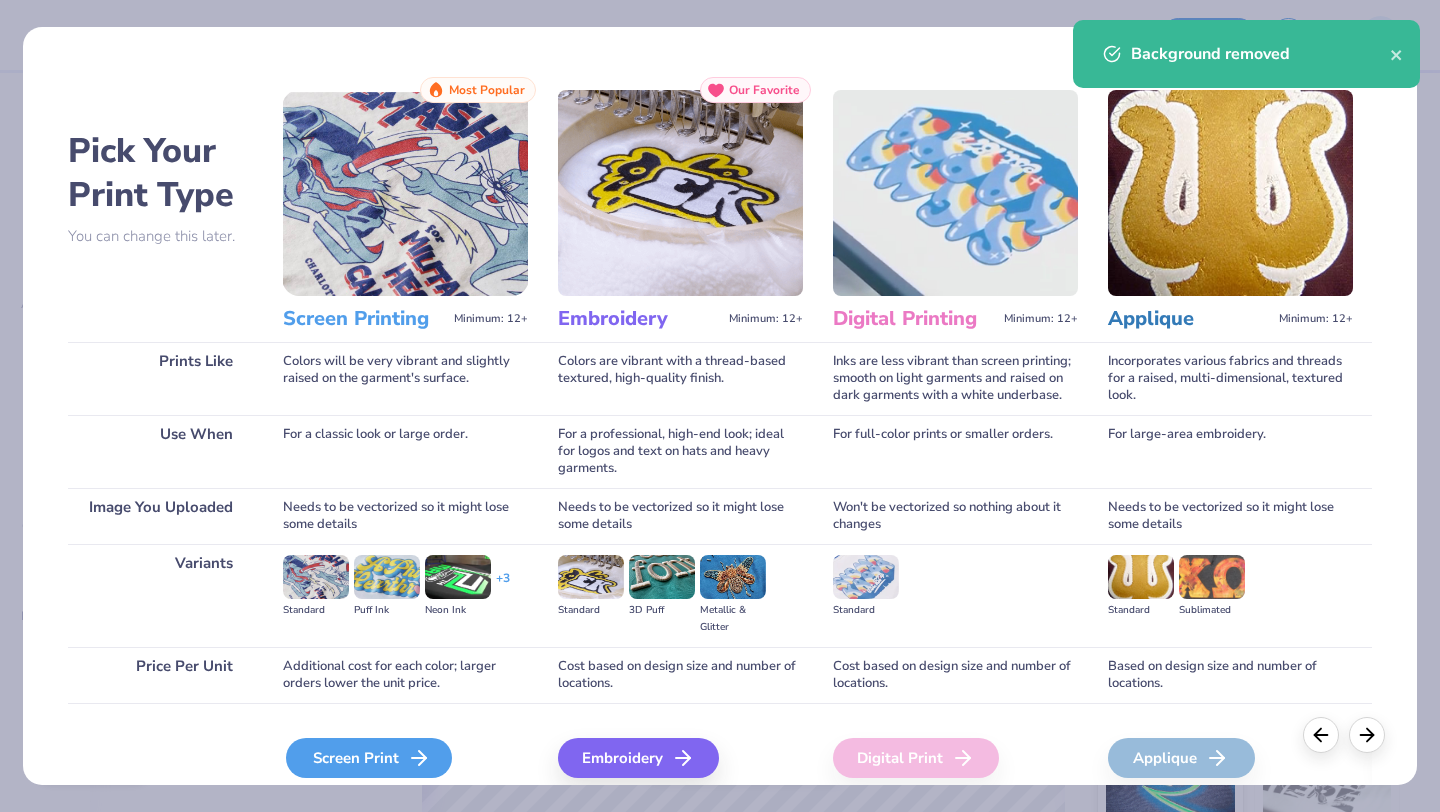 click on "Screen Print" at bounding box center [369, 758] 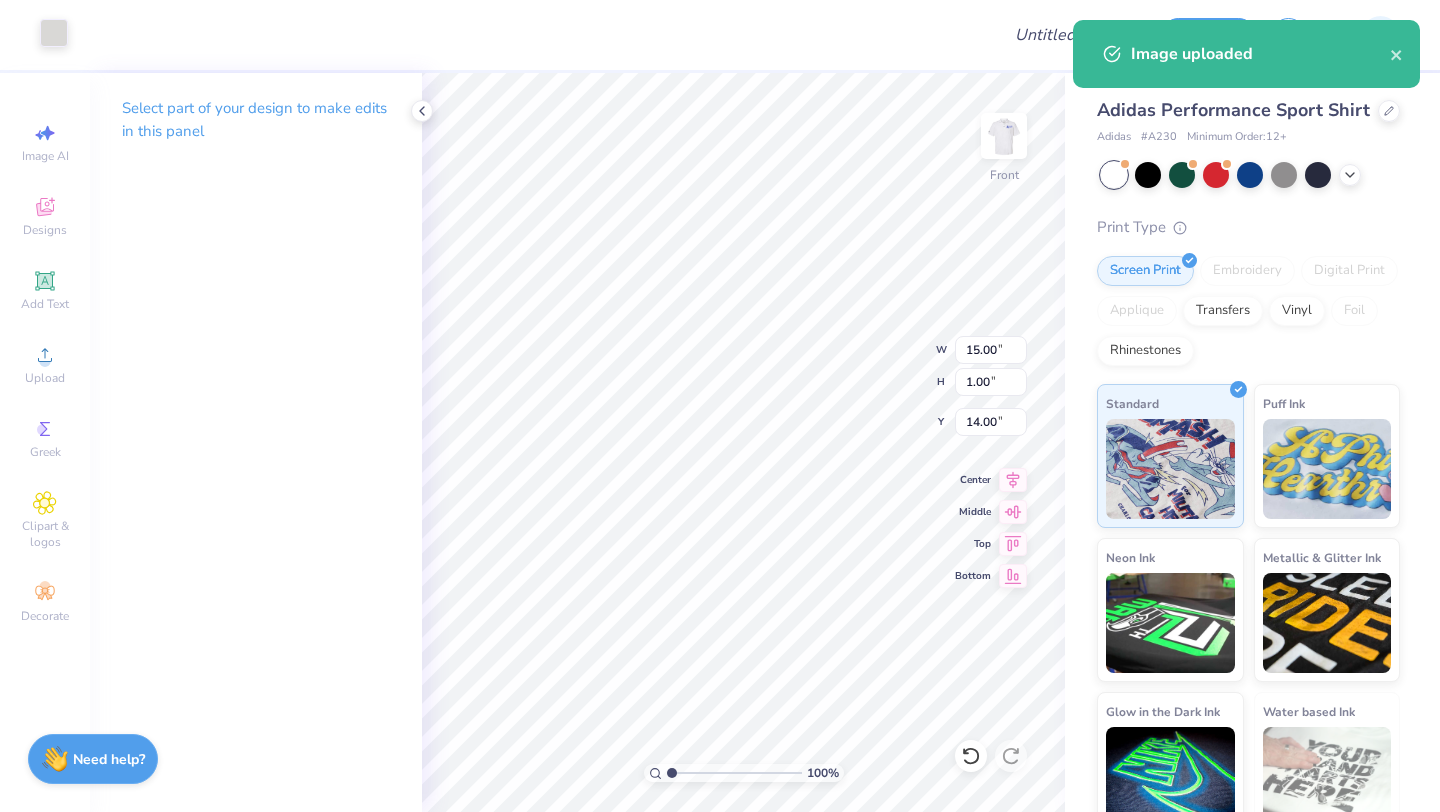 click at bounding box center (54, 33) 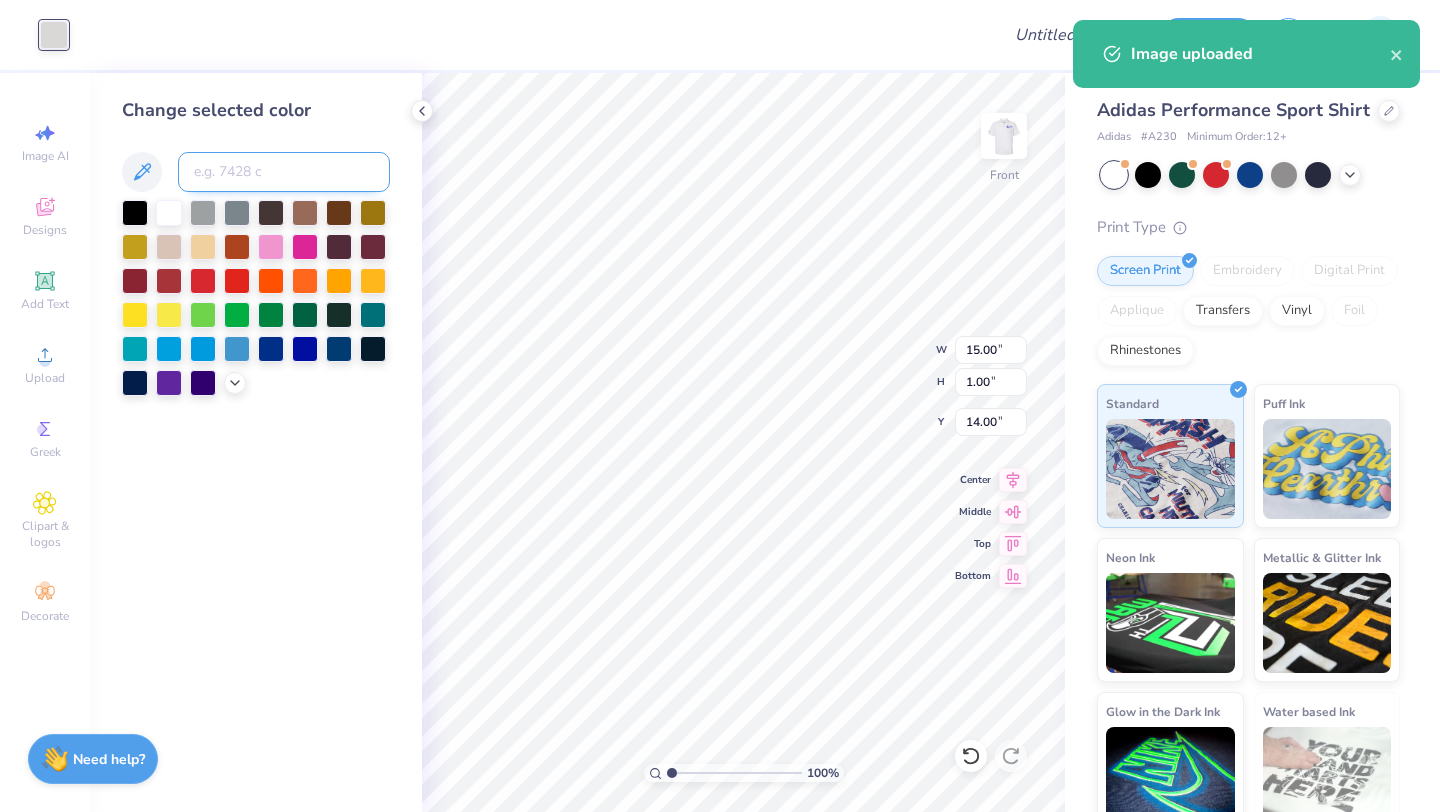 click at bounding box center [284, 172] 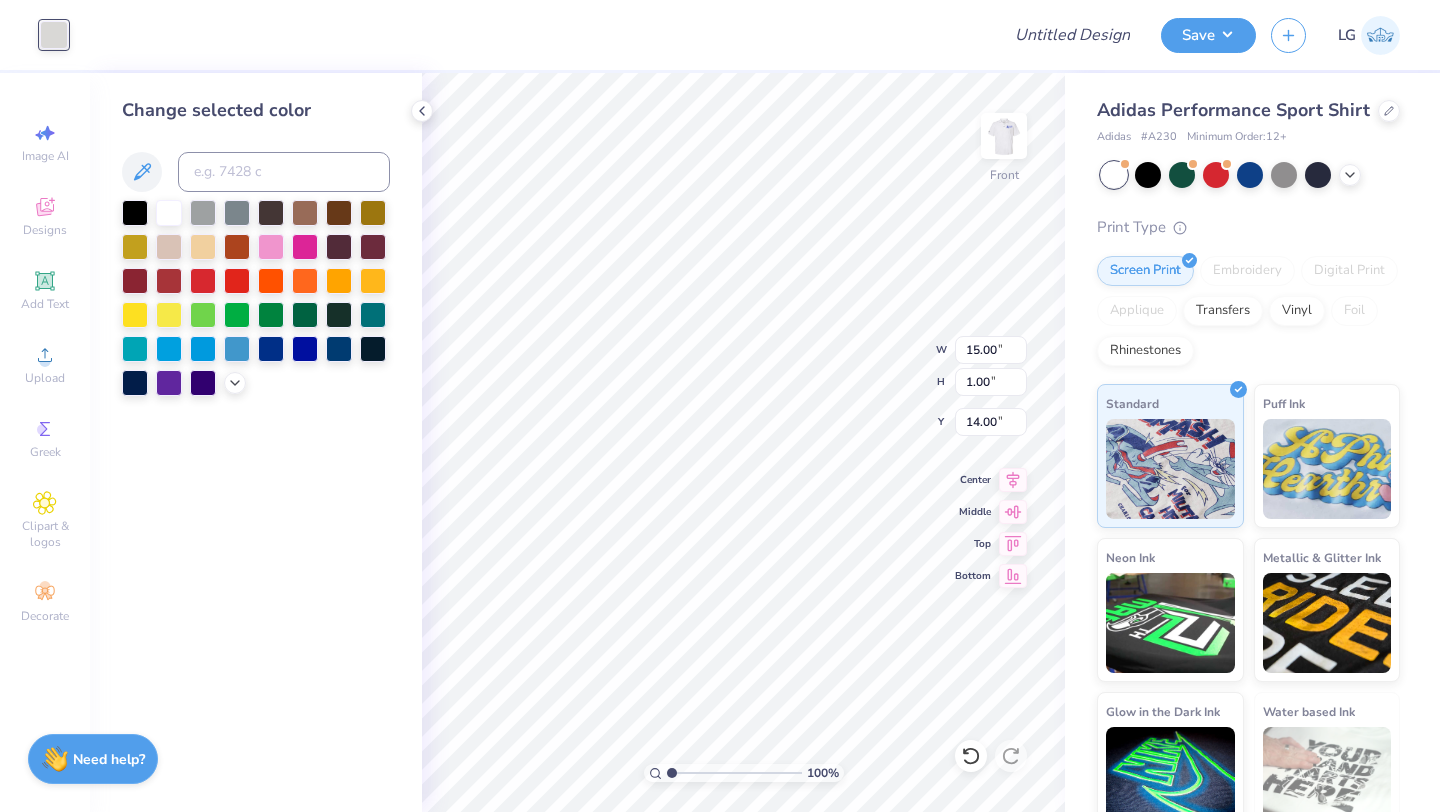 type on "4.65" 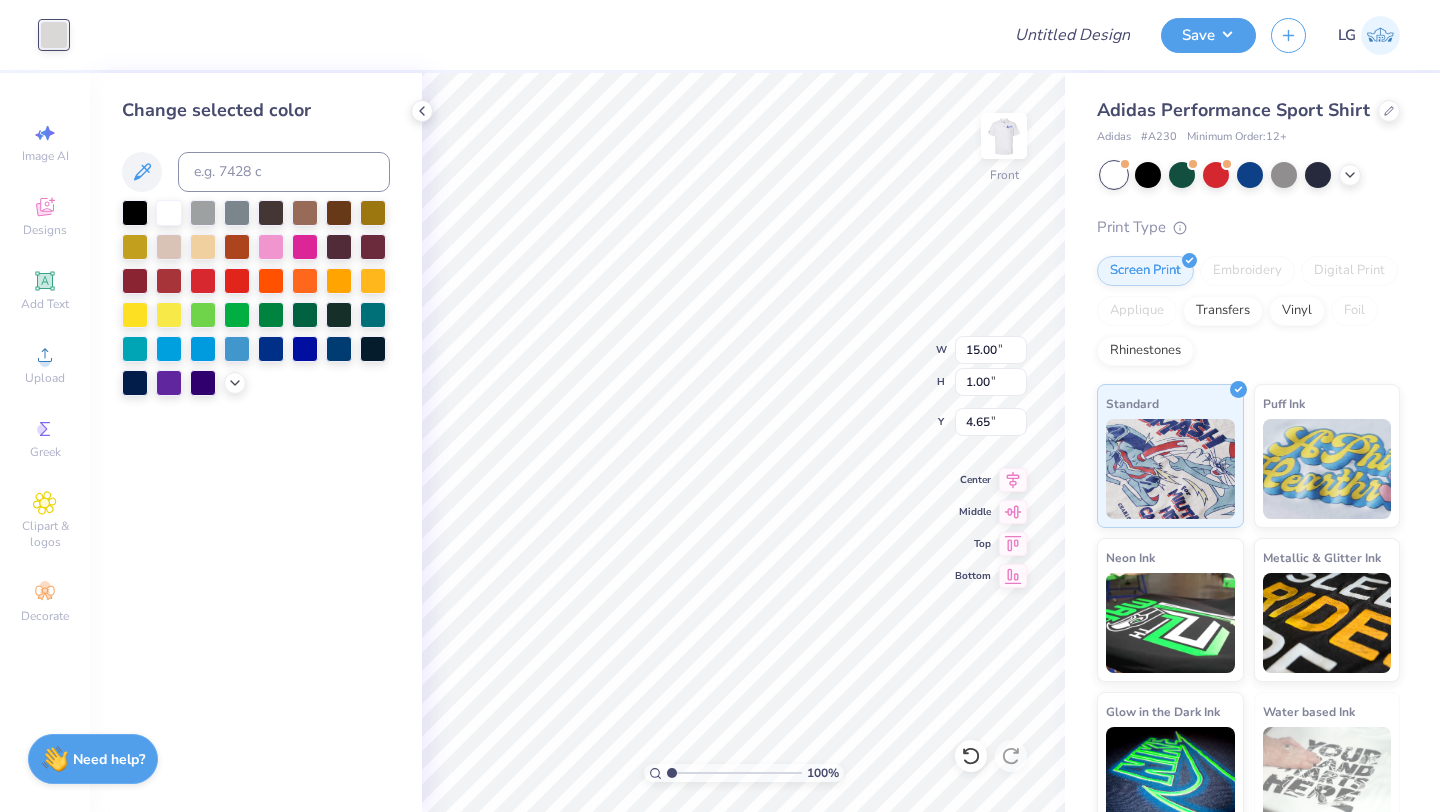 type on "13.47" 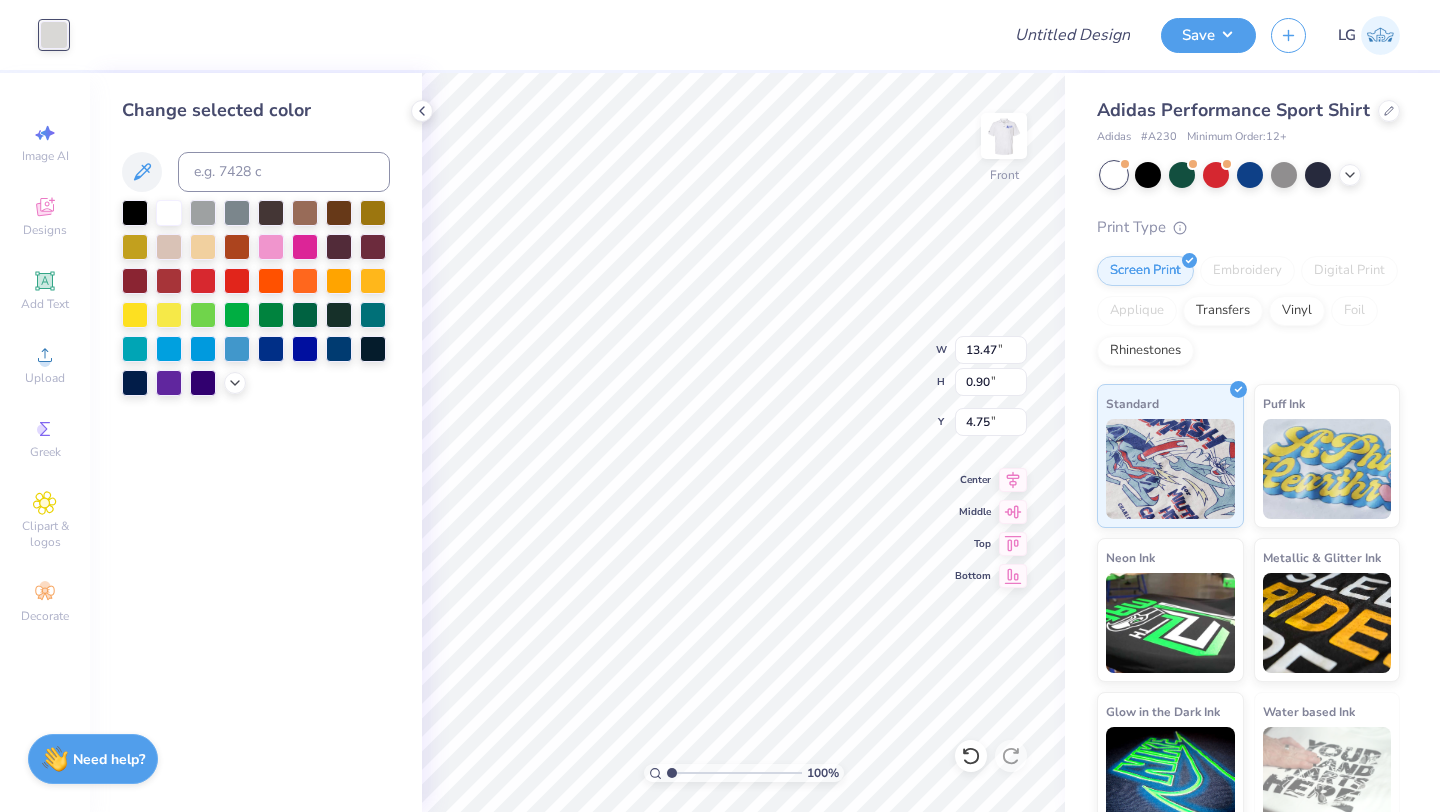 type on "3.00" 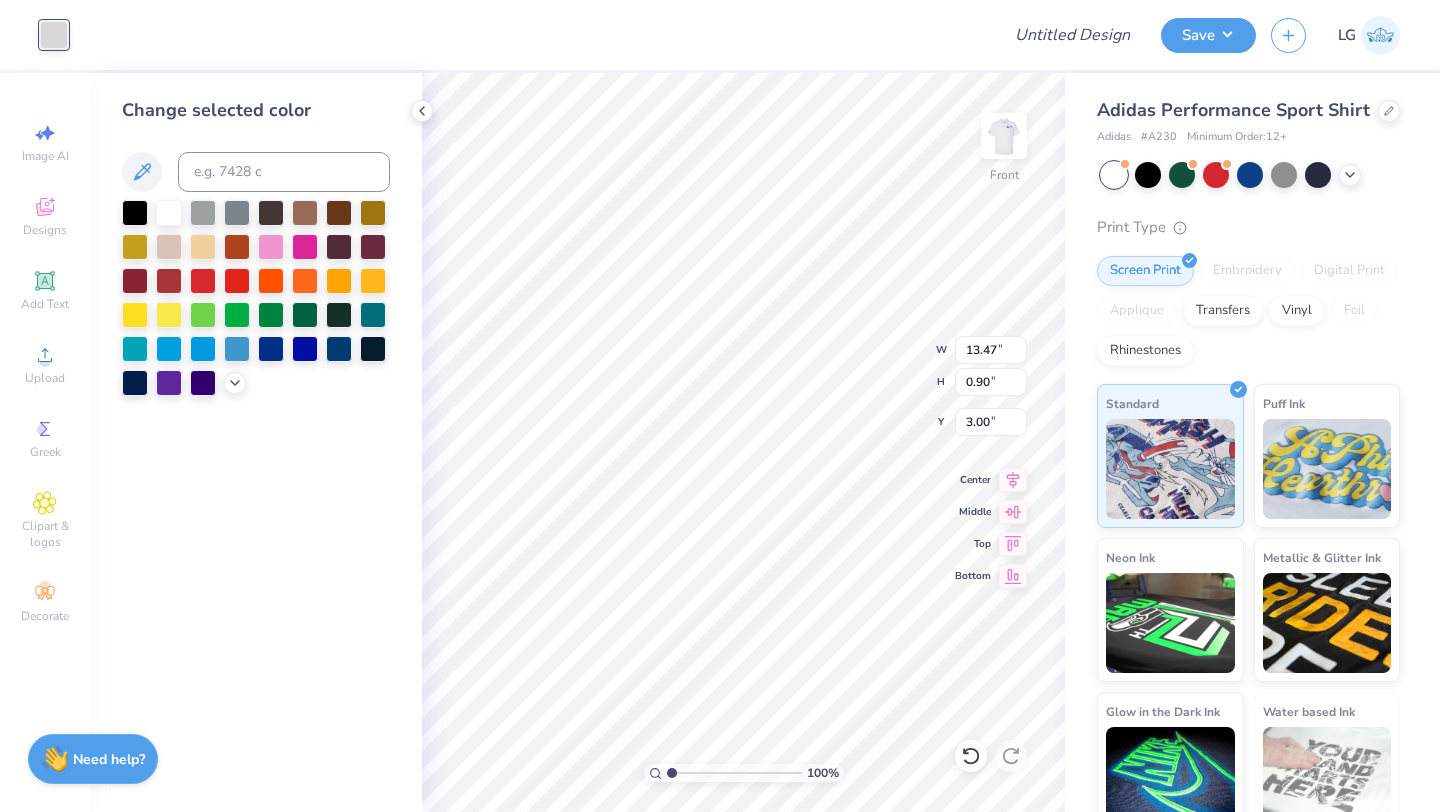 click on "Change selected color" at bounding box center (256, 246) 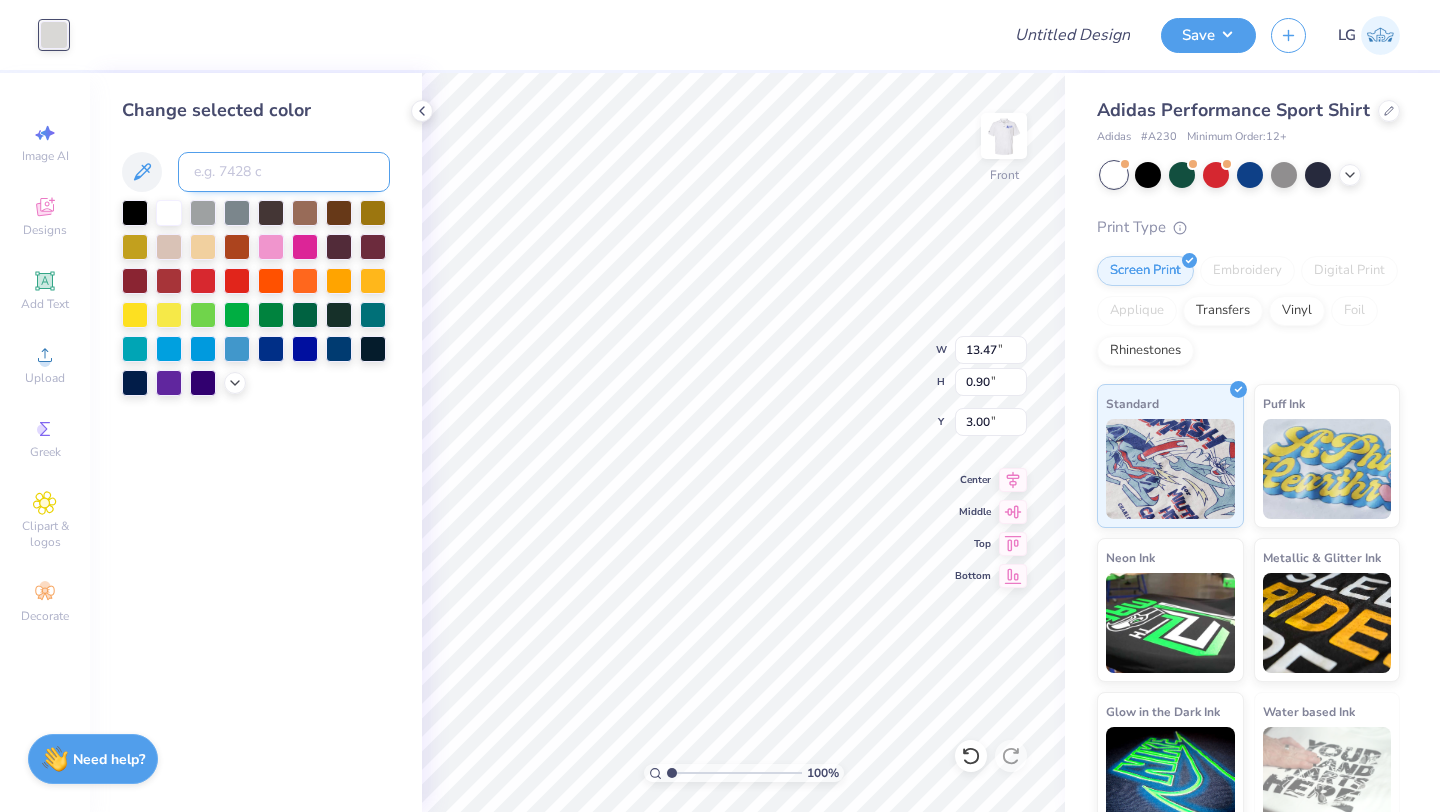 click at bounding box center [284, 172] 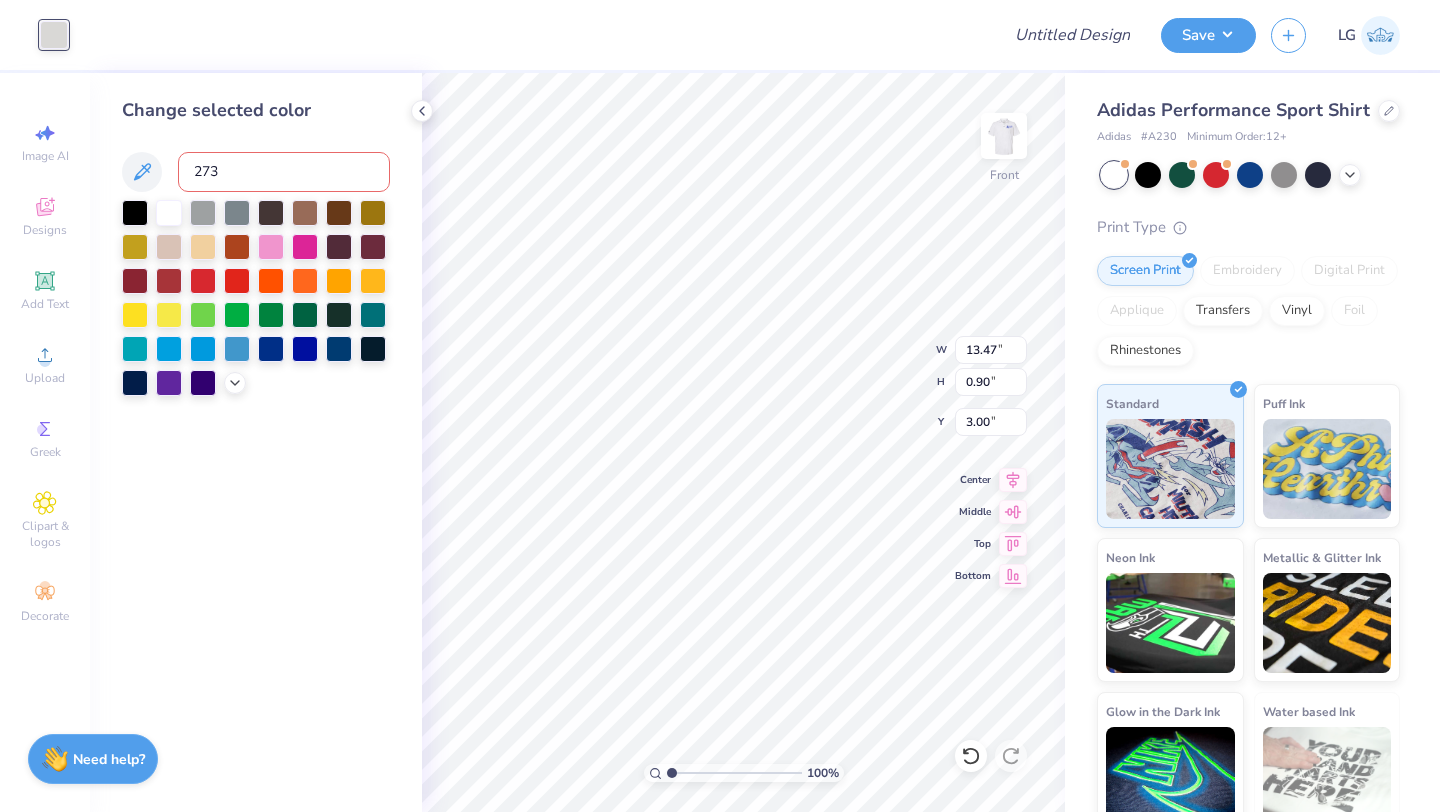 type on "2736" 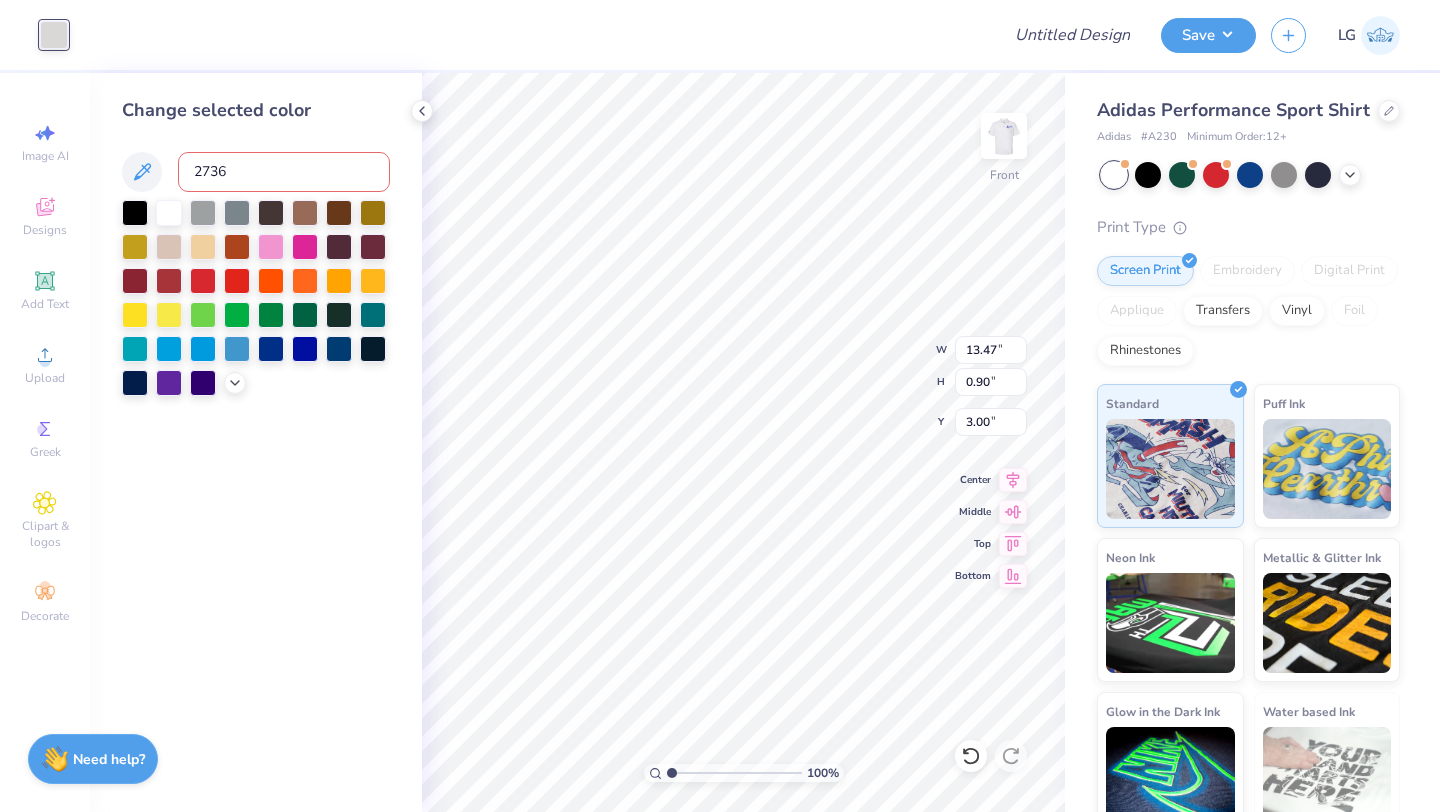 type 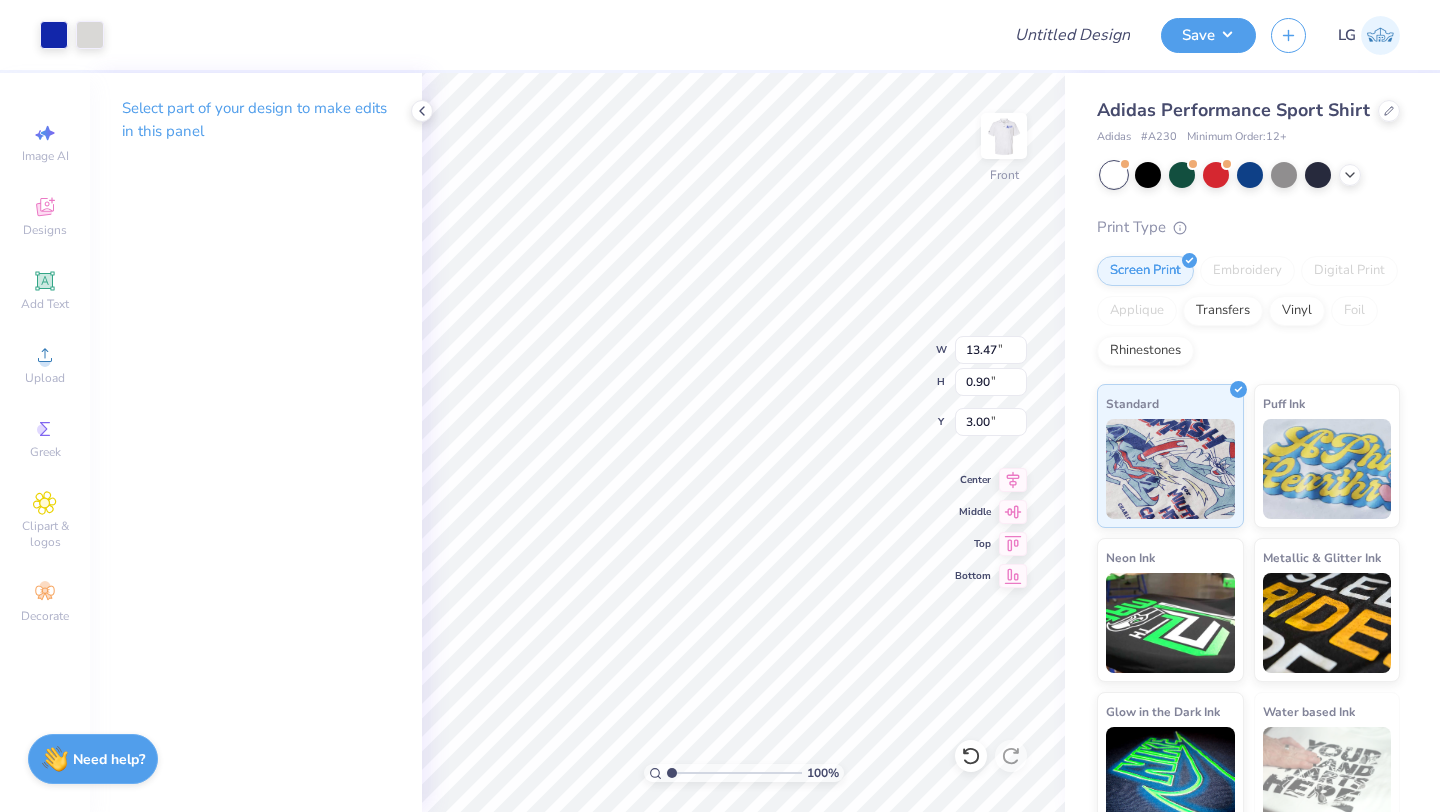 type on "12.44" 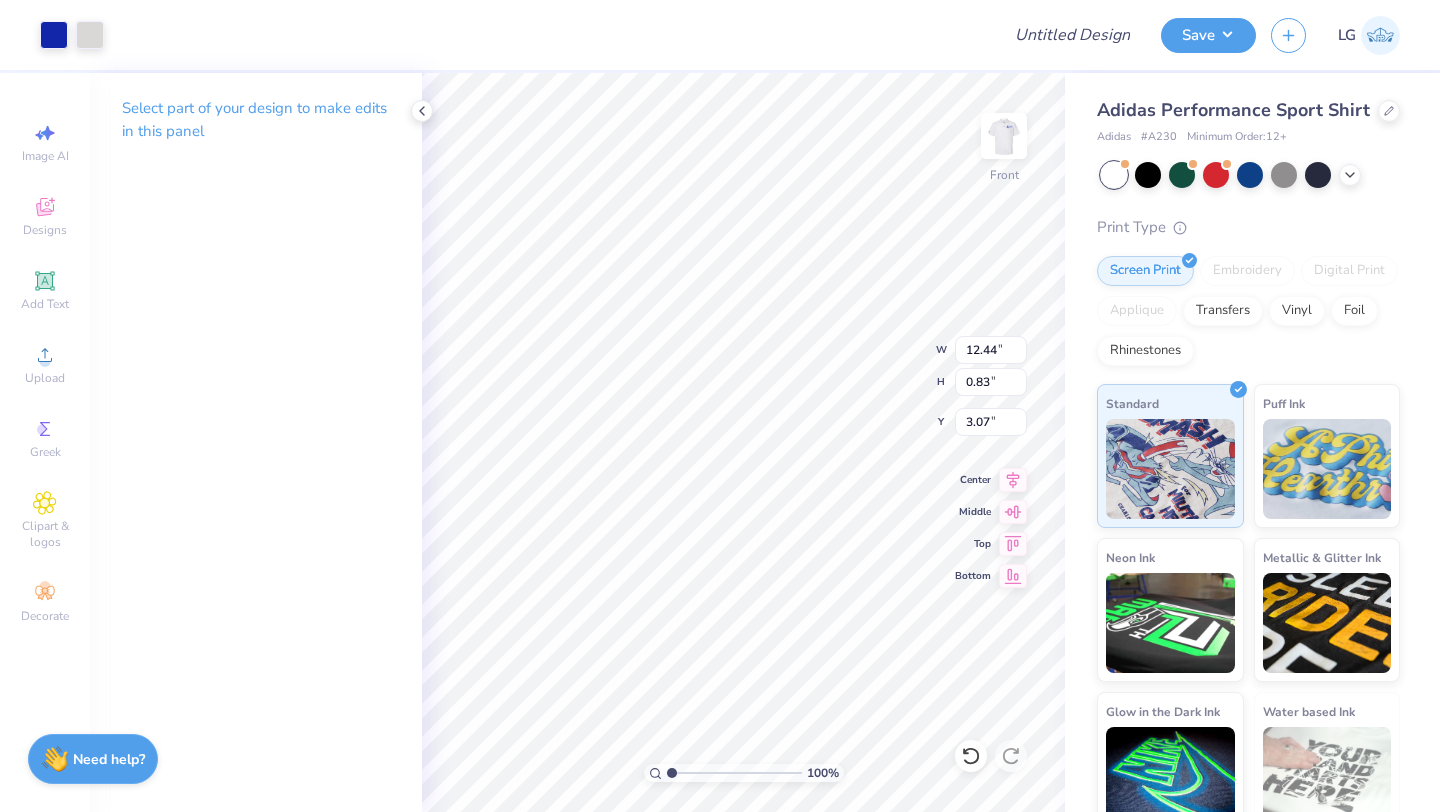 type on "3.00" 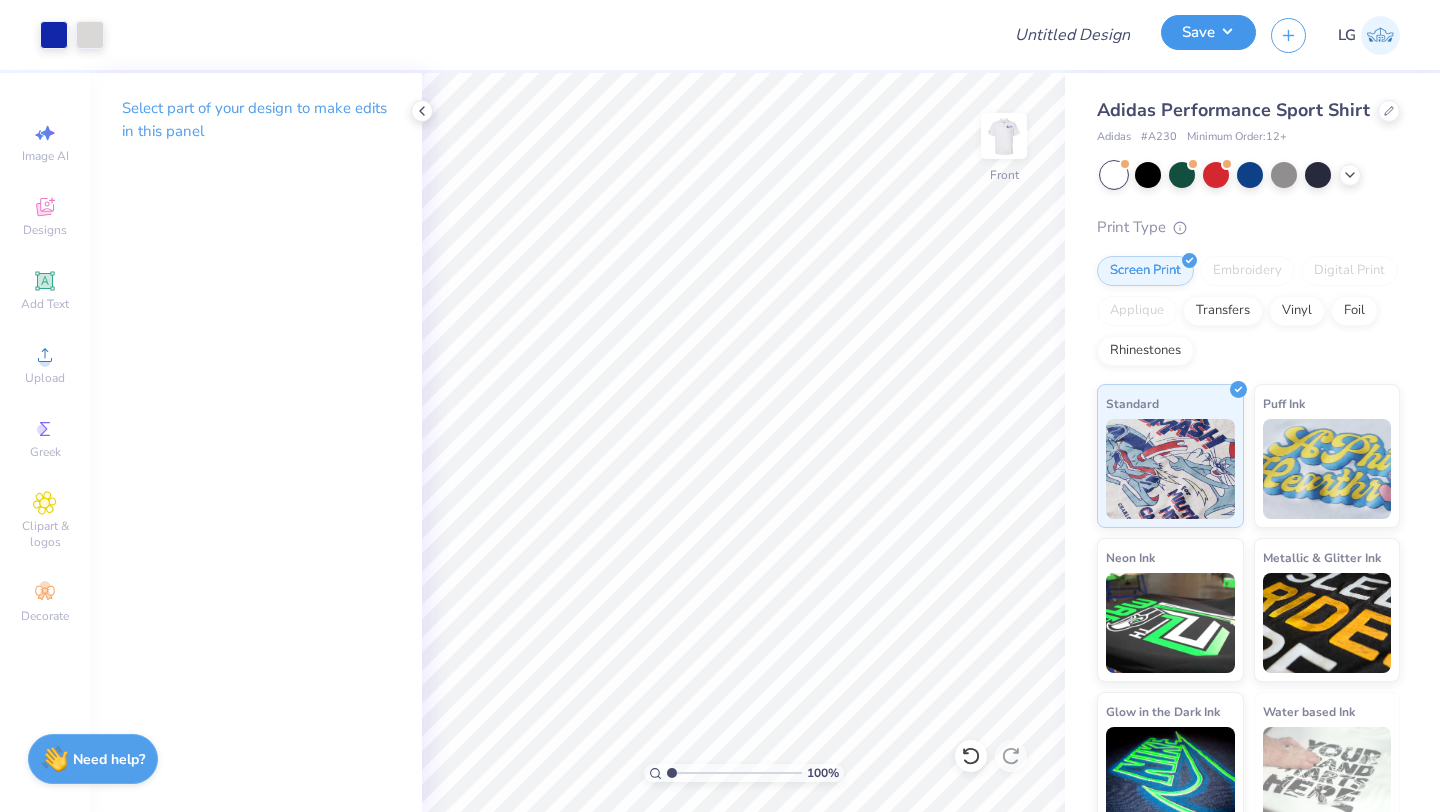 click on "Save" at bounding box center (1208, 32) 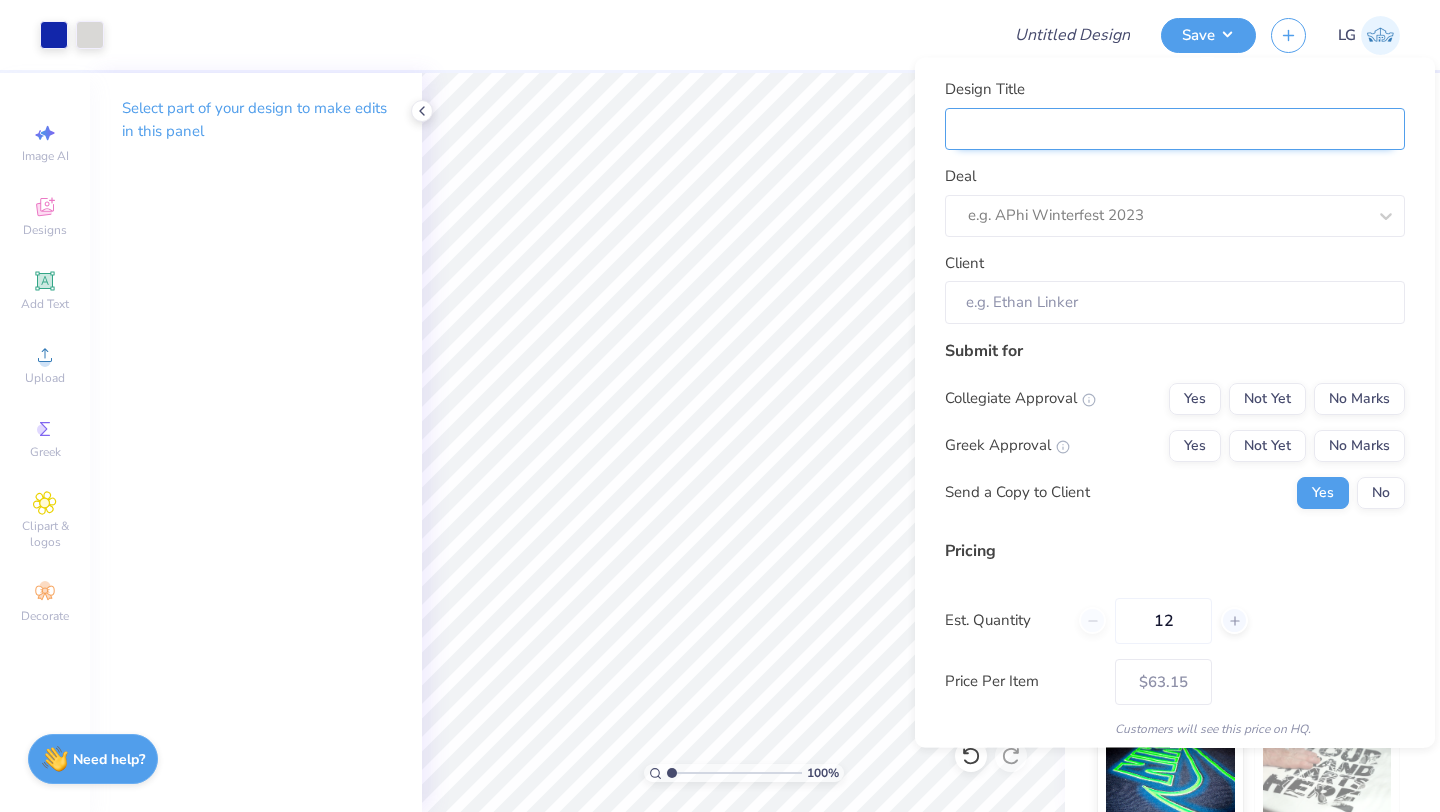 click on "Design Title" at bounding box center [1175, 128] 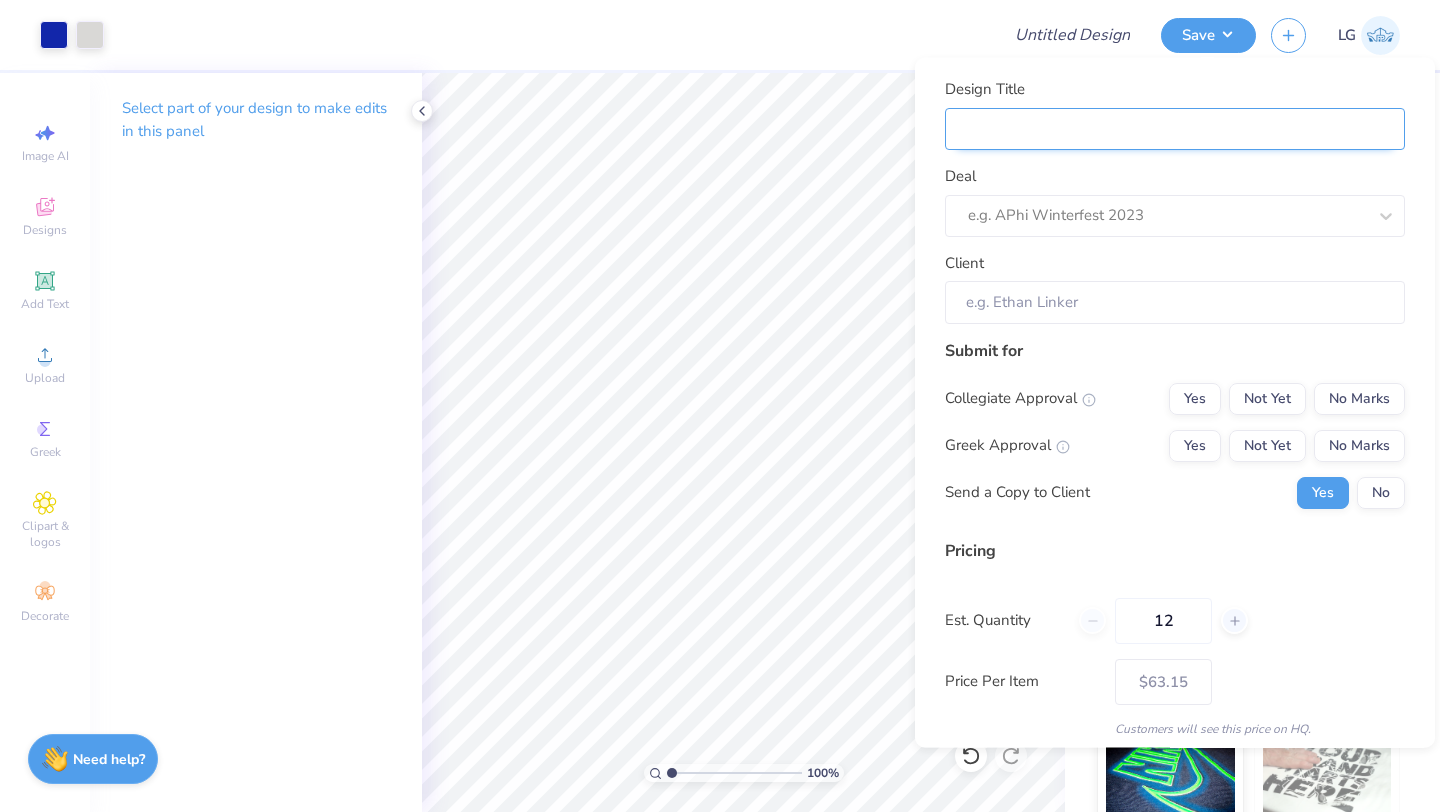 type on "D" 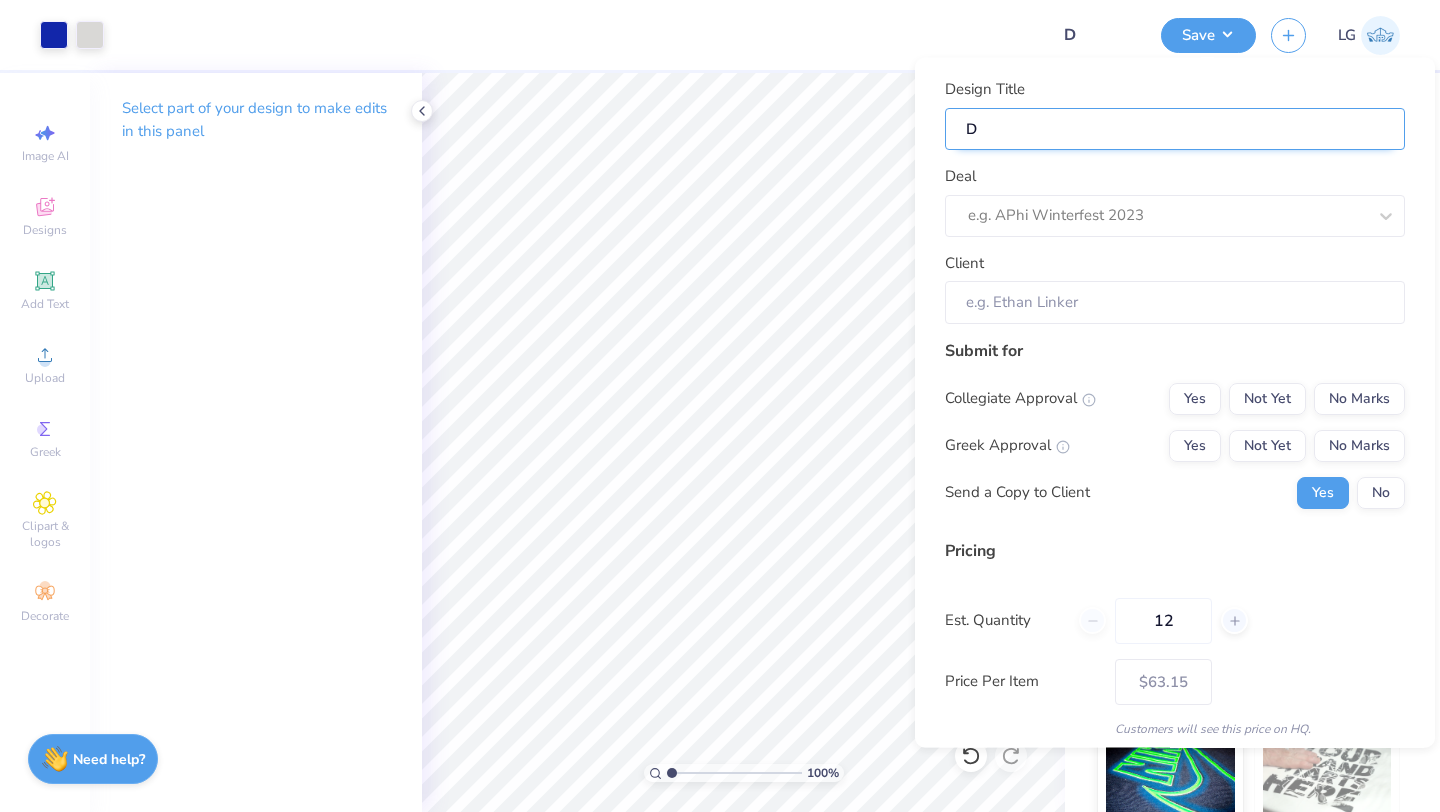type on "De" 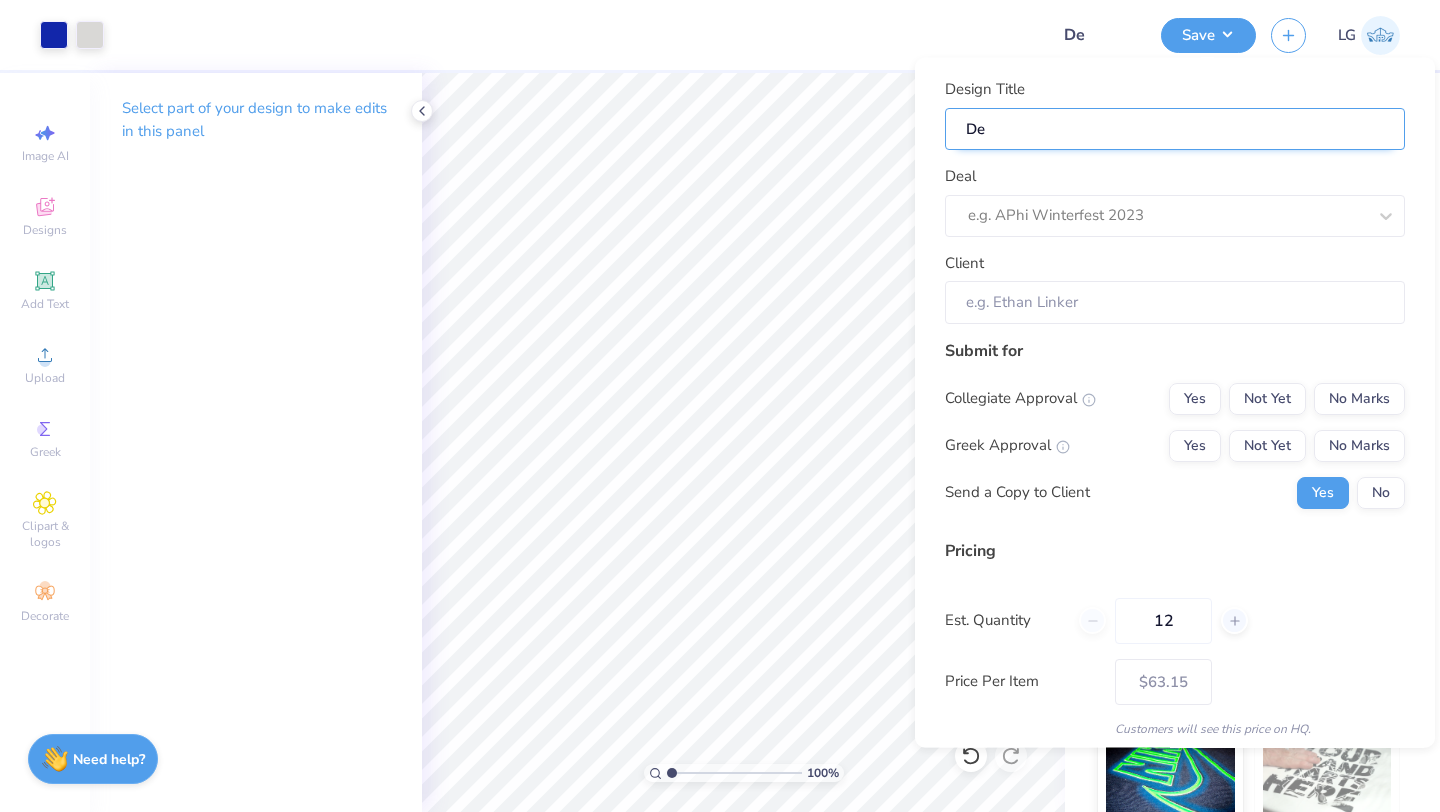 type on "Des" 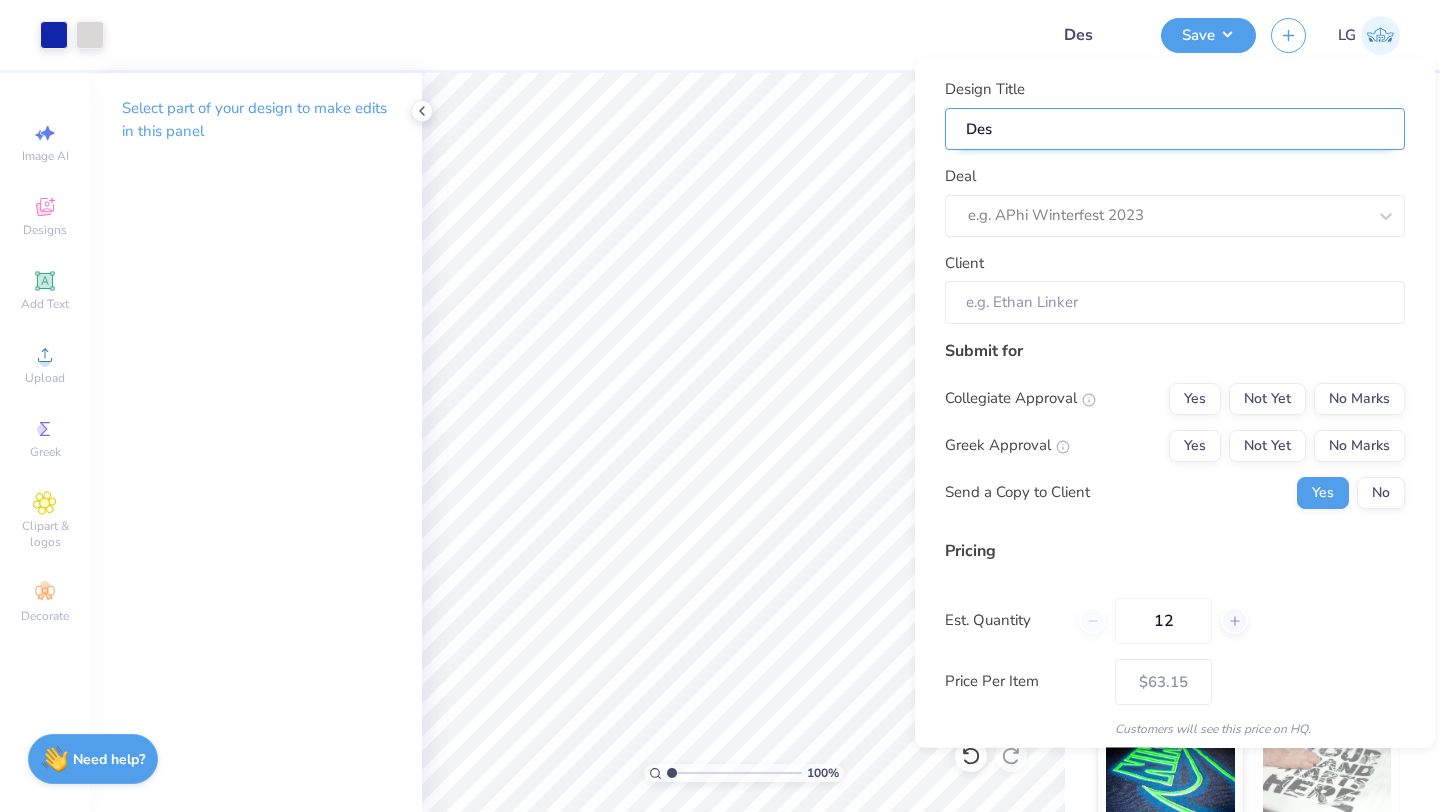 type on "Desi" 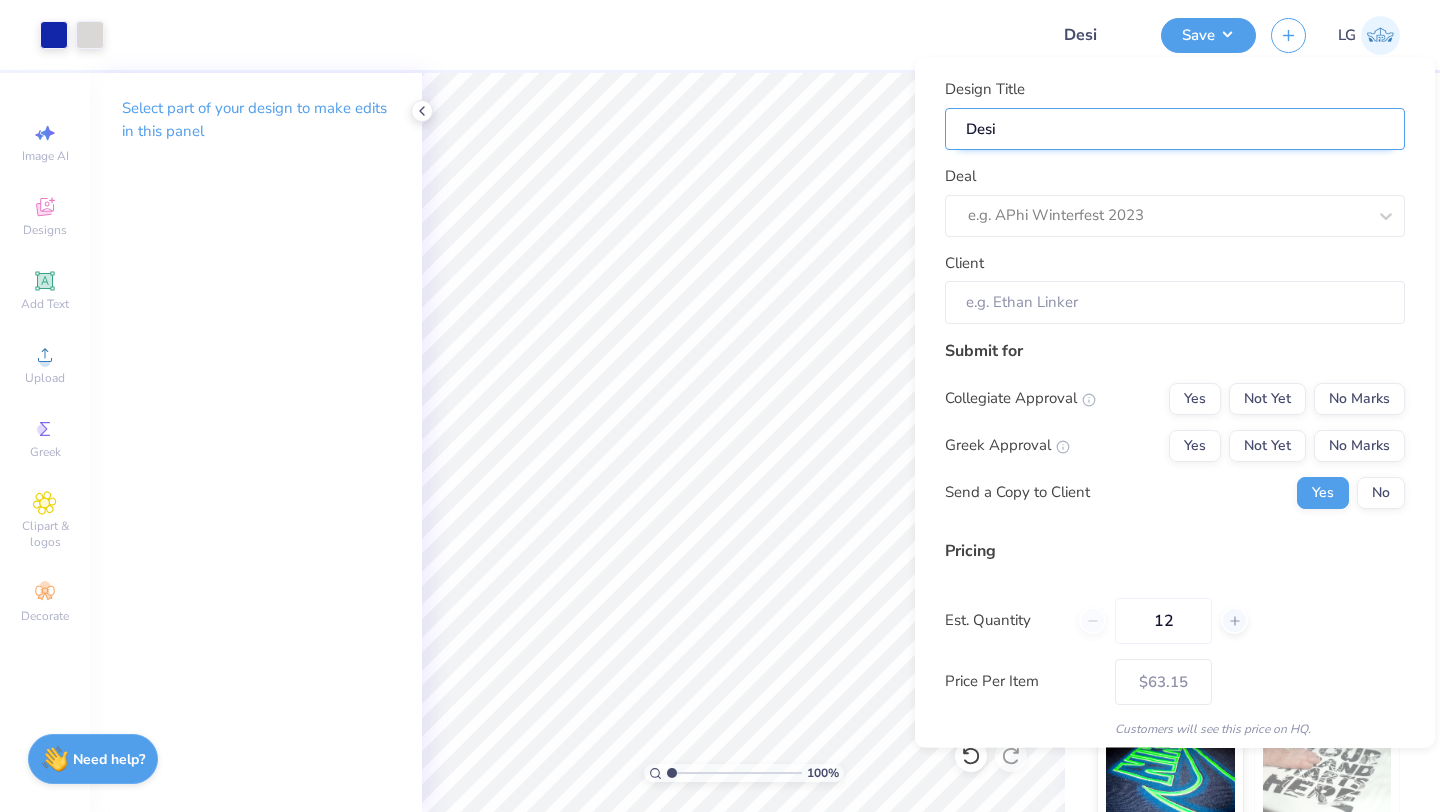type on "Desig" 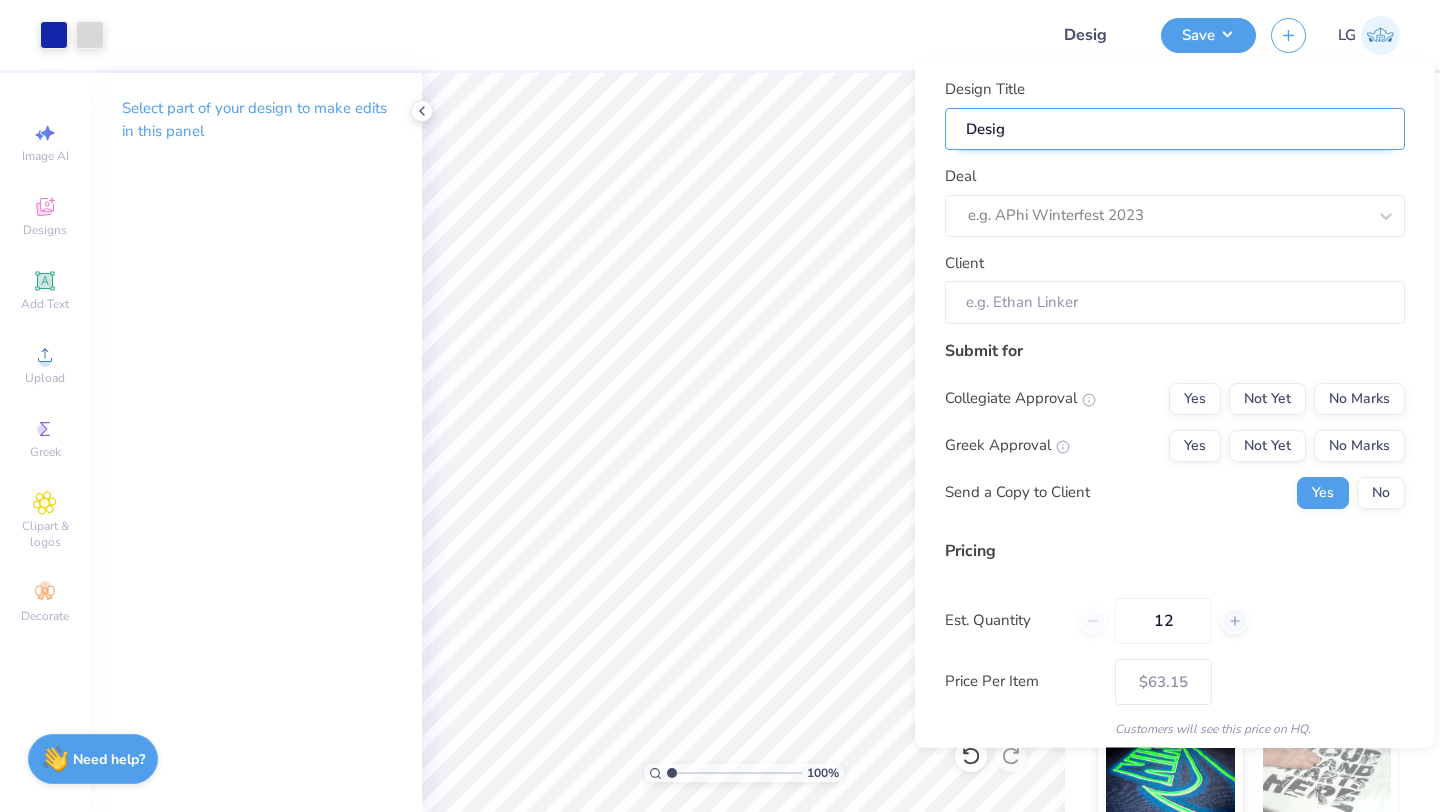type on "Design" 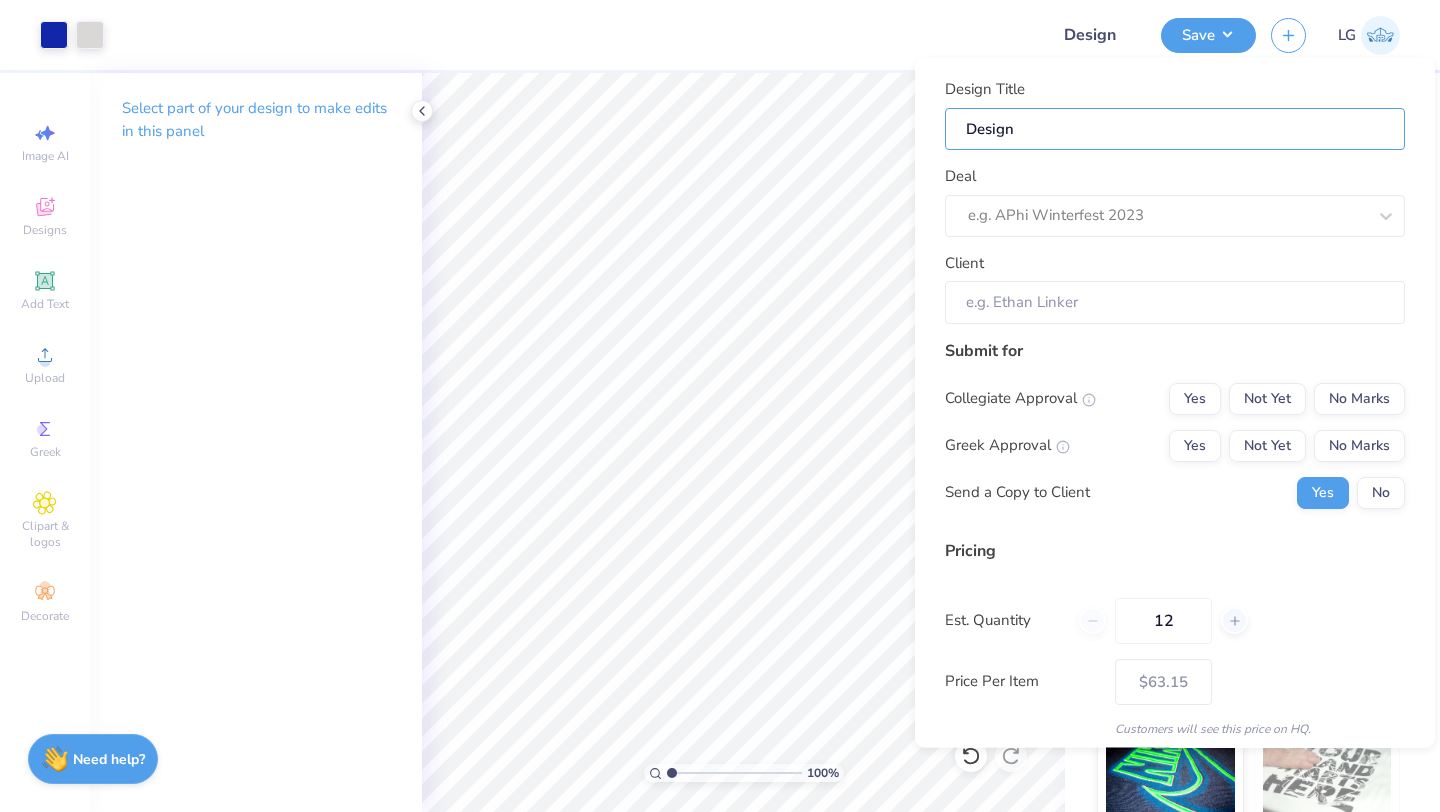 type on "Design" 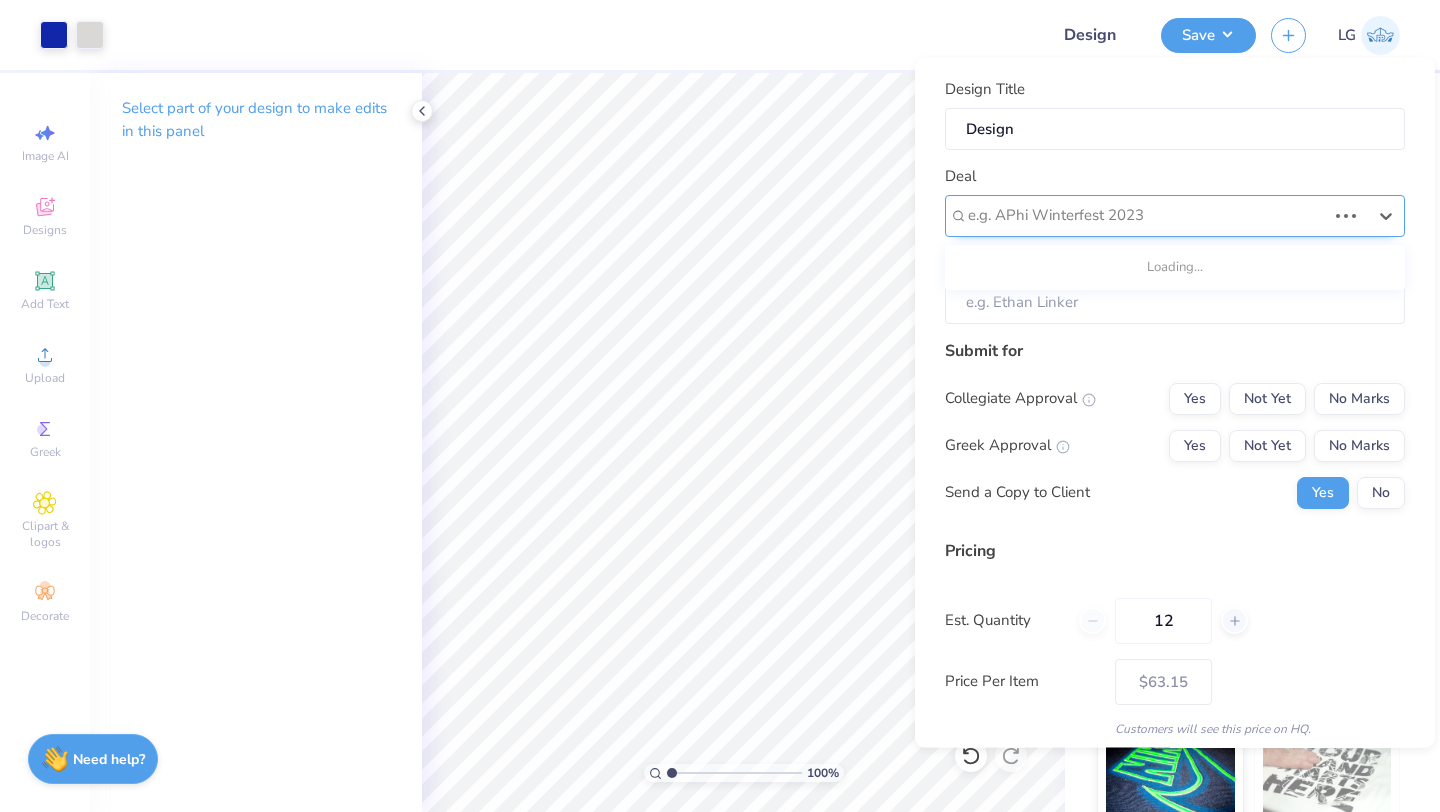 click on "e.g. APhi Winterfest 2023" at bounding box center [1175, 215] 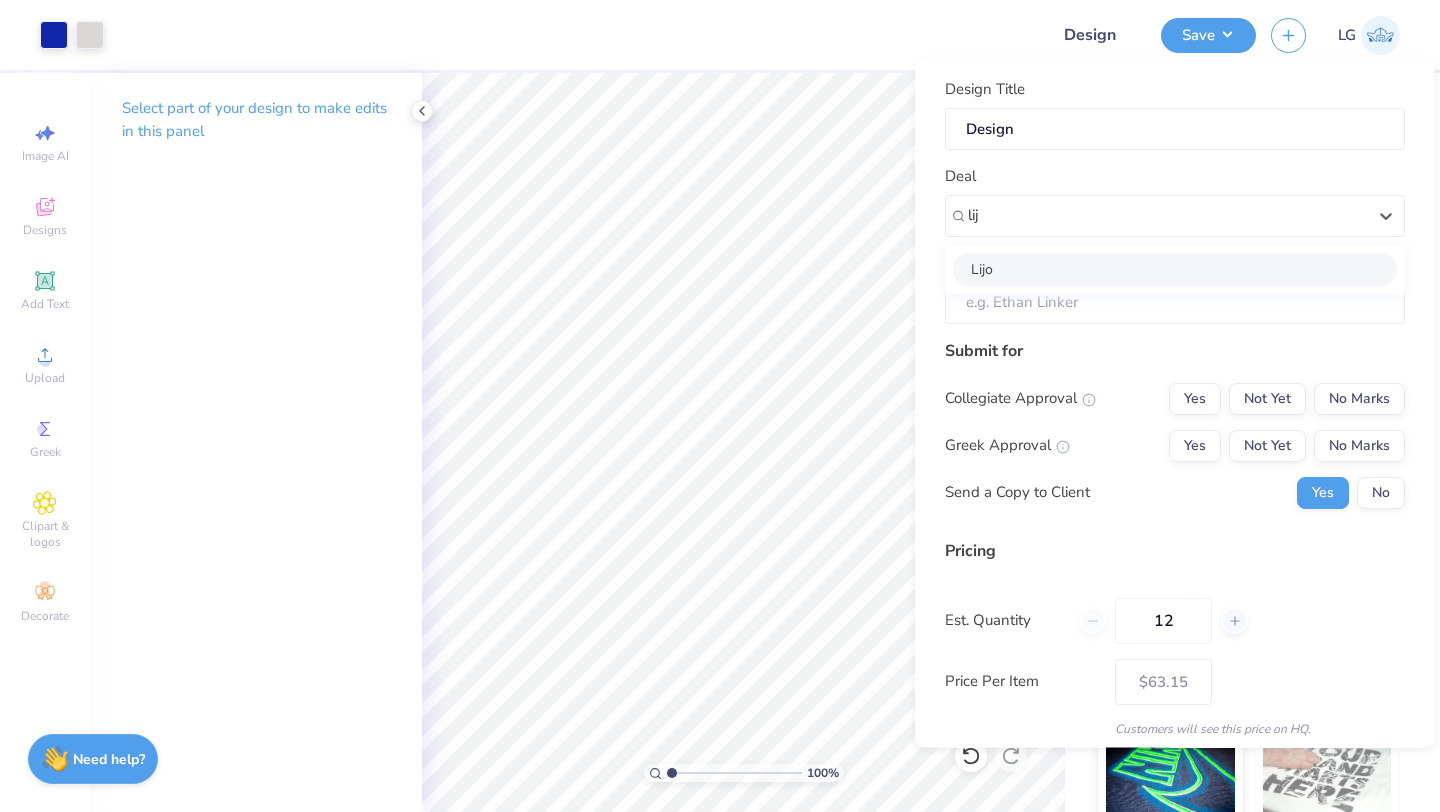 click on "Lijo" at bounding box center (1175, 268) 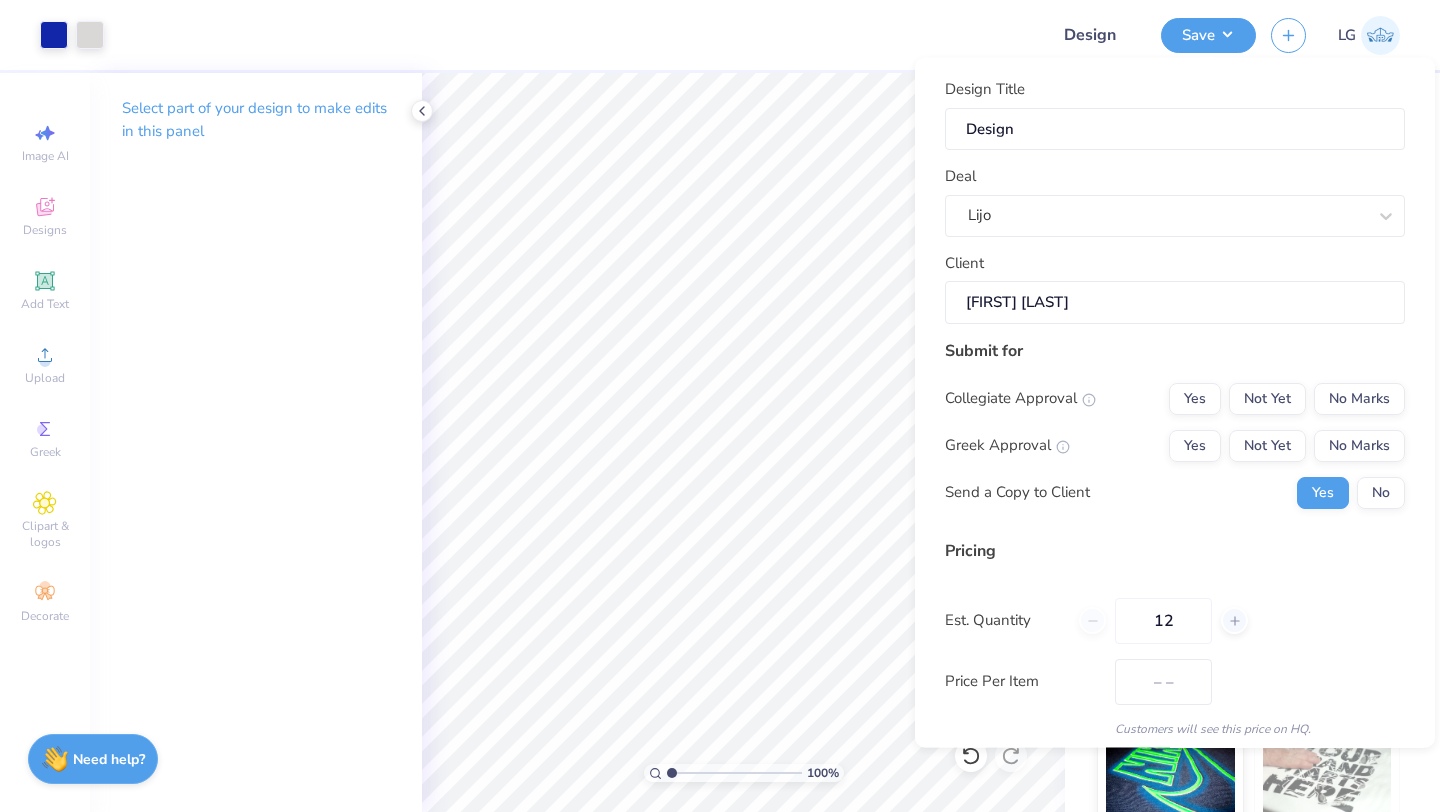 click on "[FIRST] [LAST]" at bounding box center (1175, 302) 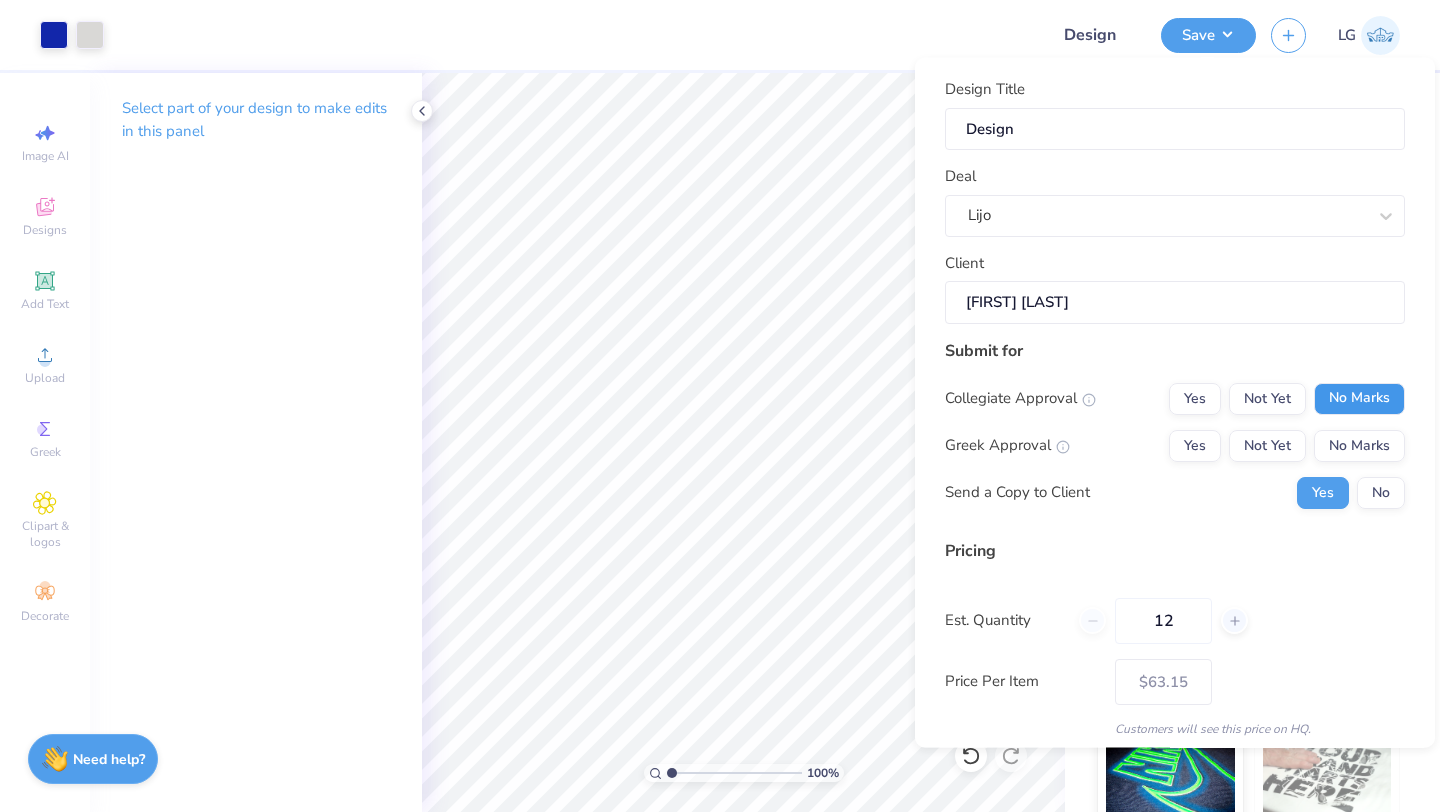 click on "No Marks" at bounding box center [1359, 398] 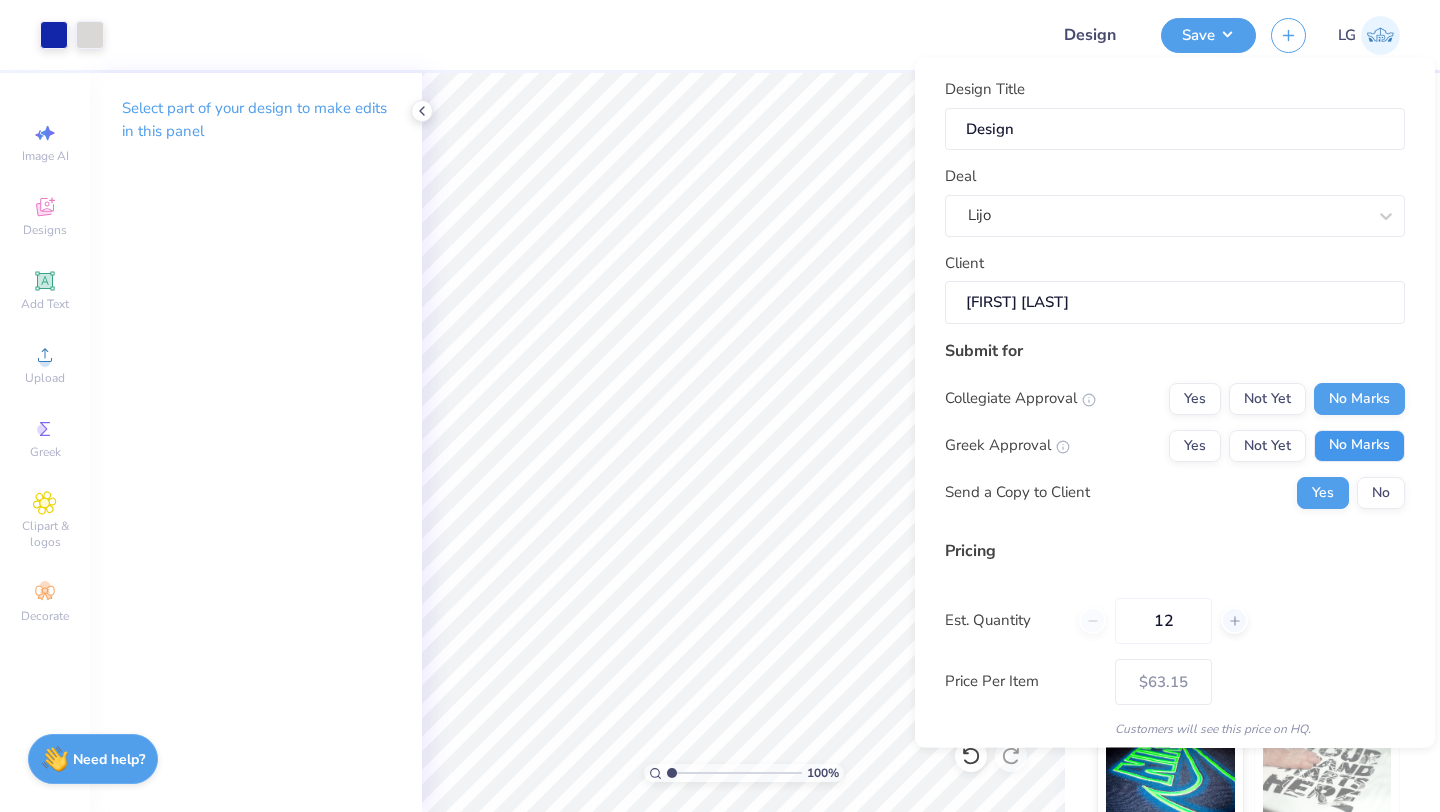 click on "No Marks" at bounding box center (1359, 445) 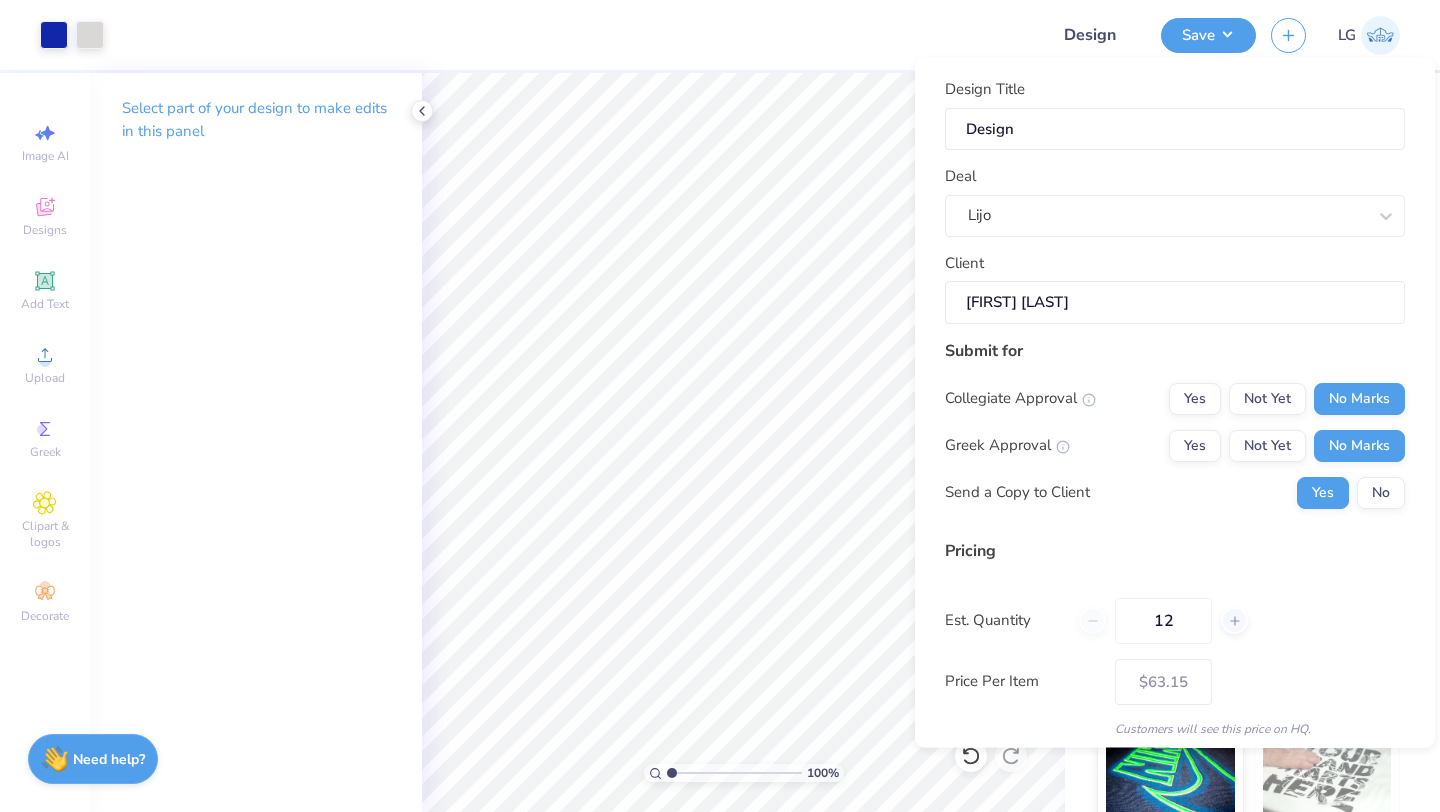 click on "Collegiate Approval Yes Not Yet No Marks Greek Approval Yes Not Yet No Marks Send a Copy to Client Yes No" at bounding box center [1175, 445] 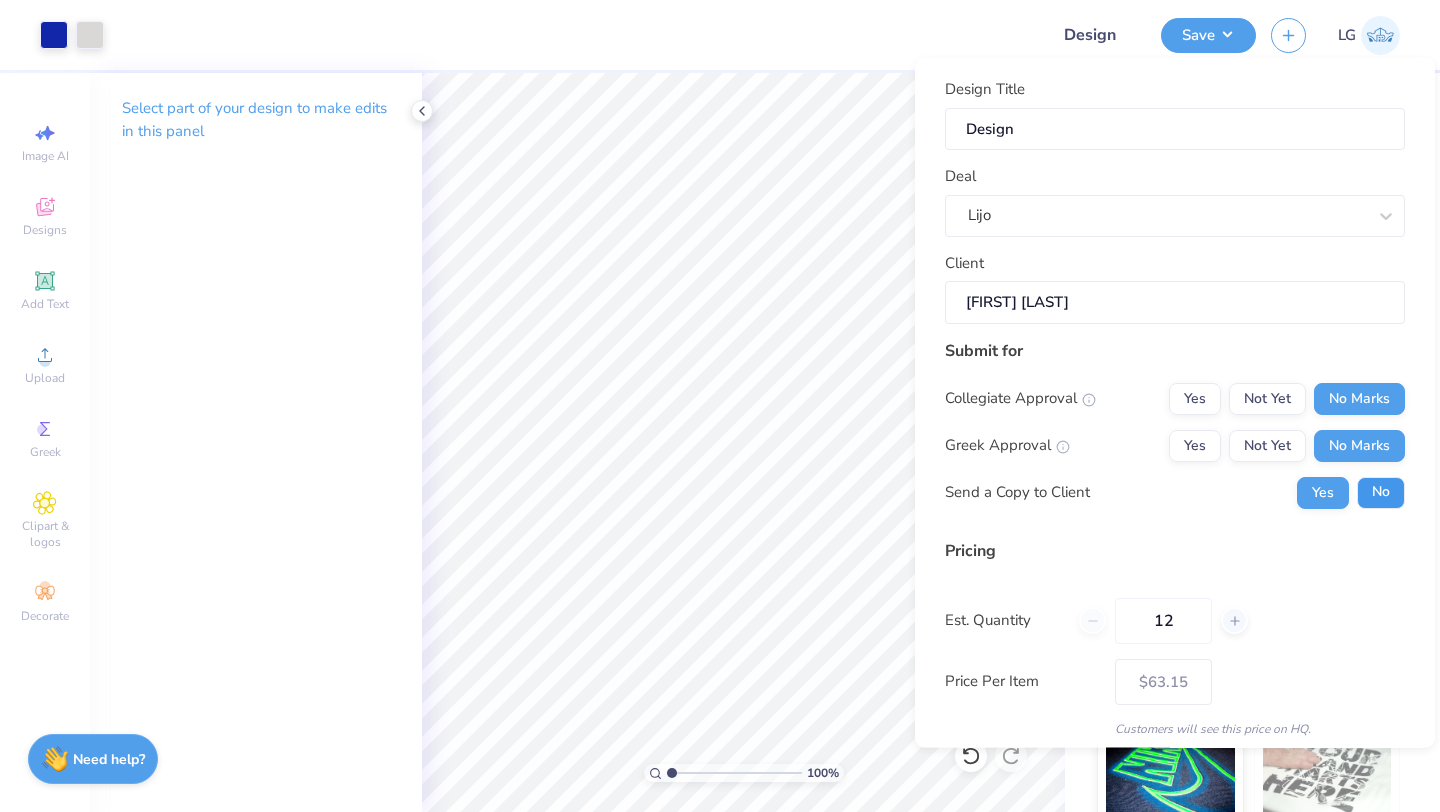 click on "No" at bounding box center (1381, 492) 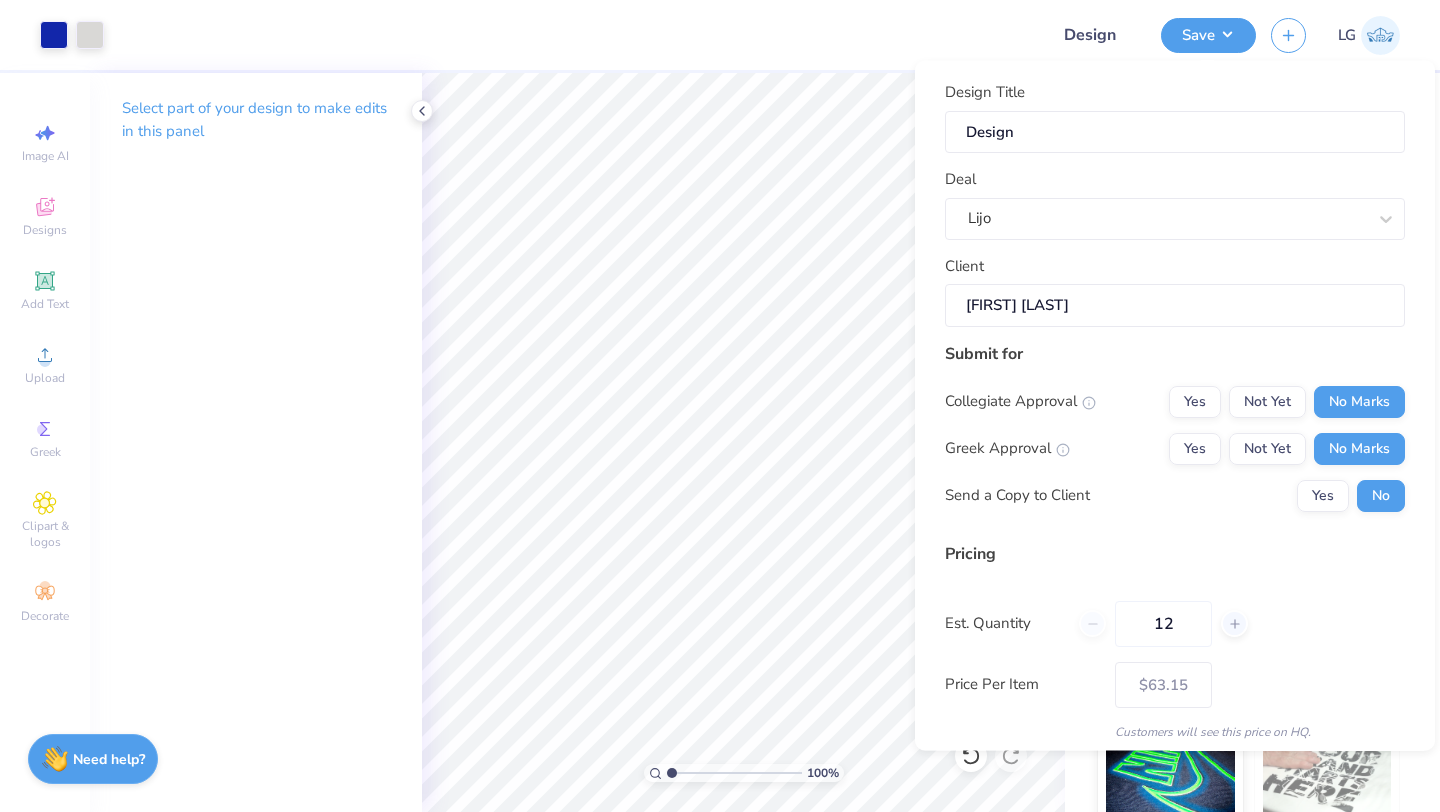 scroll, scrollTop: 115, scrollLeft: 0, axis: vertical 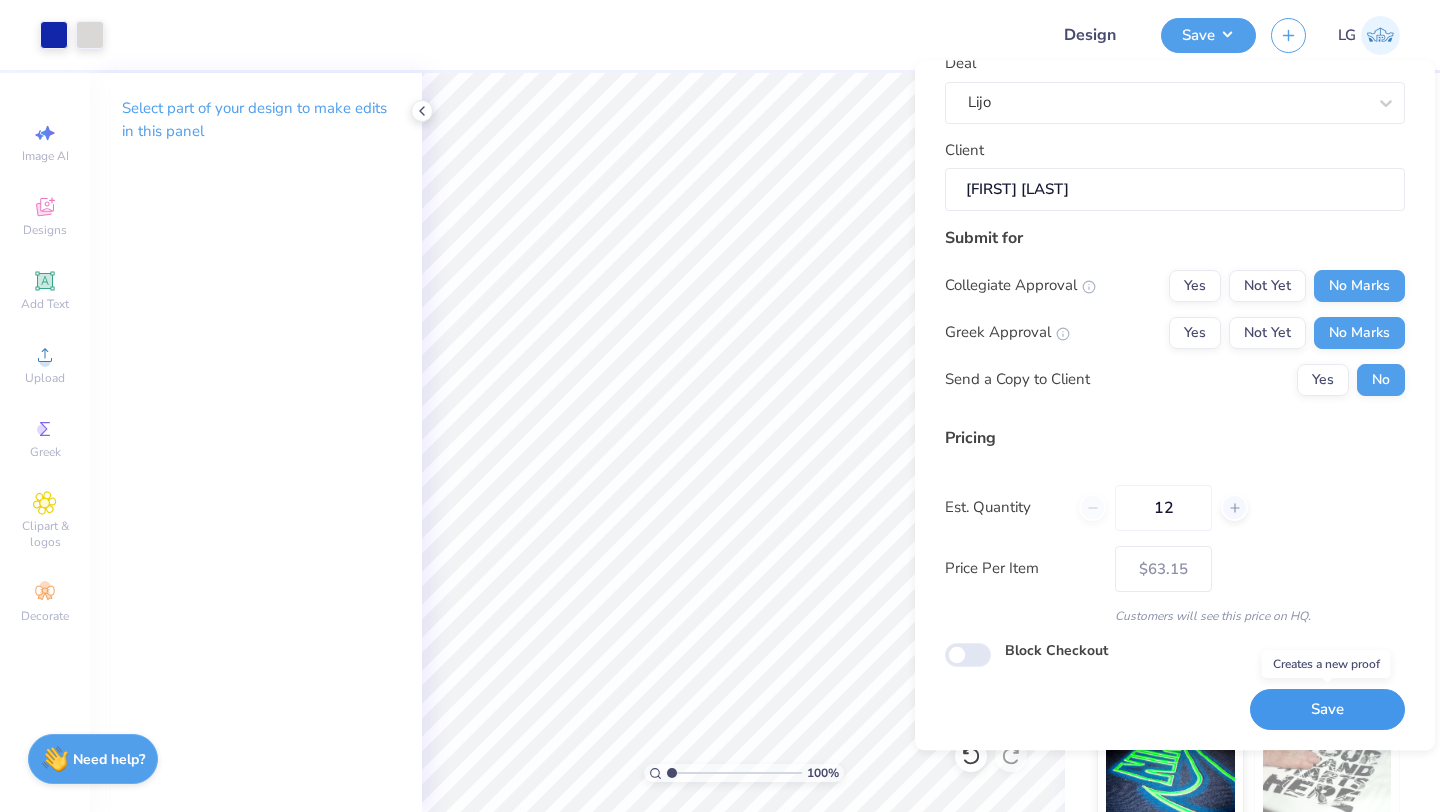 click on "Save" at bounding box center [1327, 710] 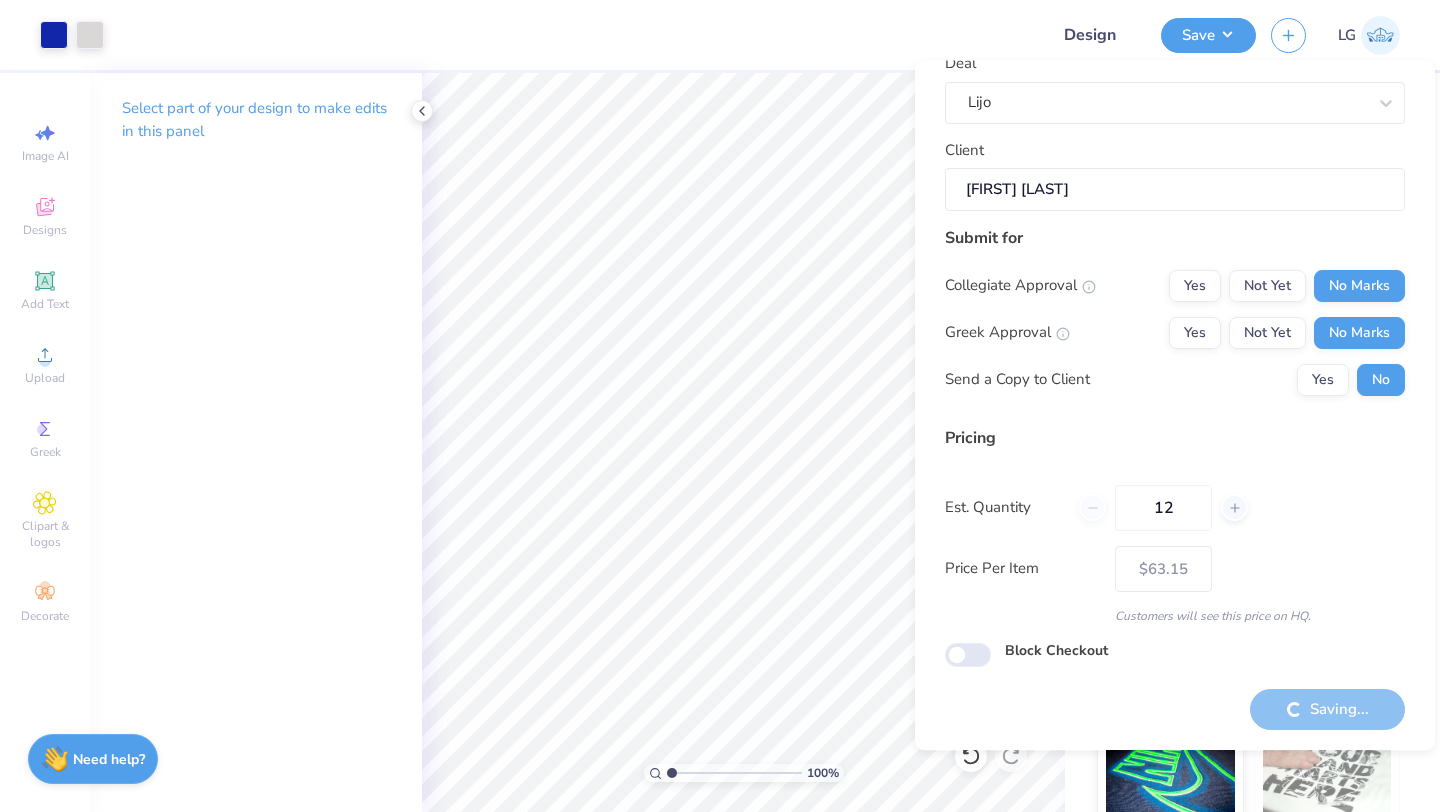 type on "– –" 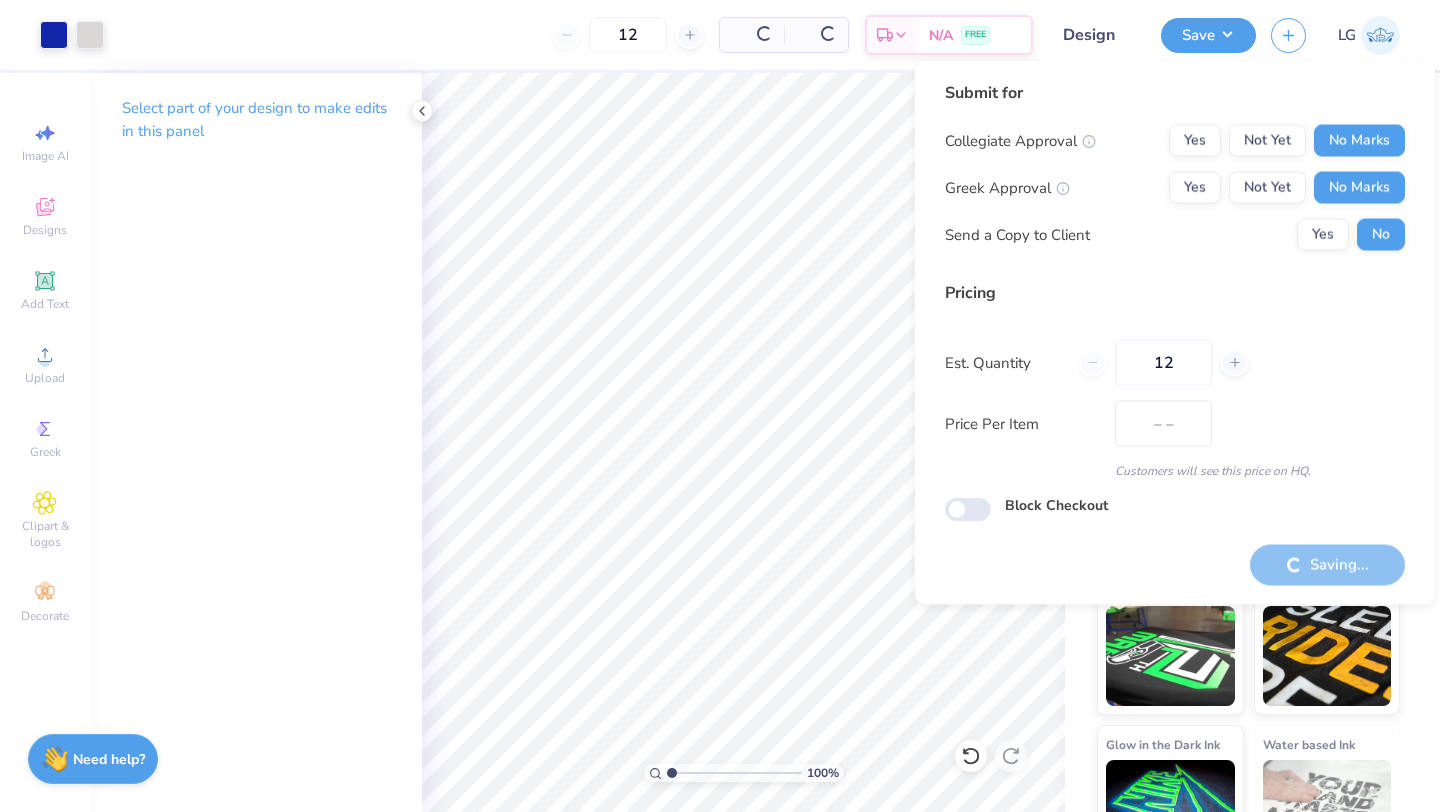 scroll, scrollTop: 0, scrollLeft: 0, axis: both 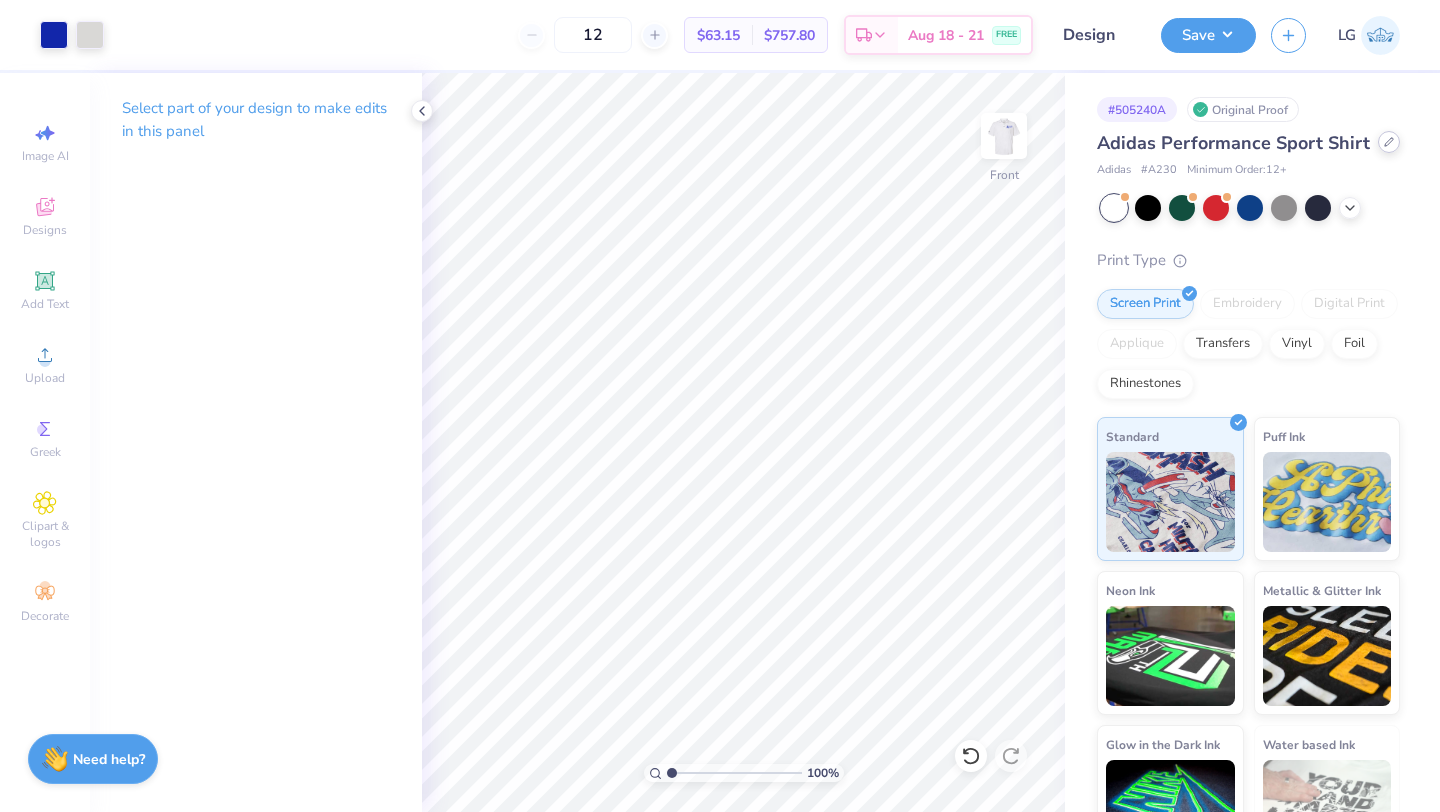 click 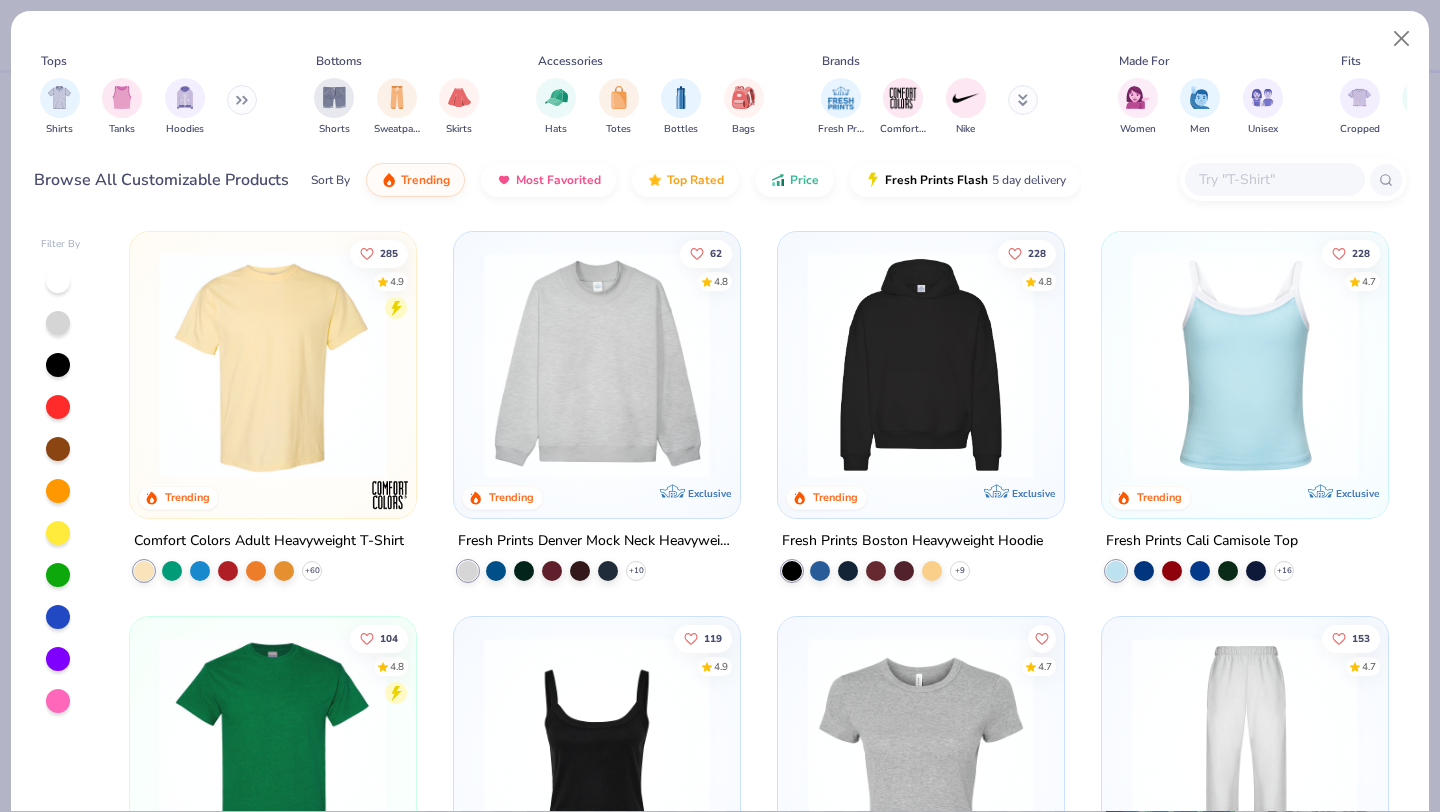 click 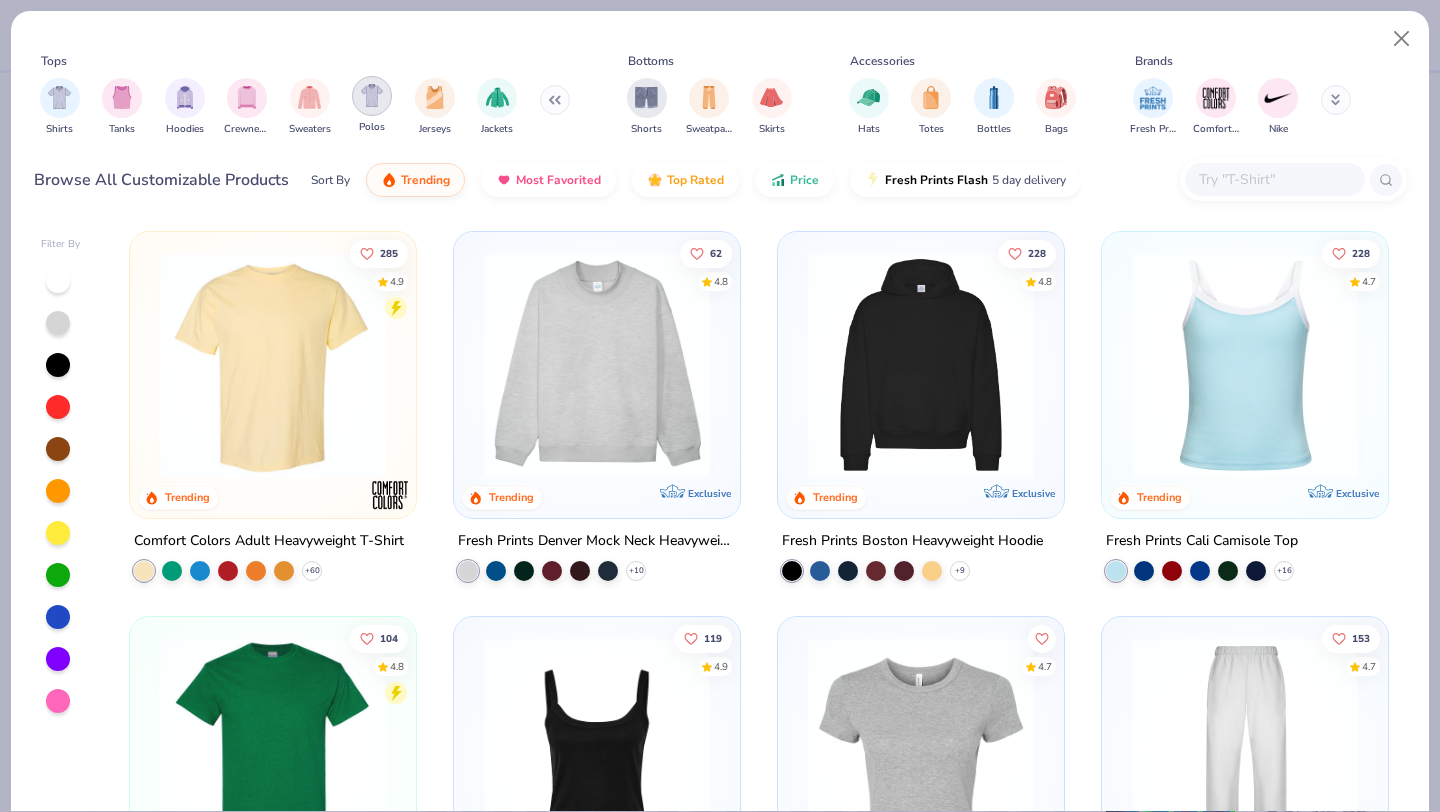 click at bounding box center [372, 96] 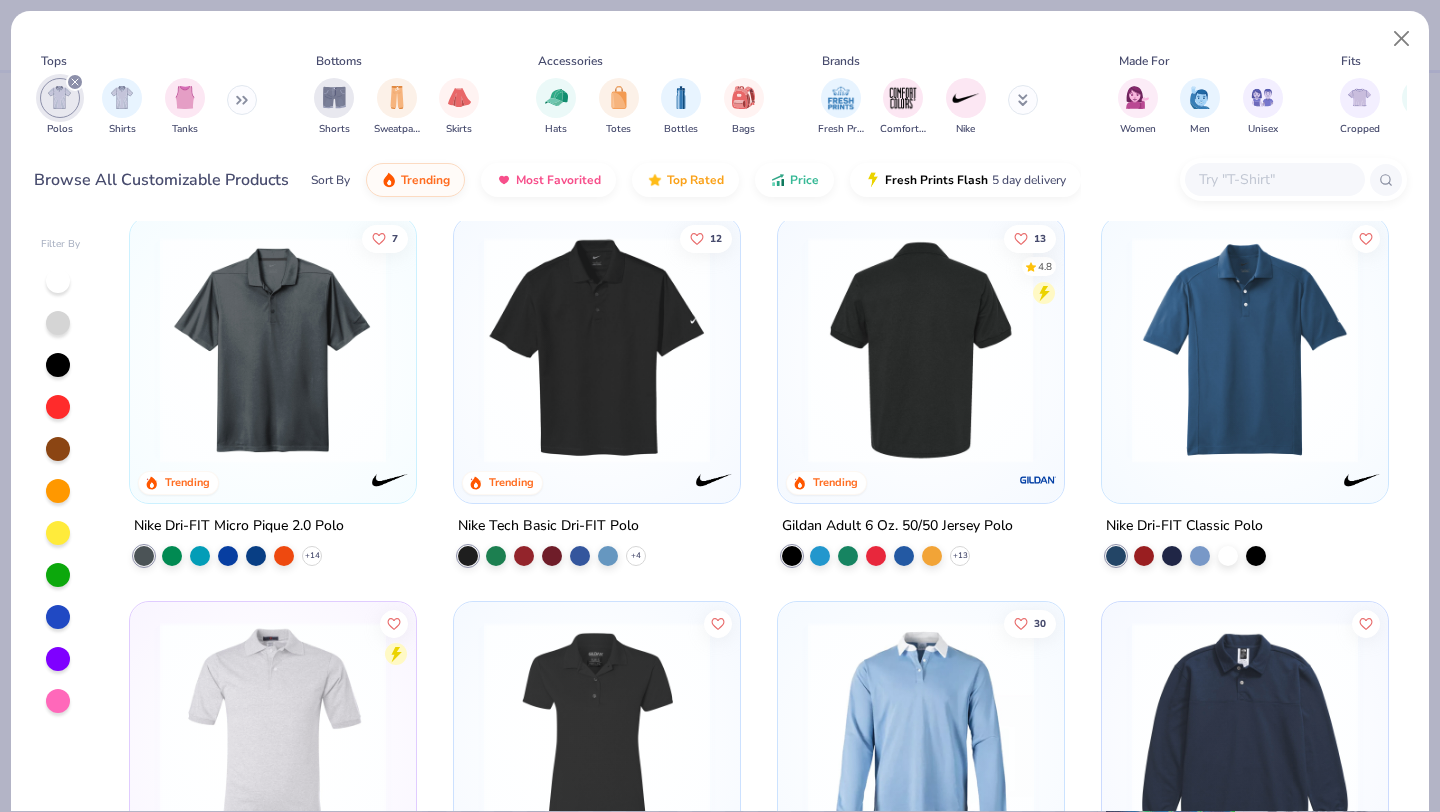 scroll, scrollTop: 0, scrollLeft: 0, axis: both 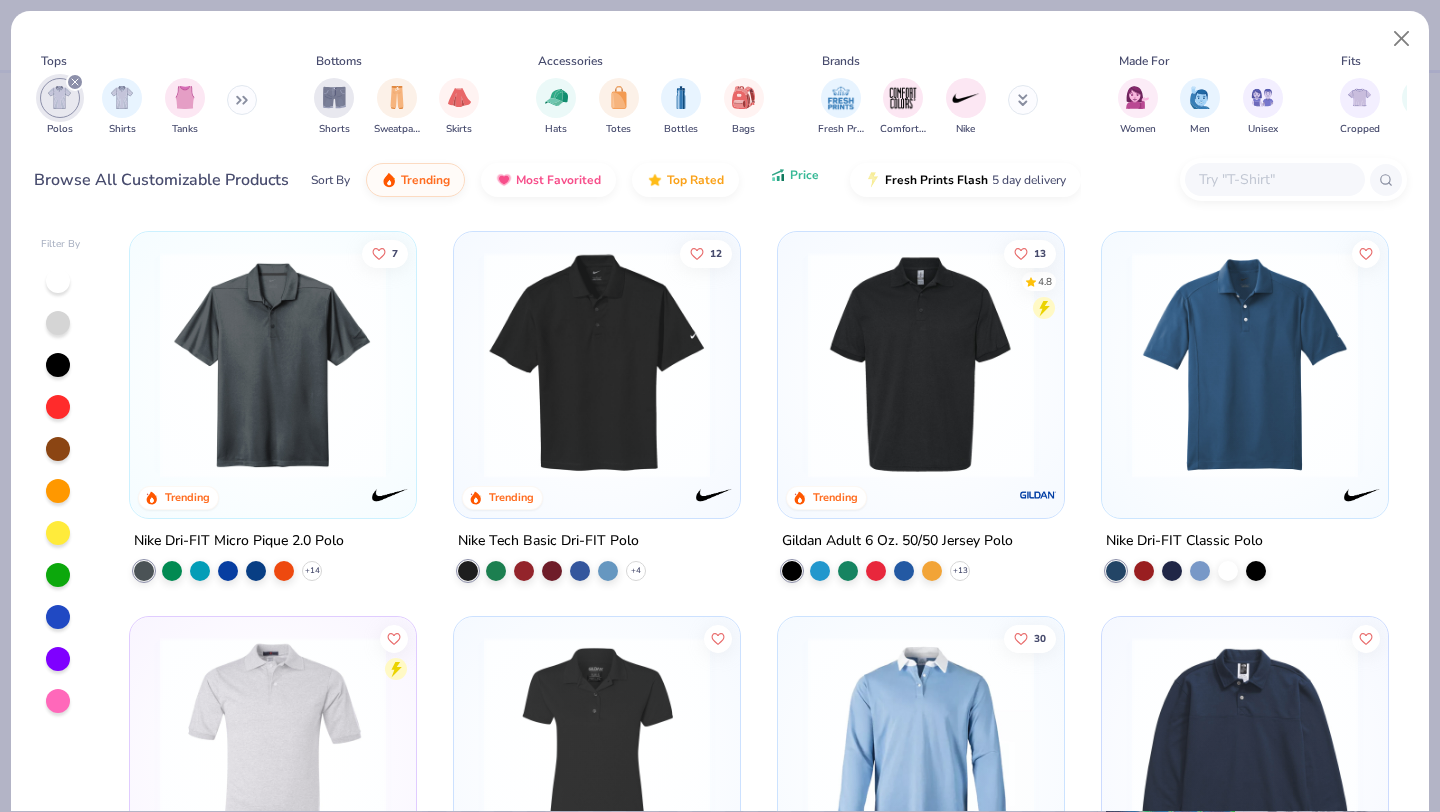 click on "Price" at bounding box center (794, 175) 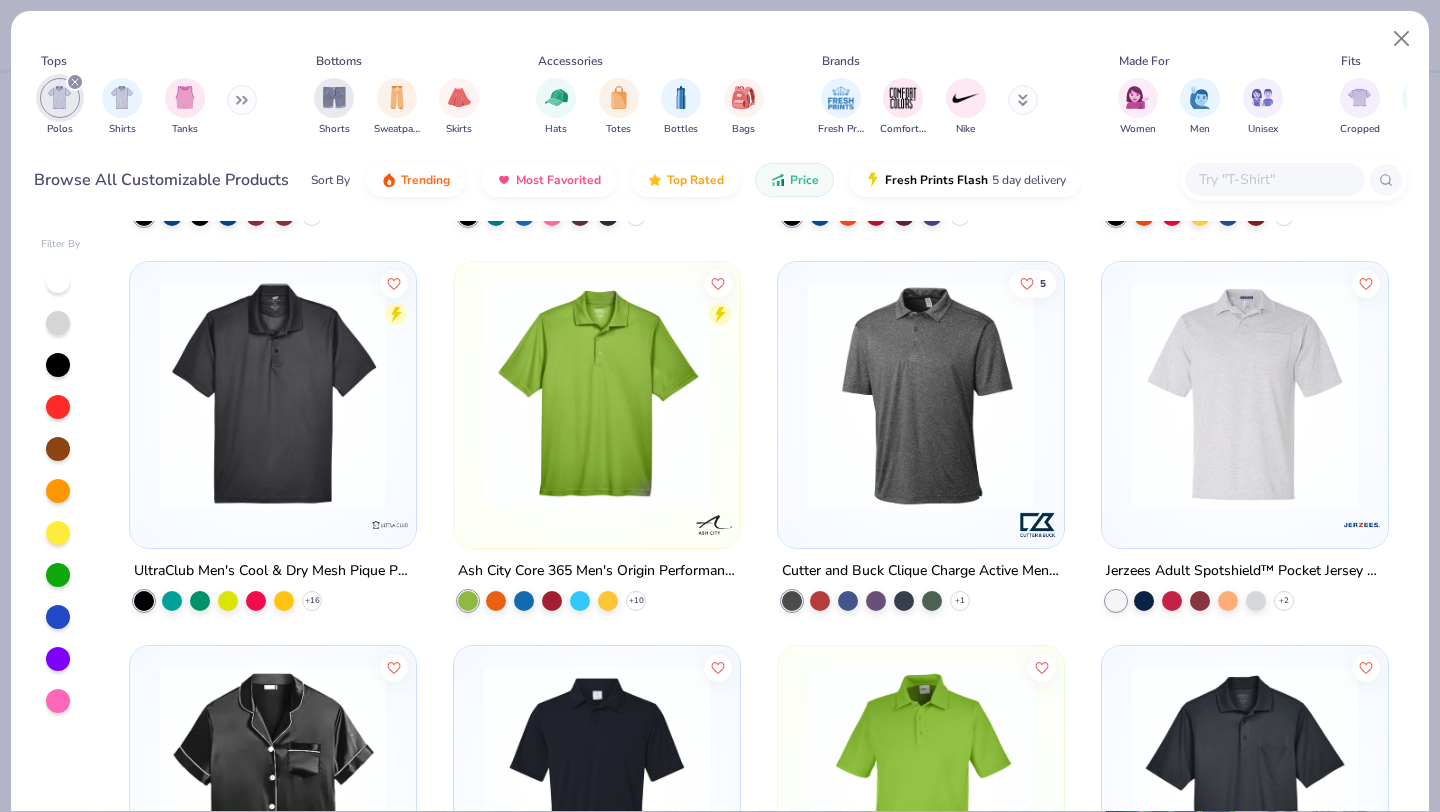 scroll, scrollTop: 1023, scrollLeft: 0, axis: vertical 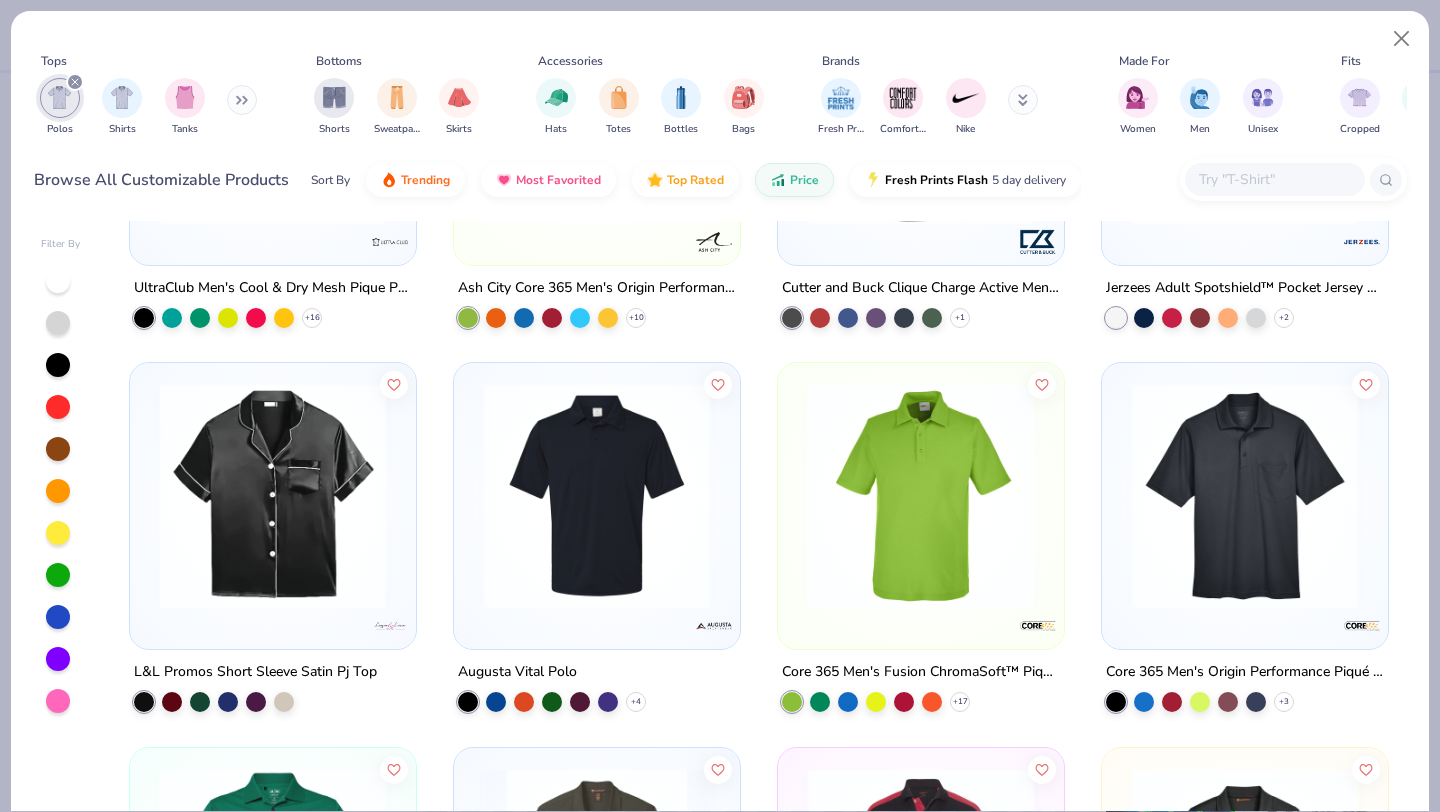 click at bounding box center [921, 496] 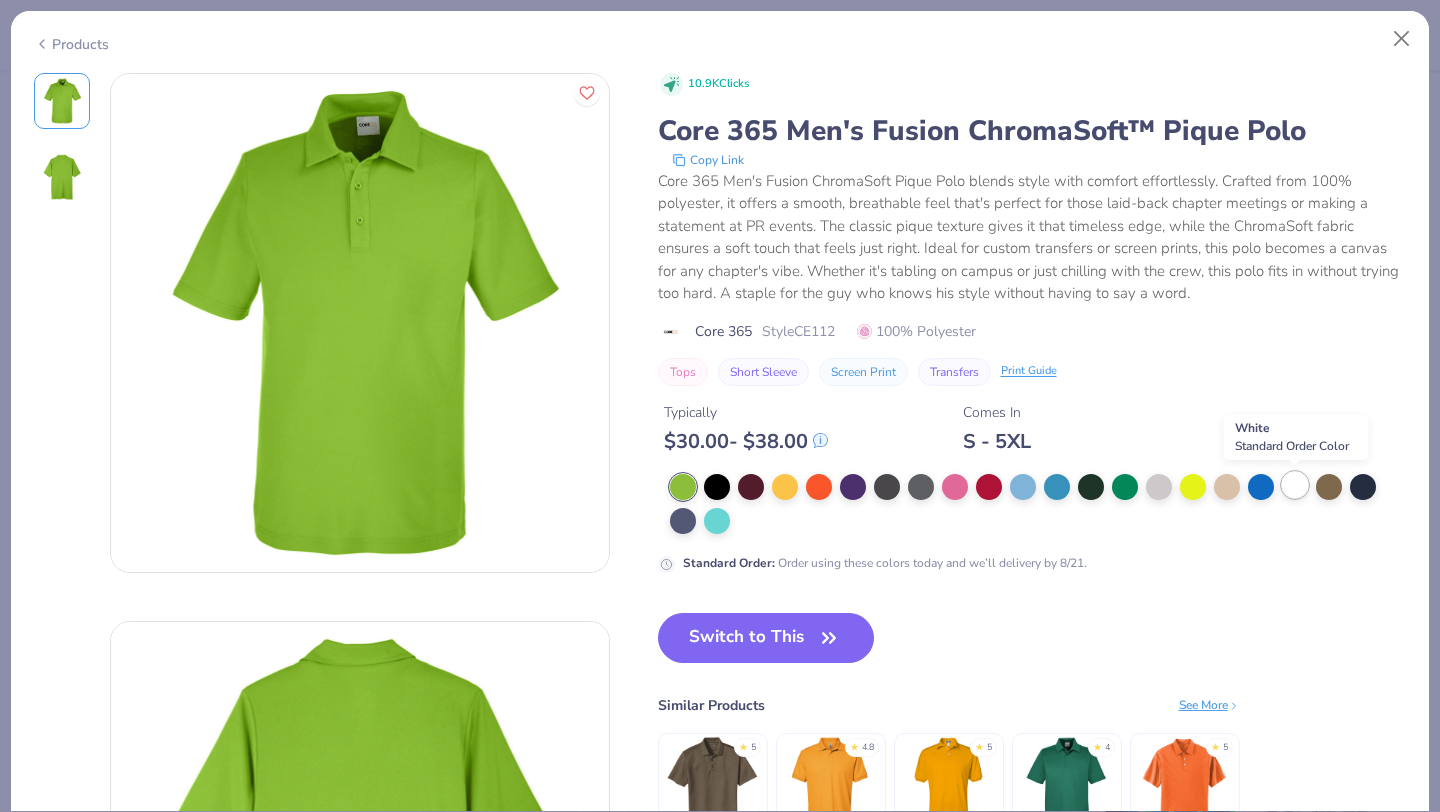 click at bounding box center [1295, 485] 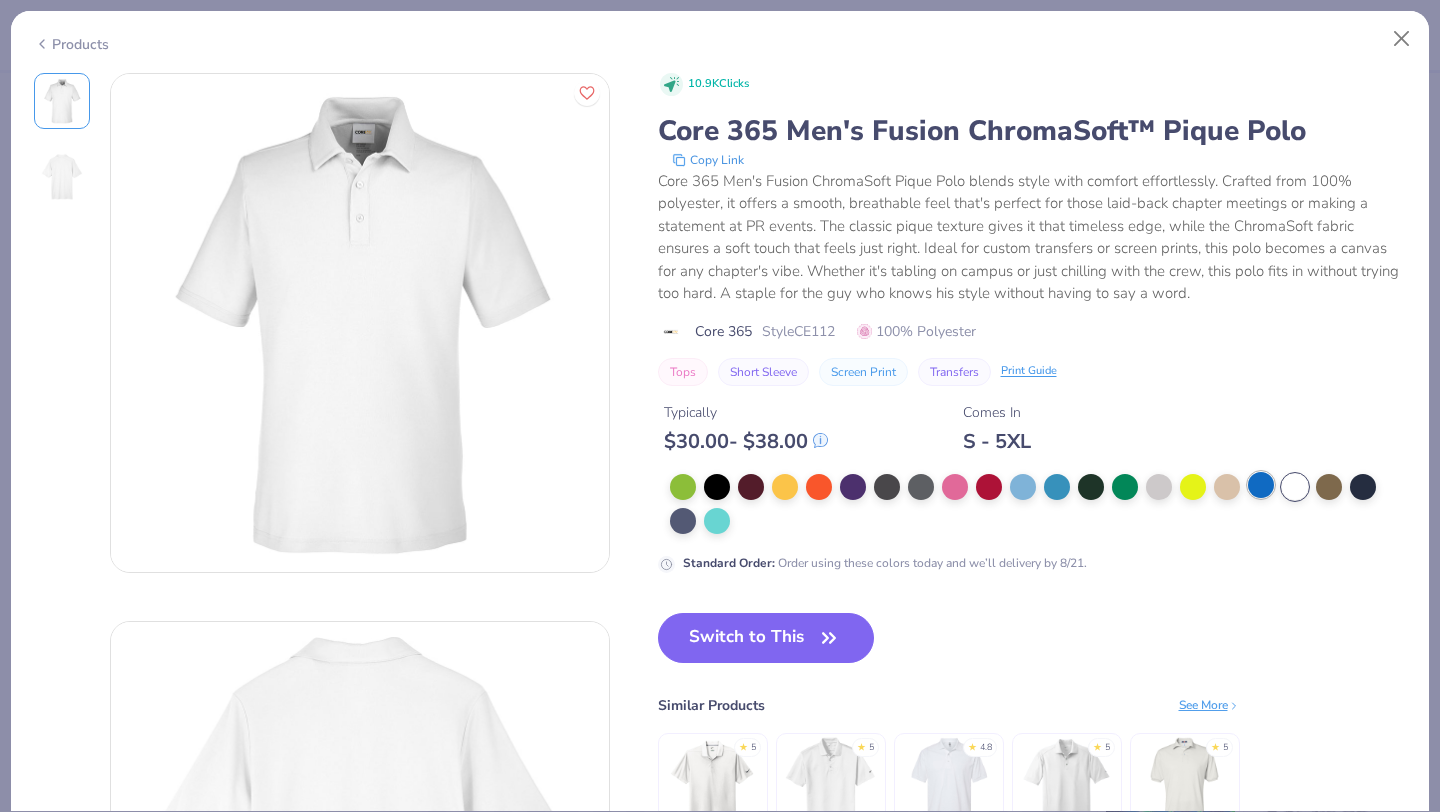 click at bounding box center [1261, 485] 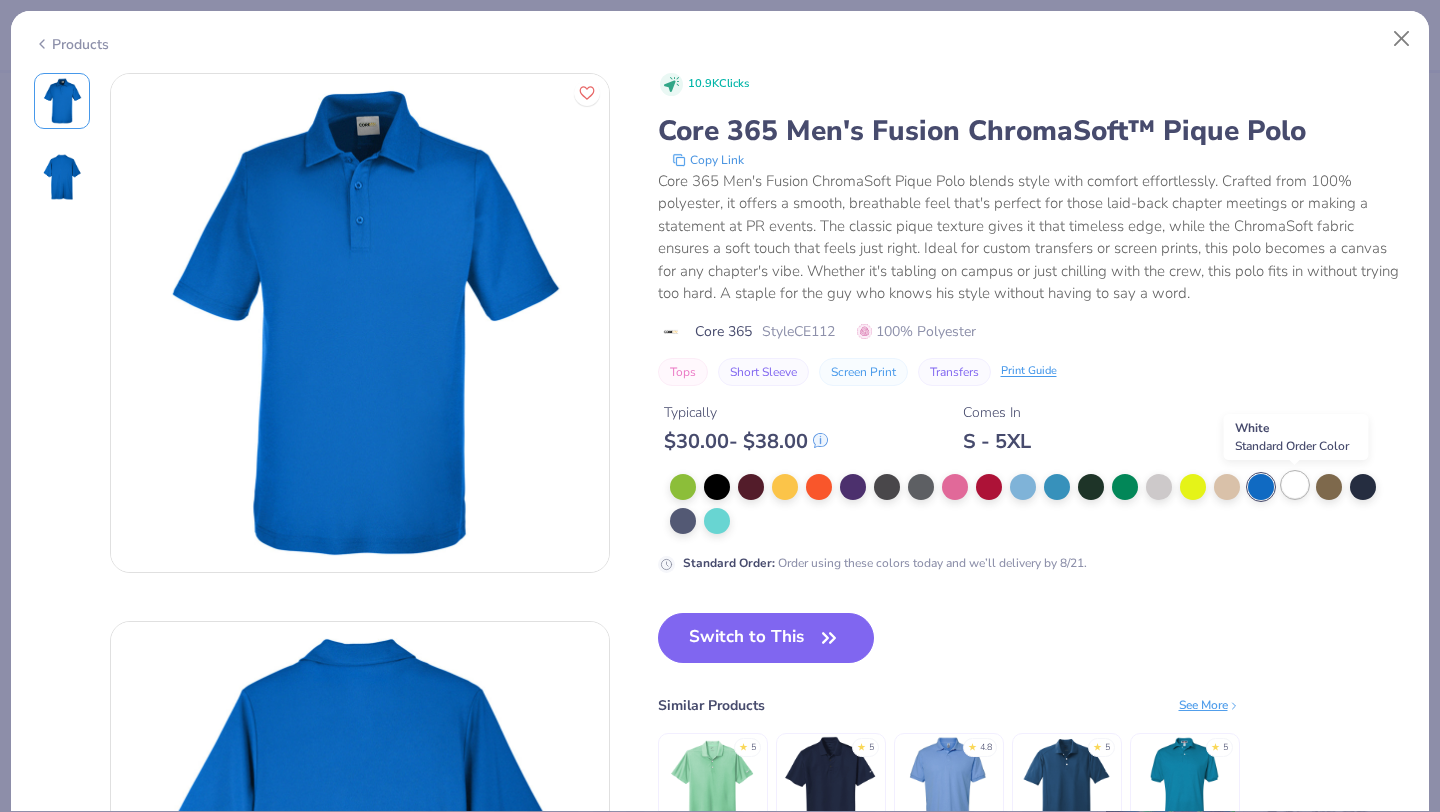 click at bounding box center (1295, 485) 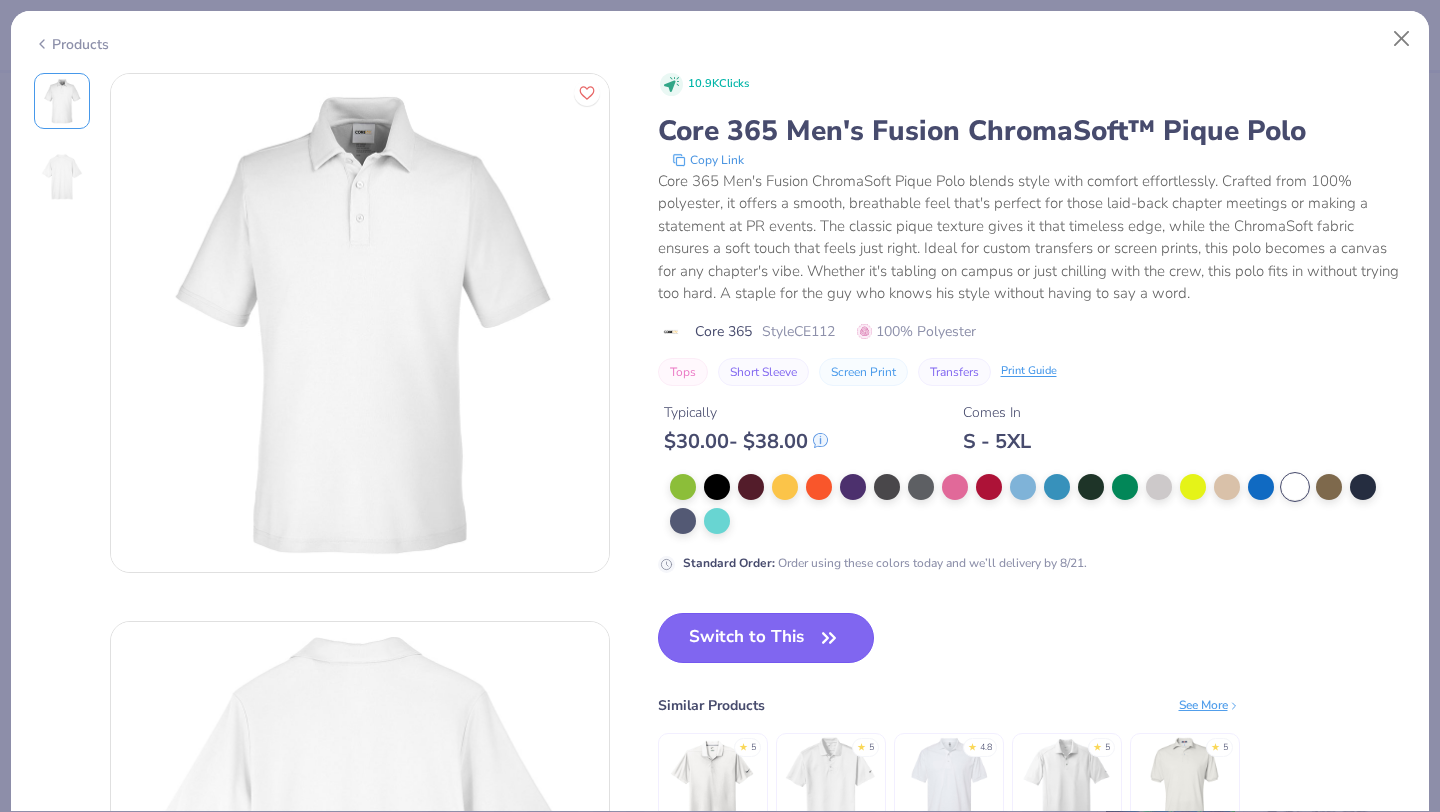 click on "Switch to This" at bounding box center [766, 638] 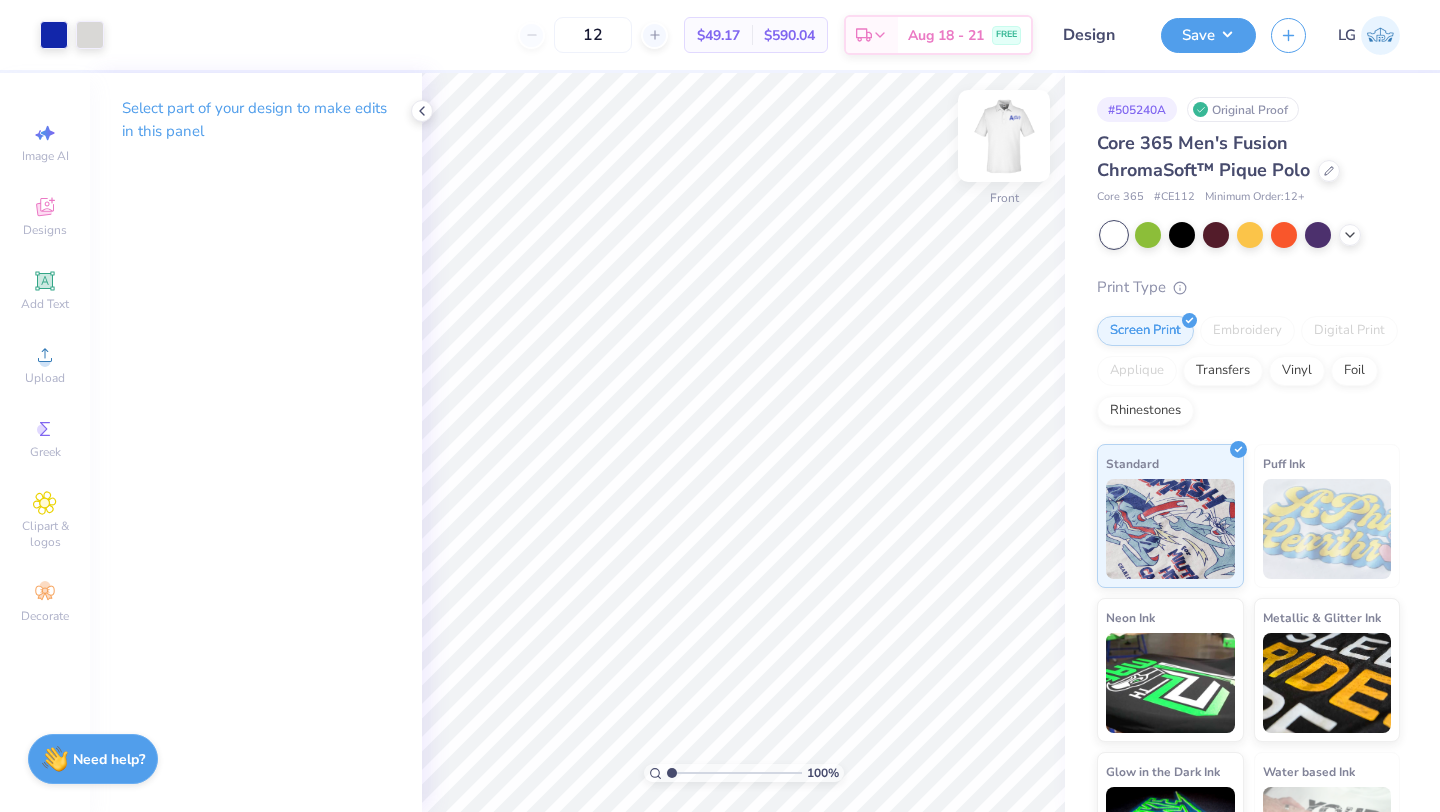click at bounding box center (1004, 136) 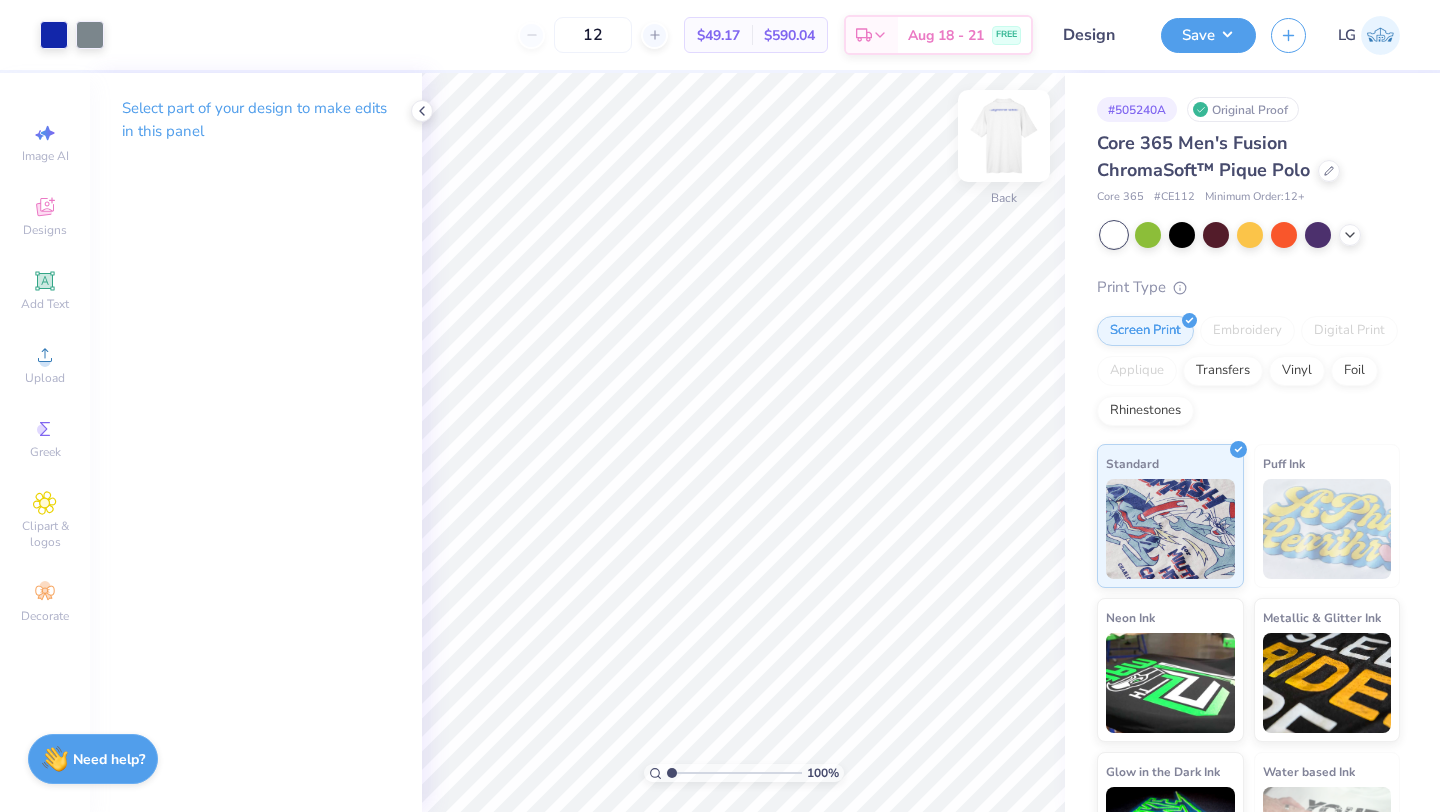 click at bounding box center (1004, 136) 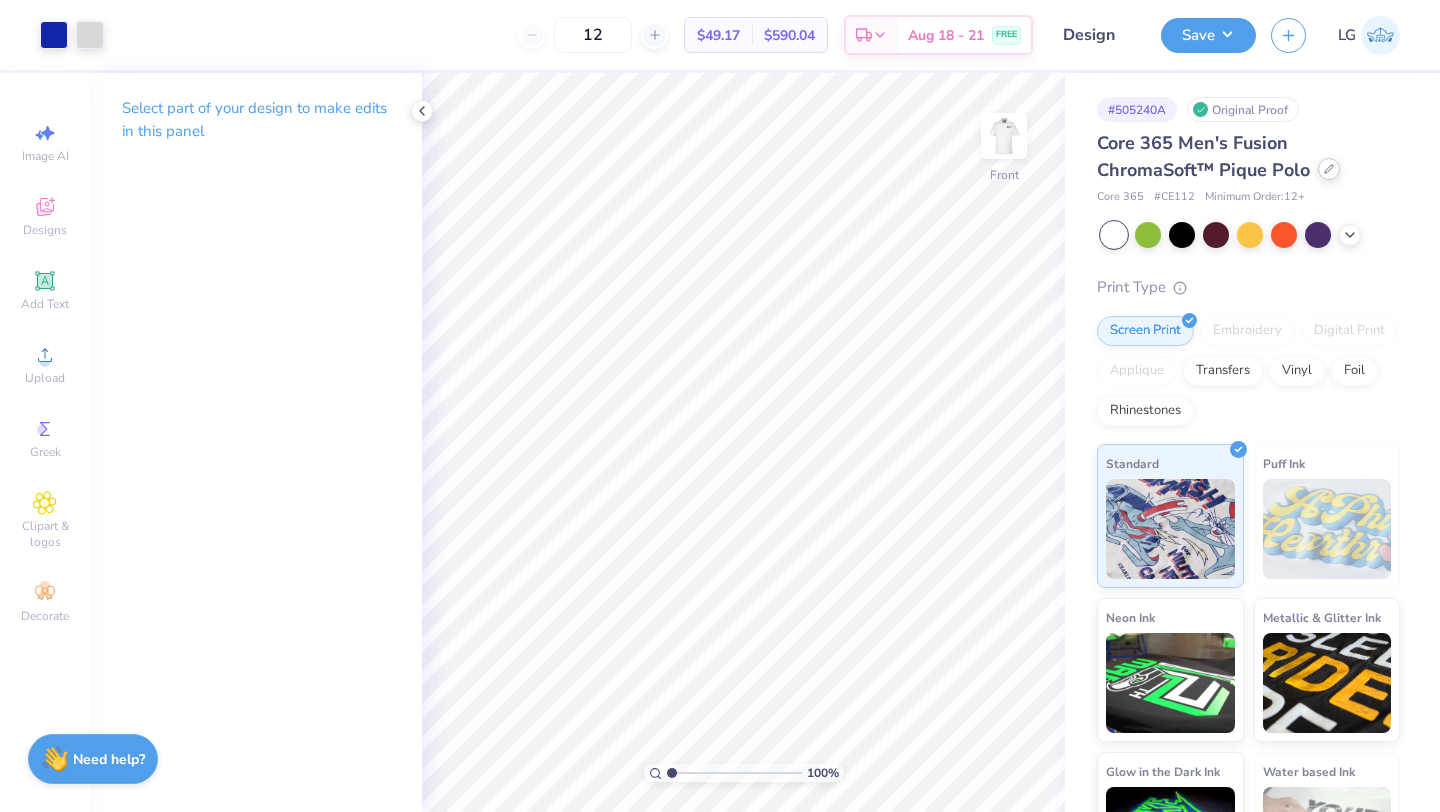 click 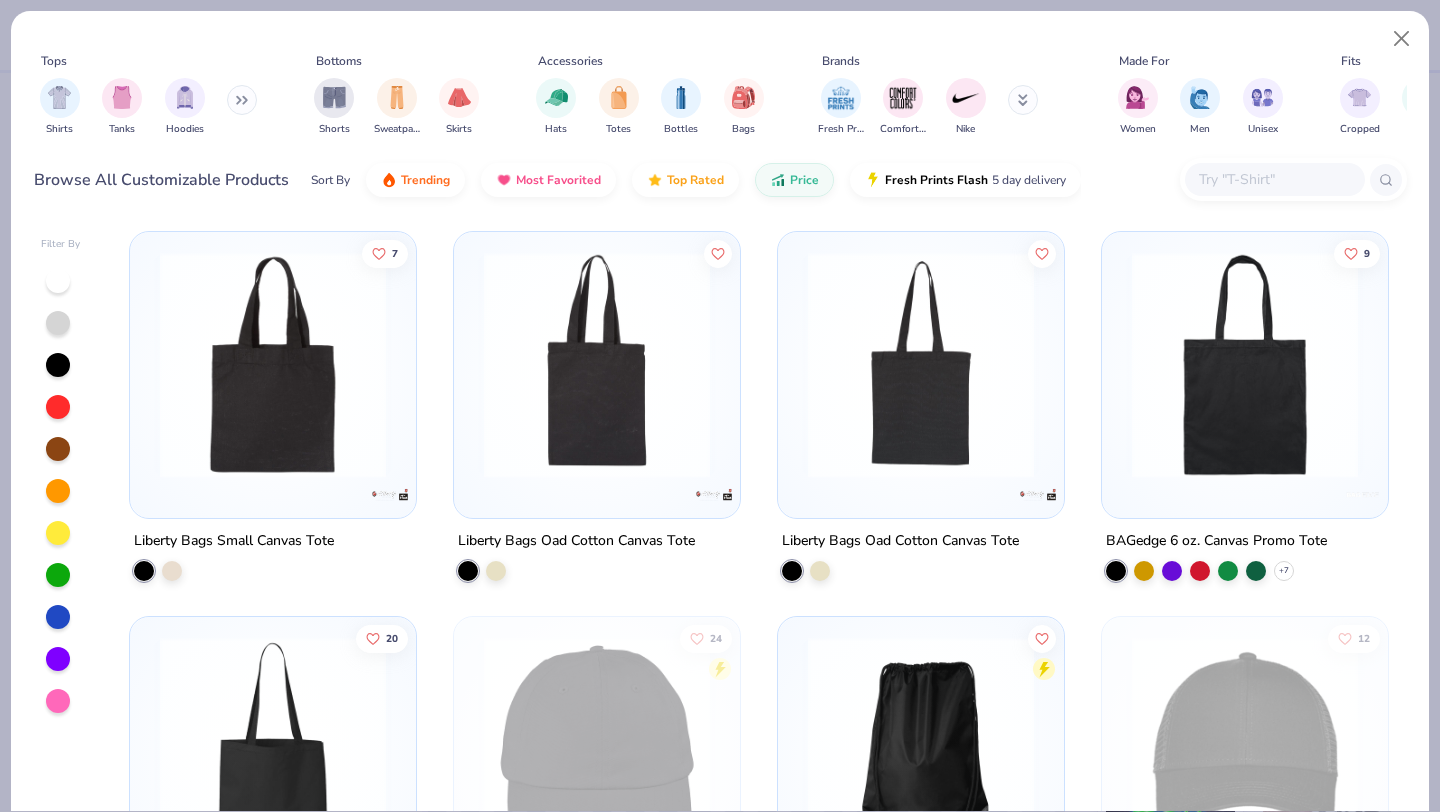 click at bounding box center (242, 100) 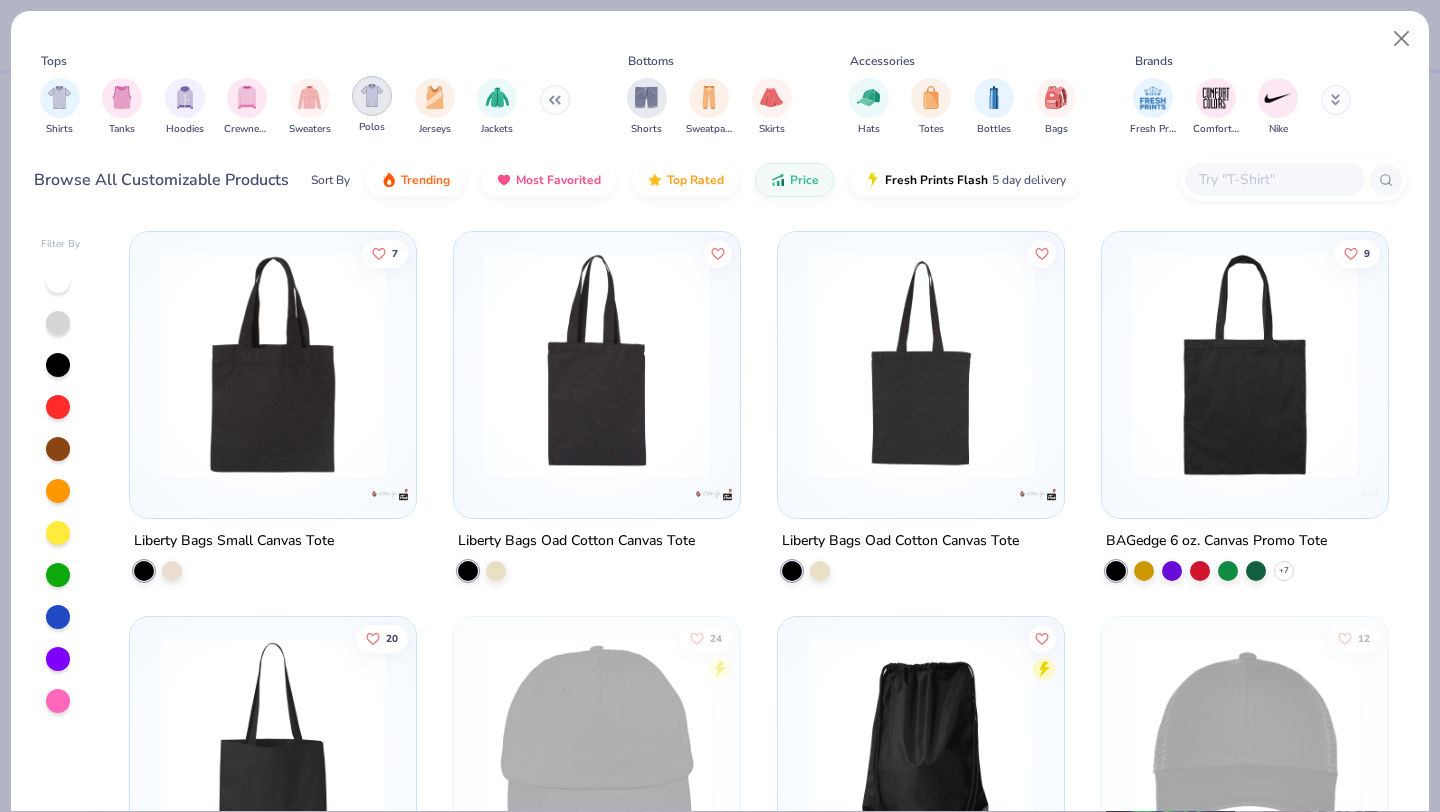 click at bounding box center [372, 95] 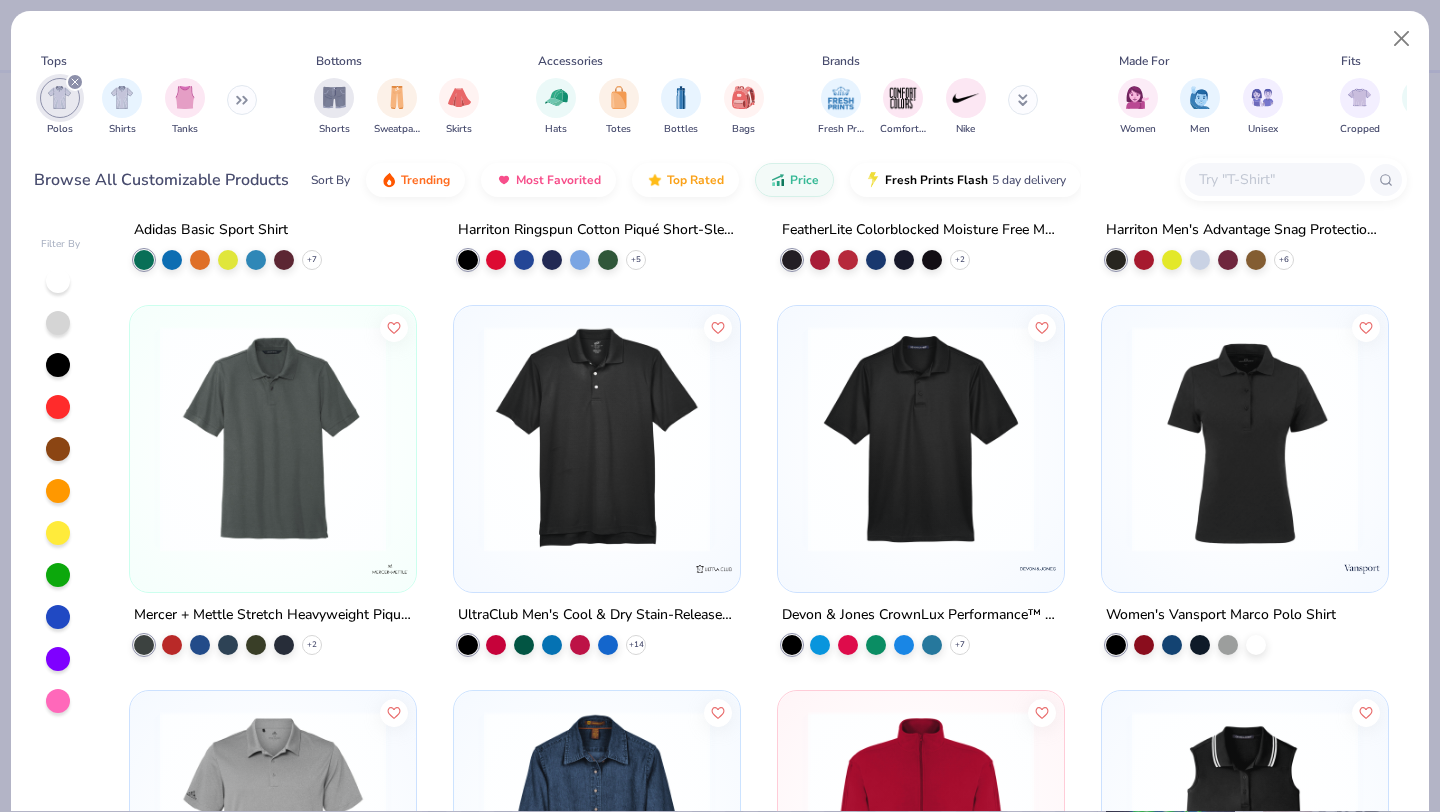 scroll, scrollTop: 1854, scrollLeft: 0, axis: vertical 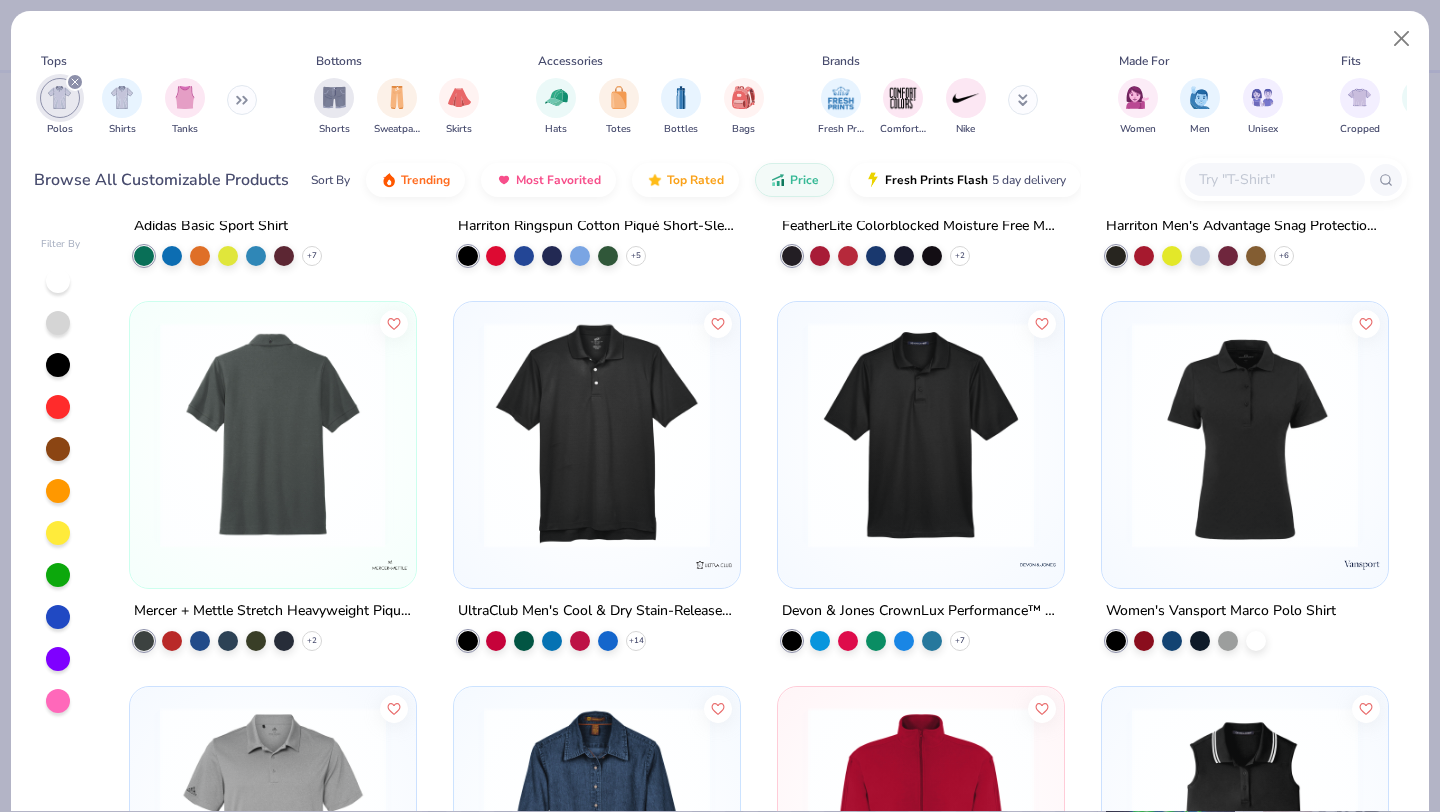 click at bounding box center [273, 435] 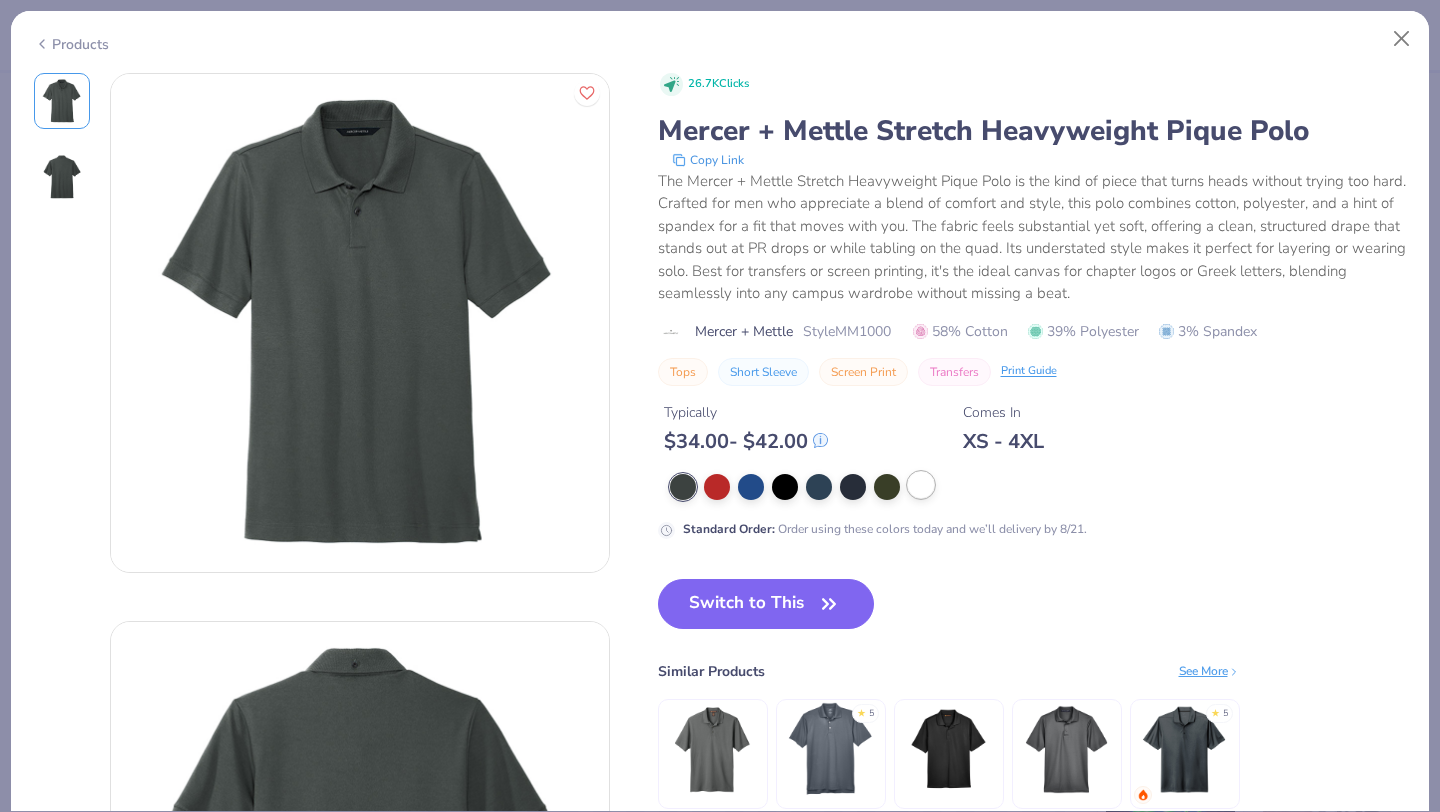 click at bounding box center [921, 485] 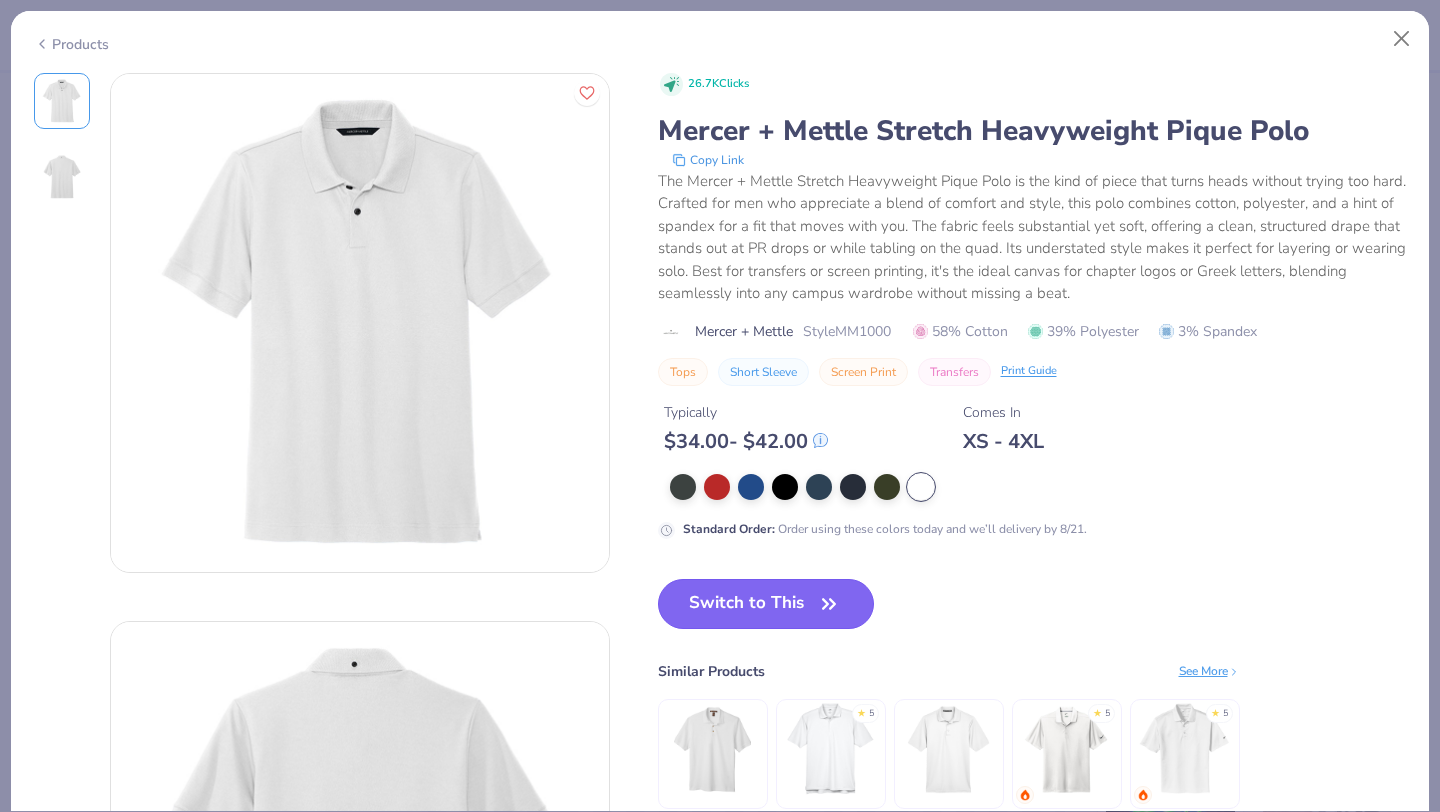 click on "Switch to This" at bounding box center (766, 604) 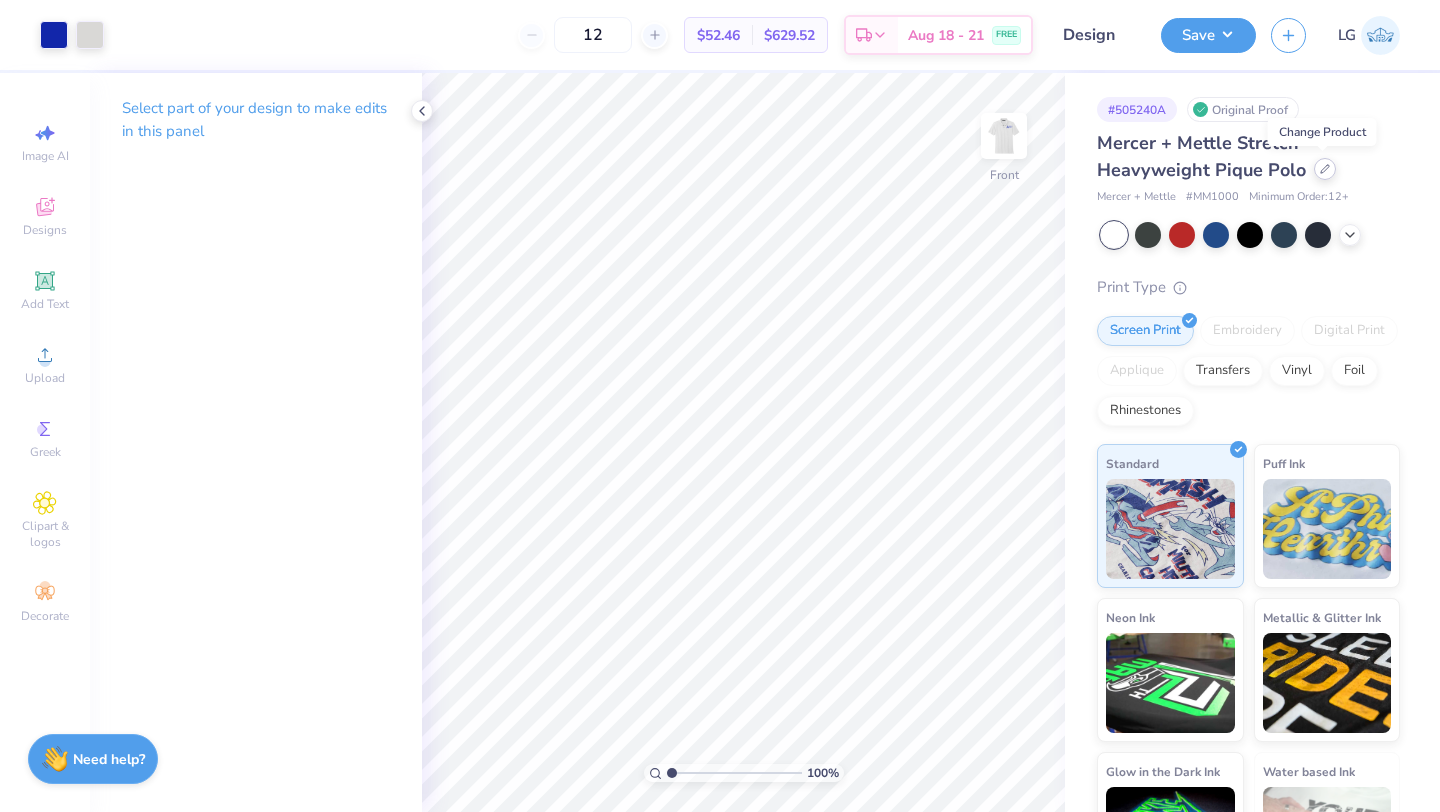 click at bounding box center (1325, 169) 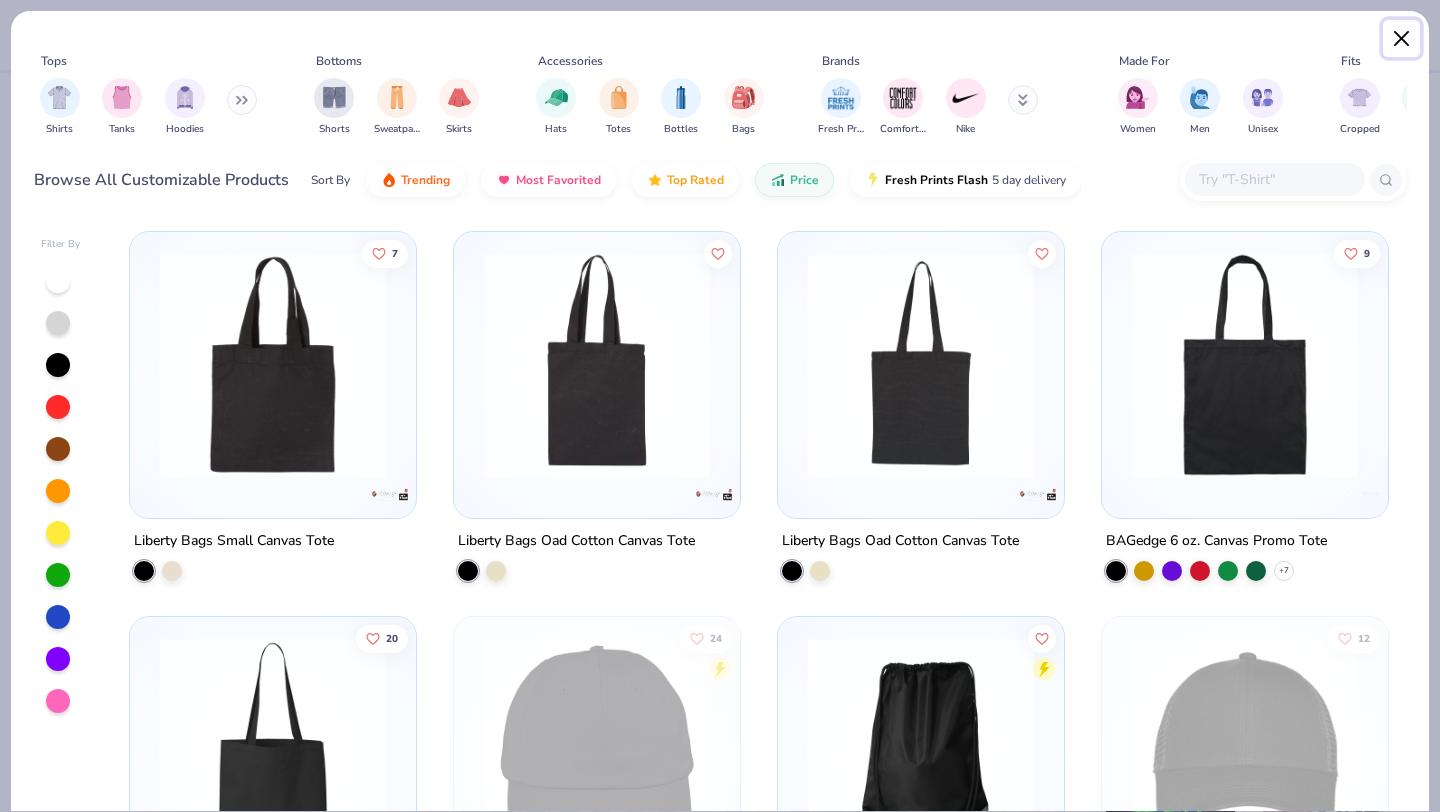 click at bounding box center [1402, 39] 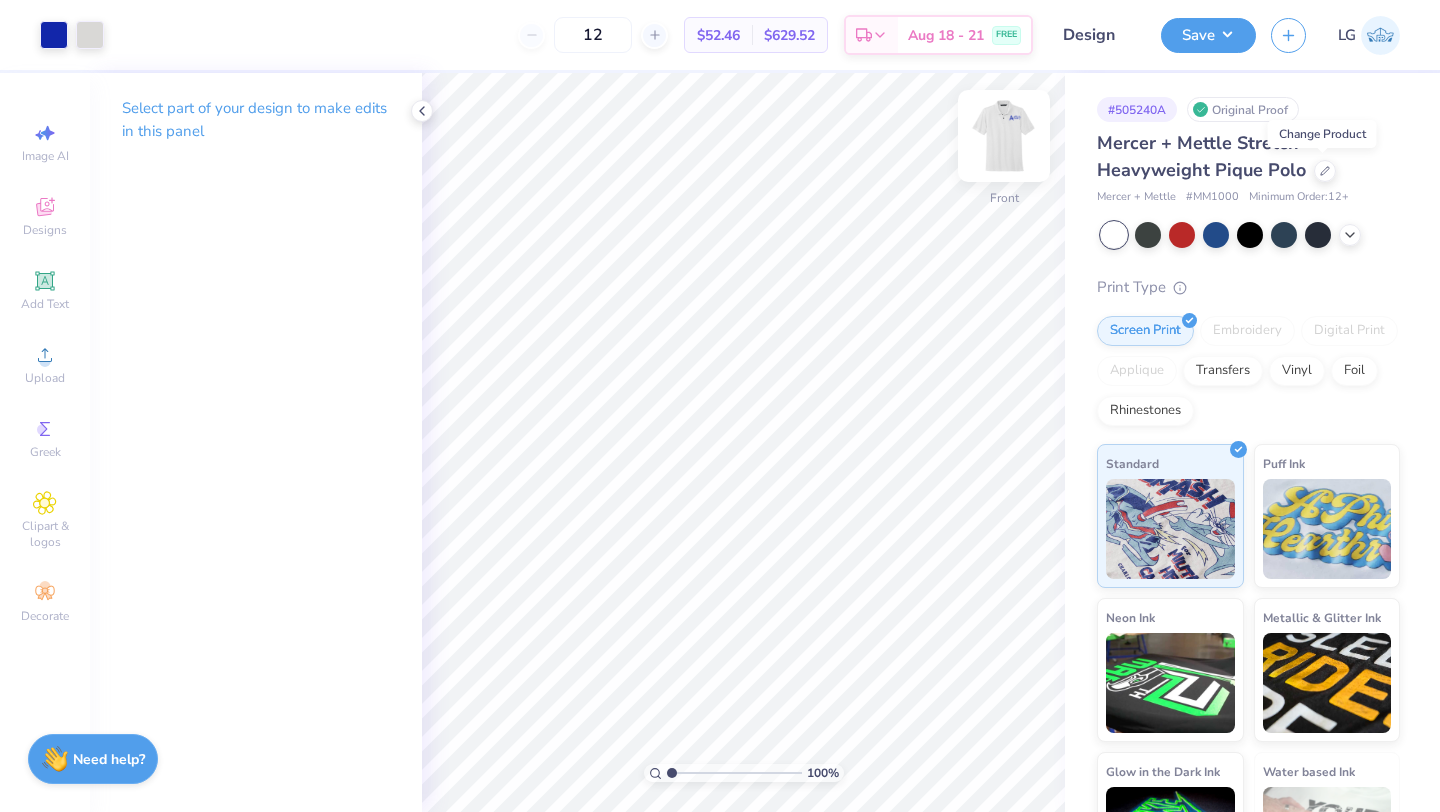 click at bounding box center (1004, 136) 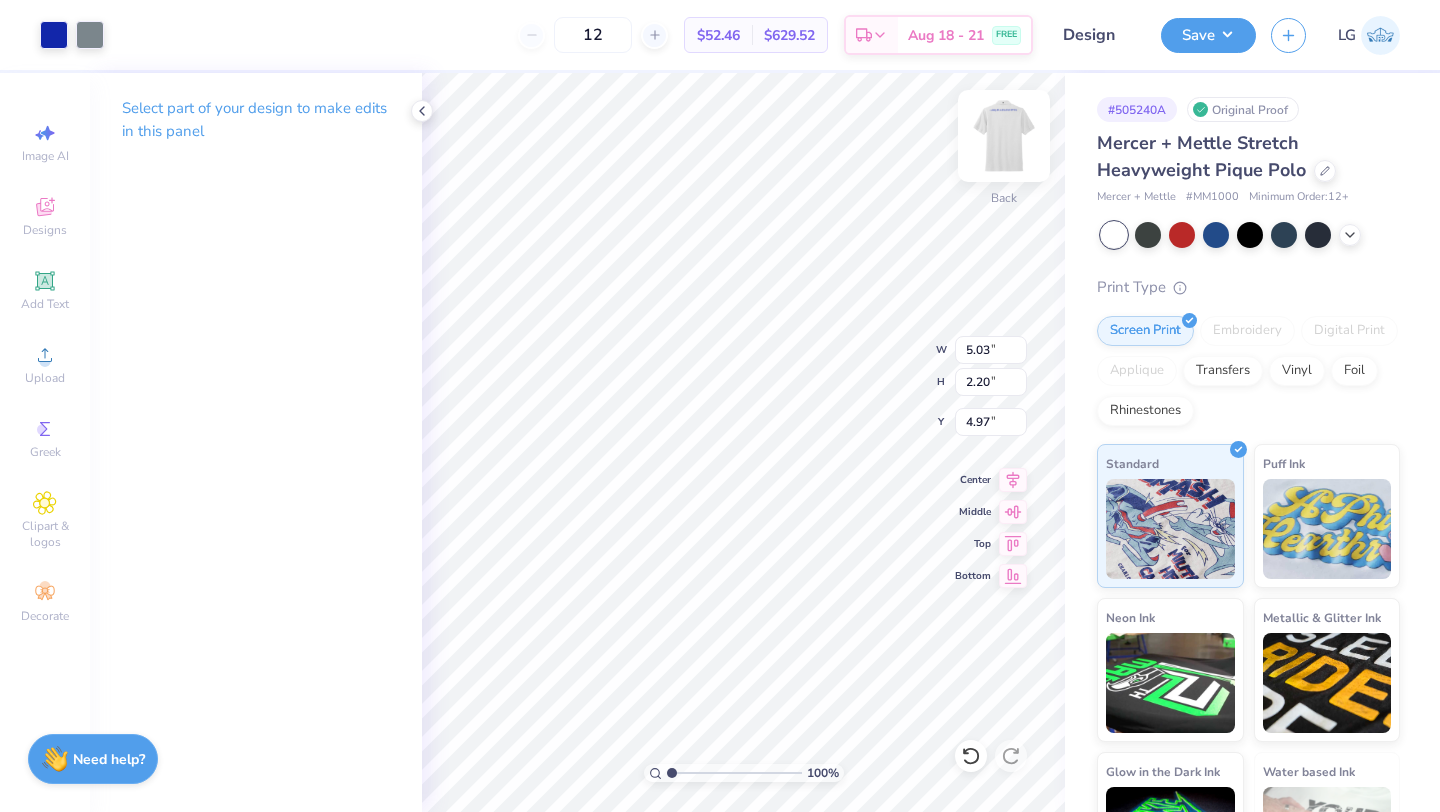 type on "5.67" 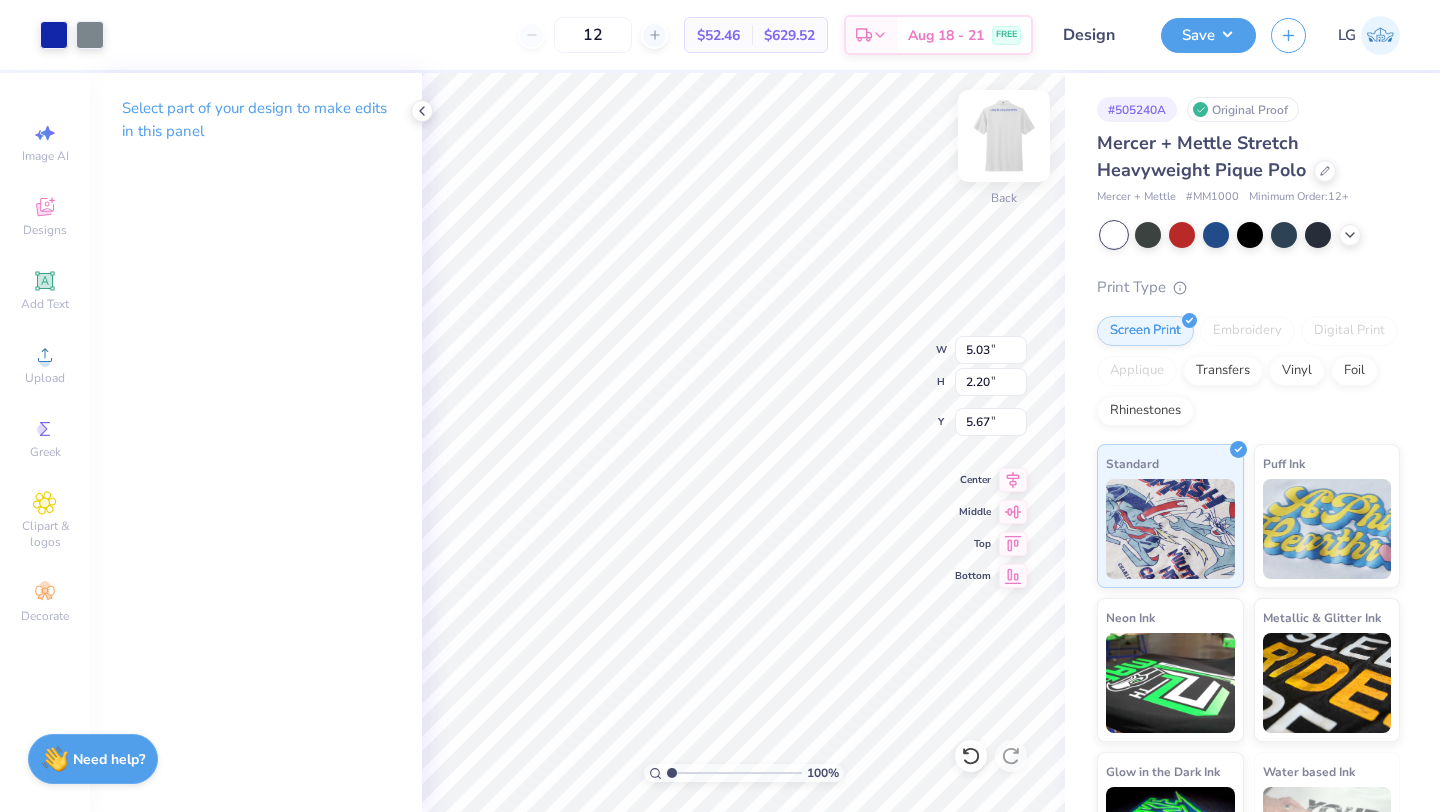 type on "5.61" 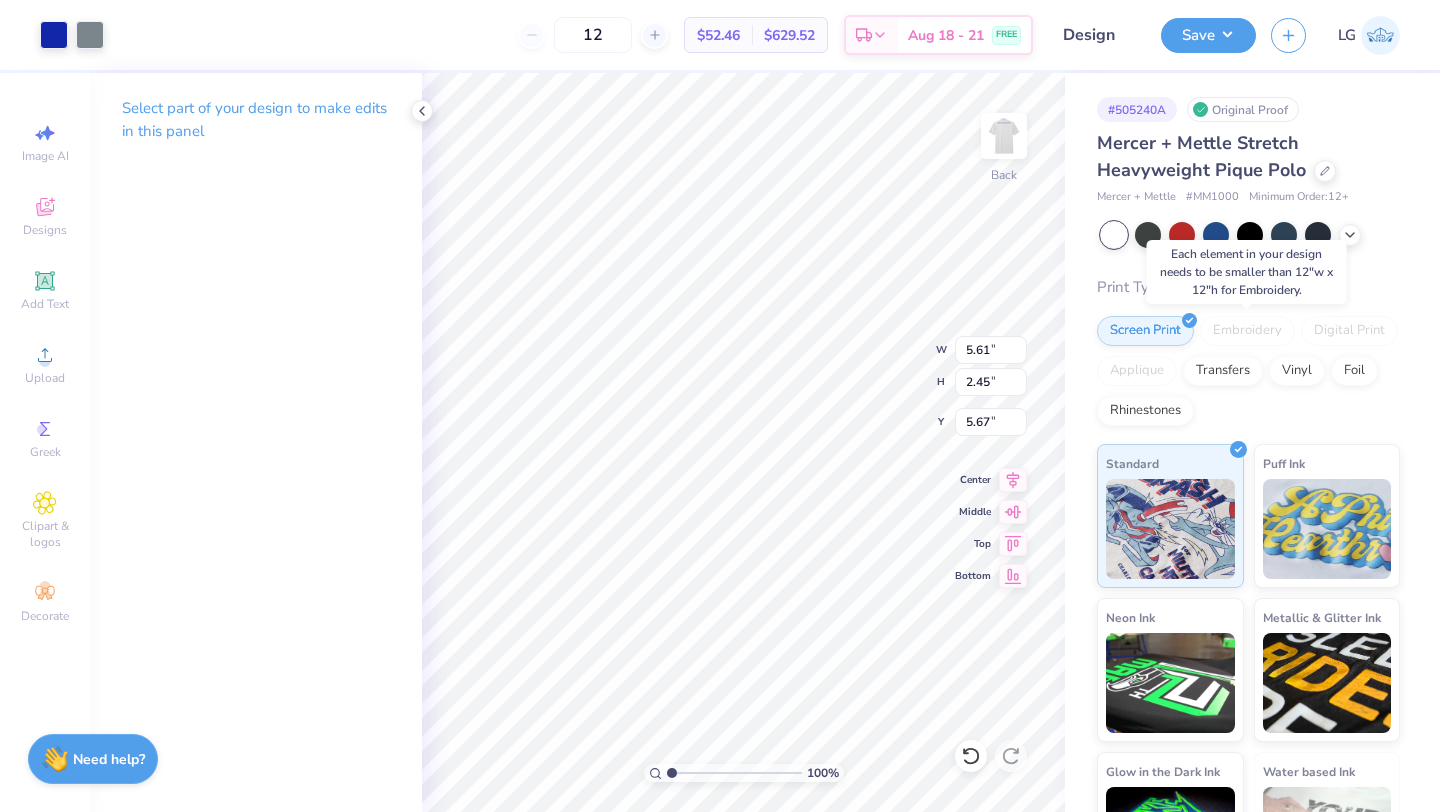 click on "Embroidery" at bounding box center [1247, 331] 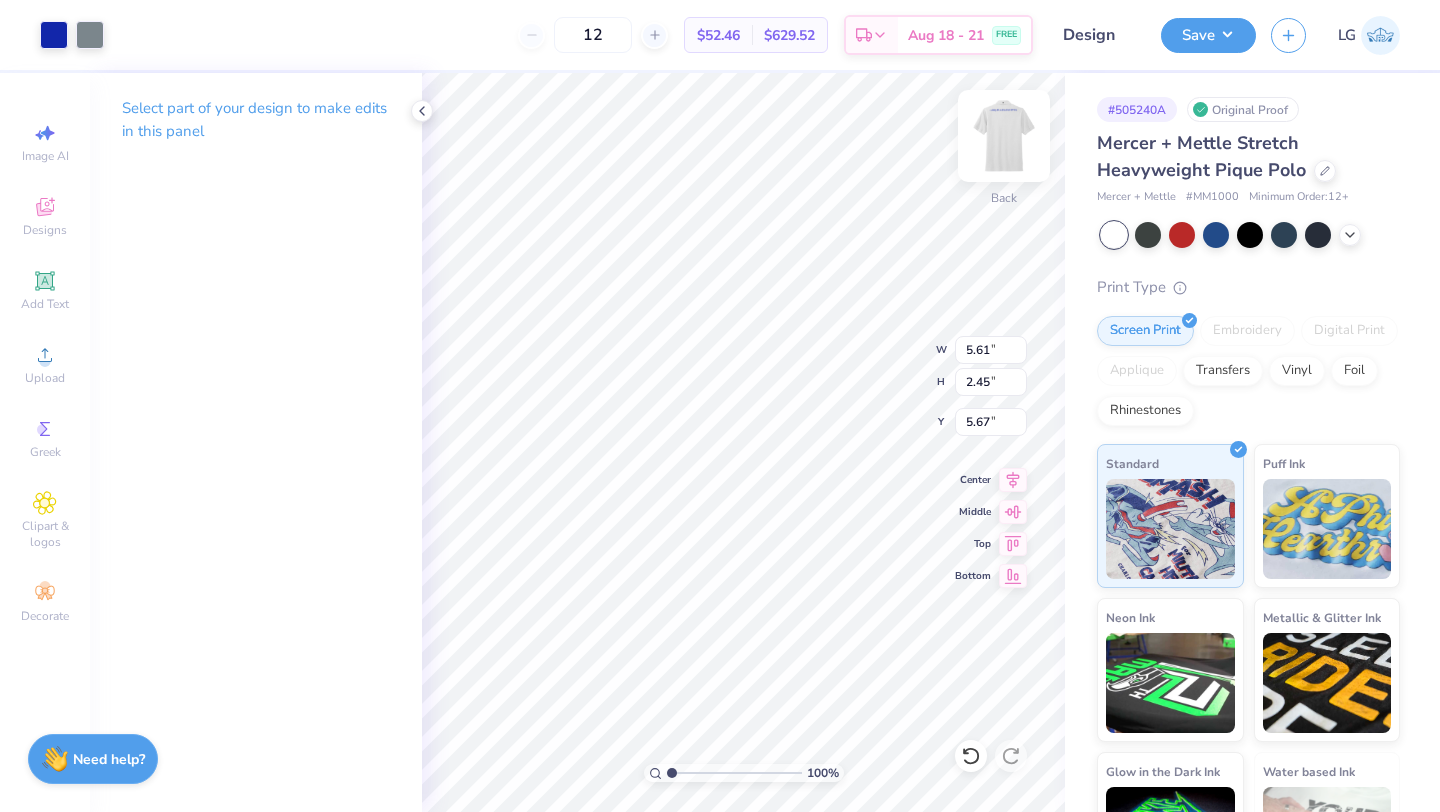 click at bounding box center [1004, 136] 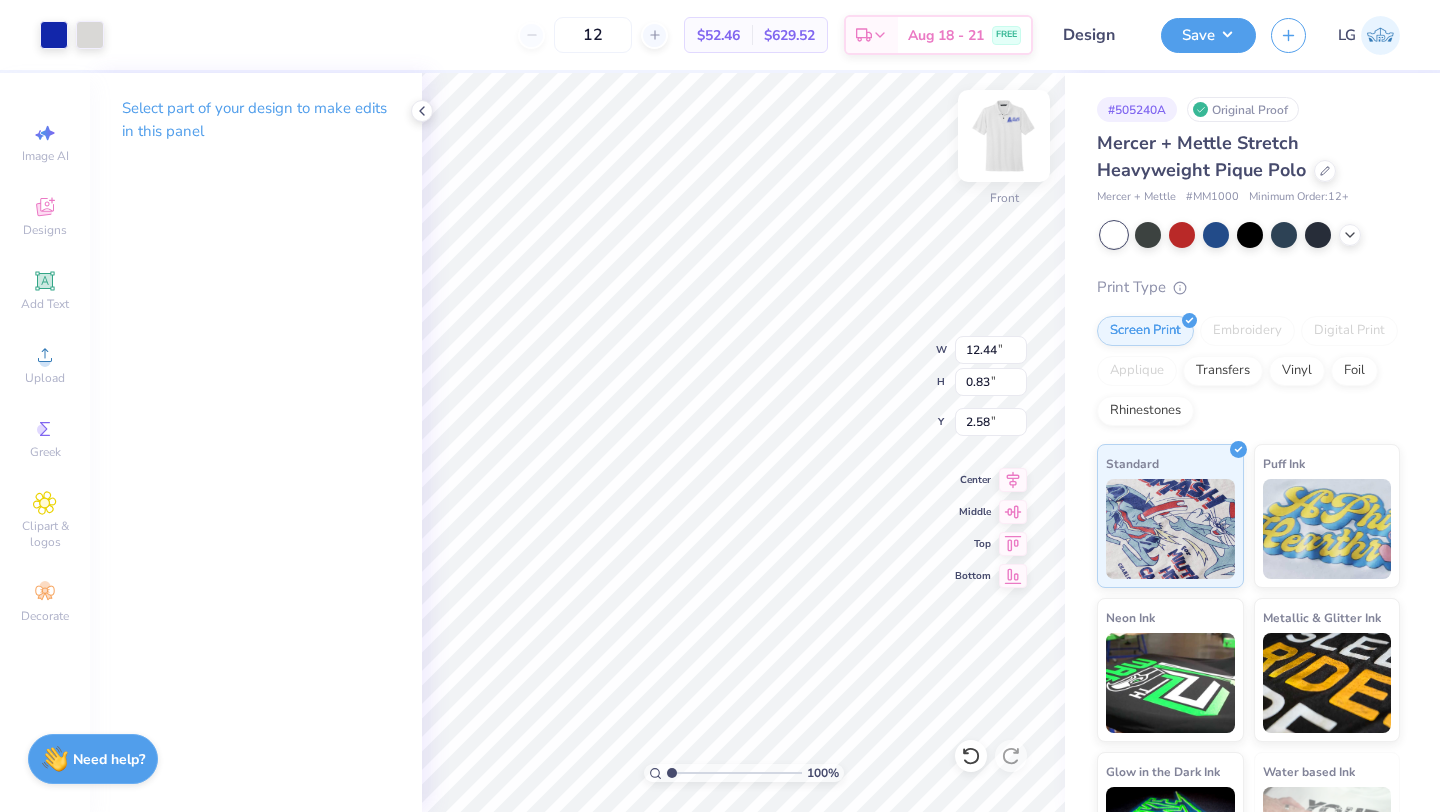 type on "13.23" 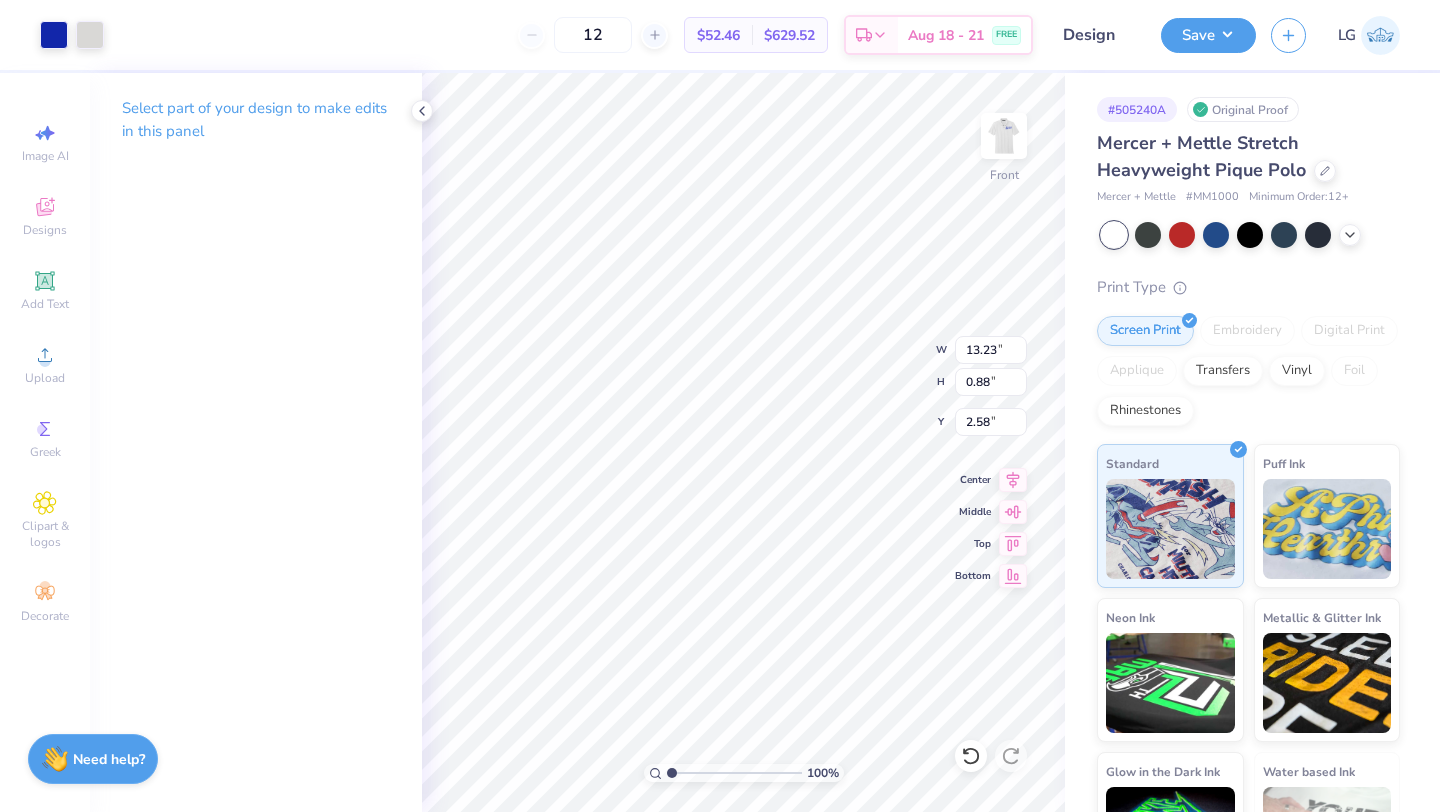 click on "Embroidery" at bounding box center [1247, 331] 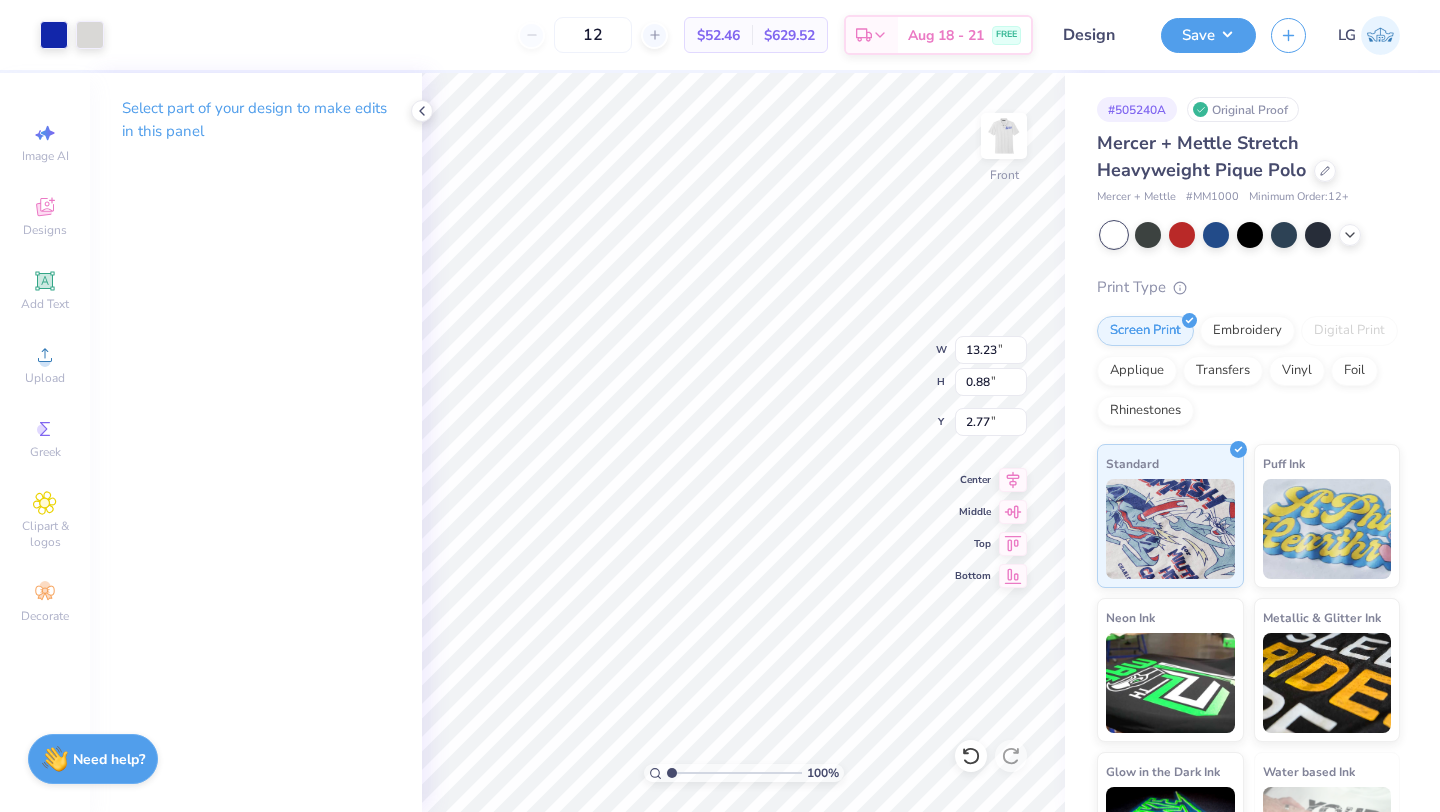 type on "10.51" 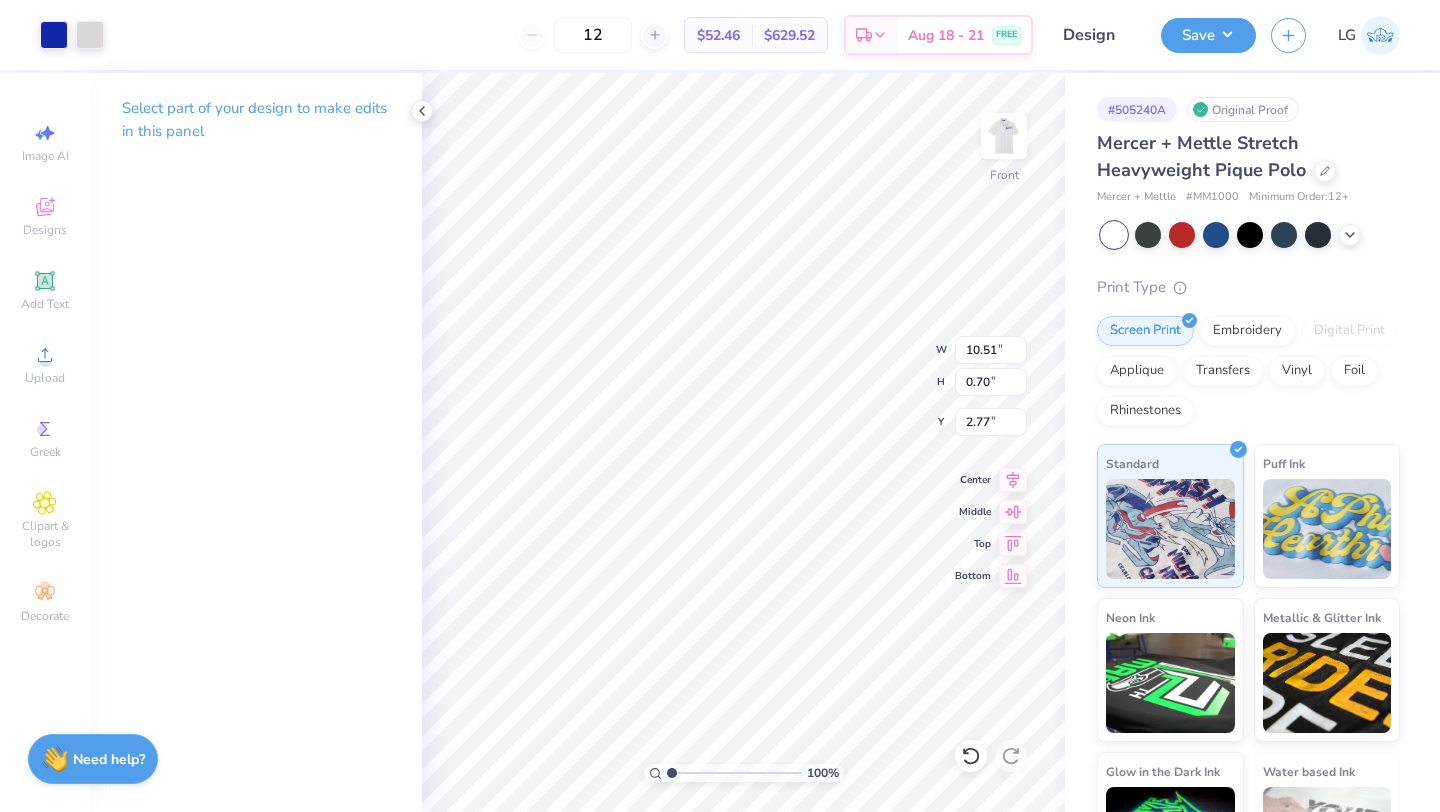 type on "3.00" 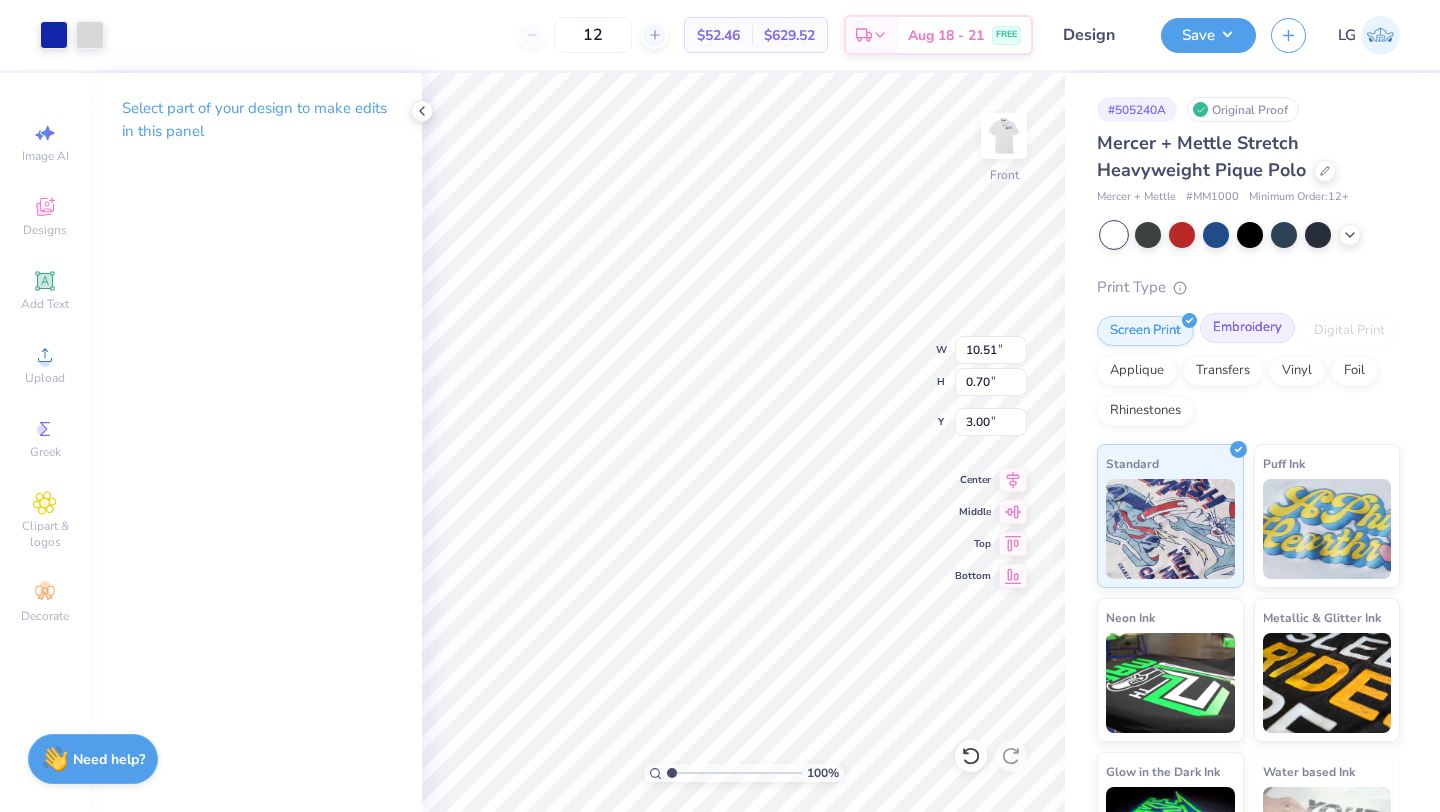 click on "Embroidery" at bounding box center [1247, 328] 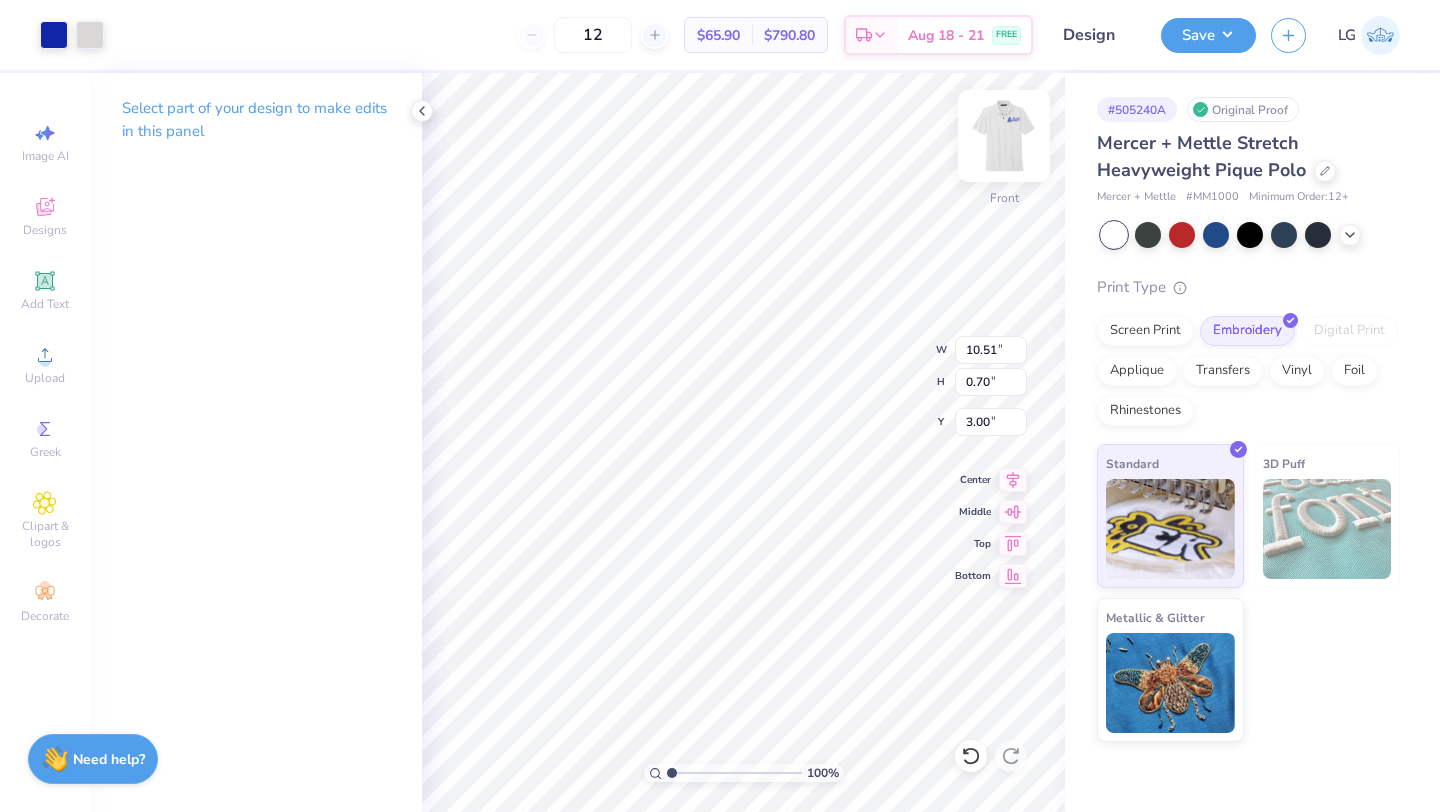 click at bounding box center (1004, 136) 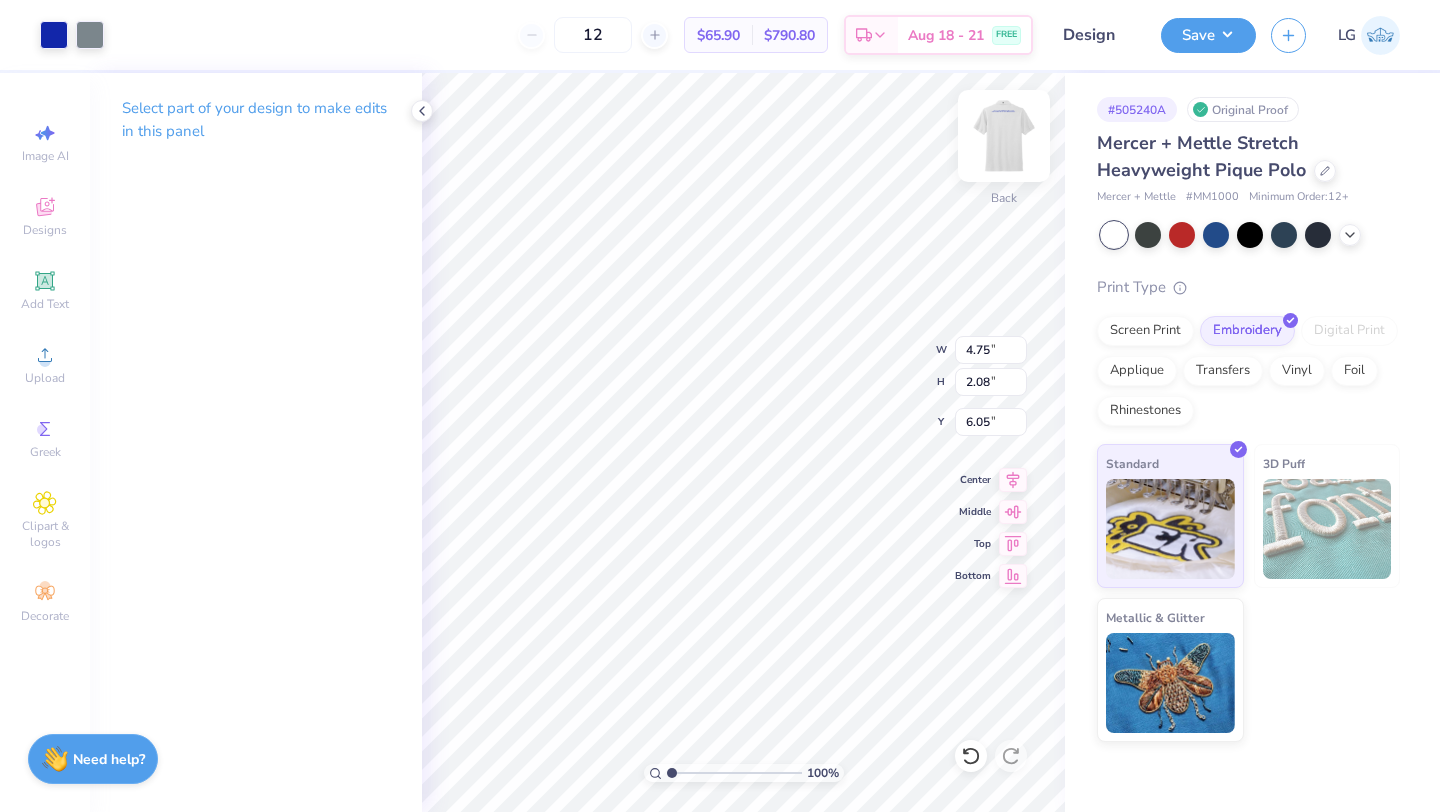 type on "4.75" 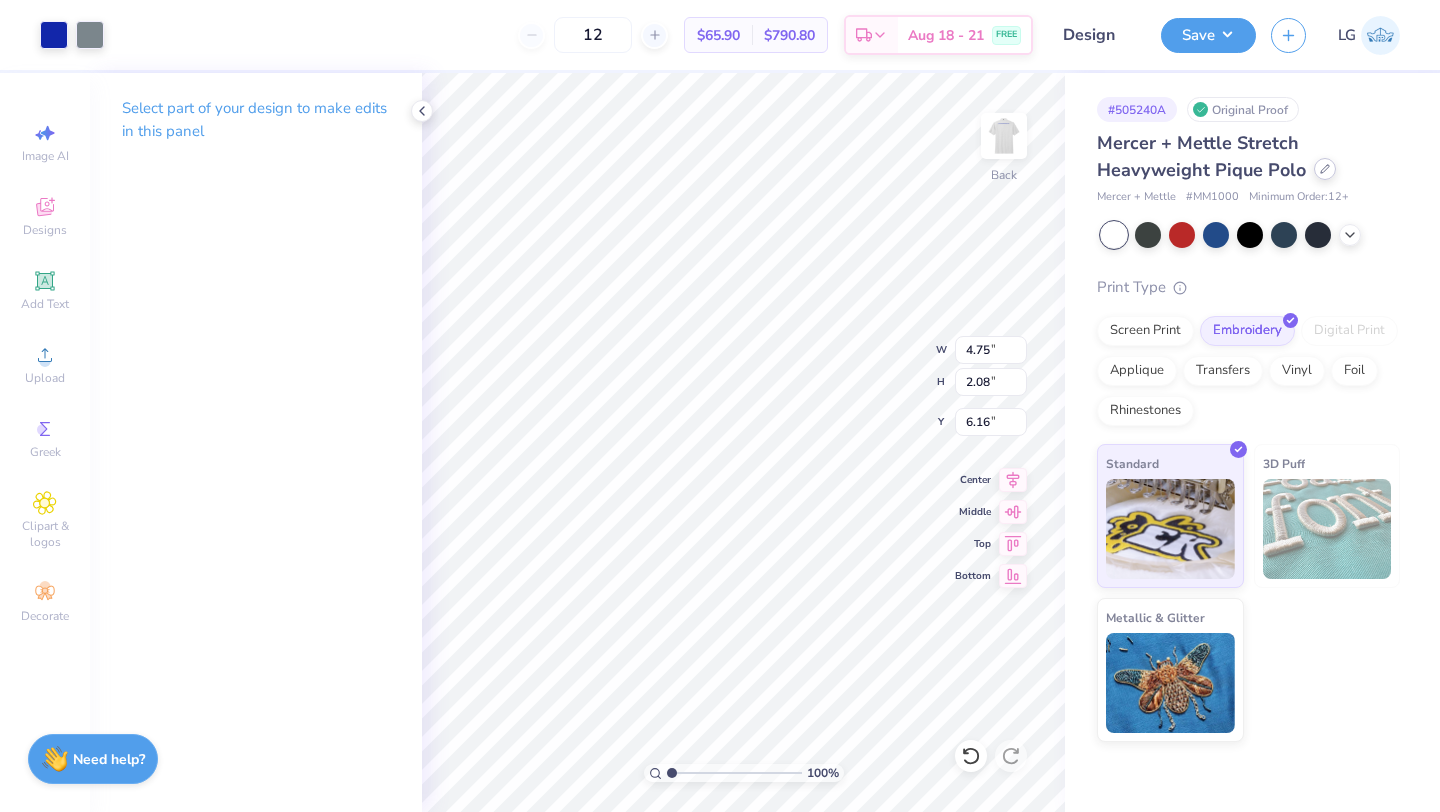 click 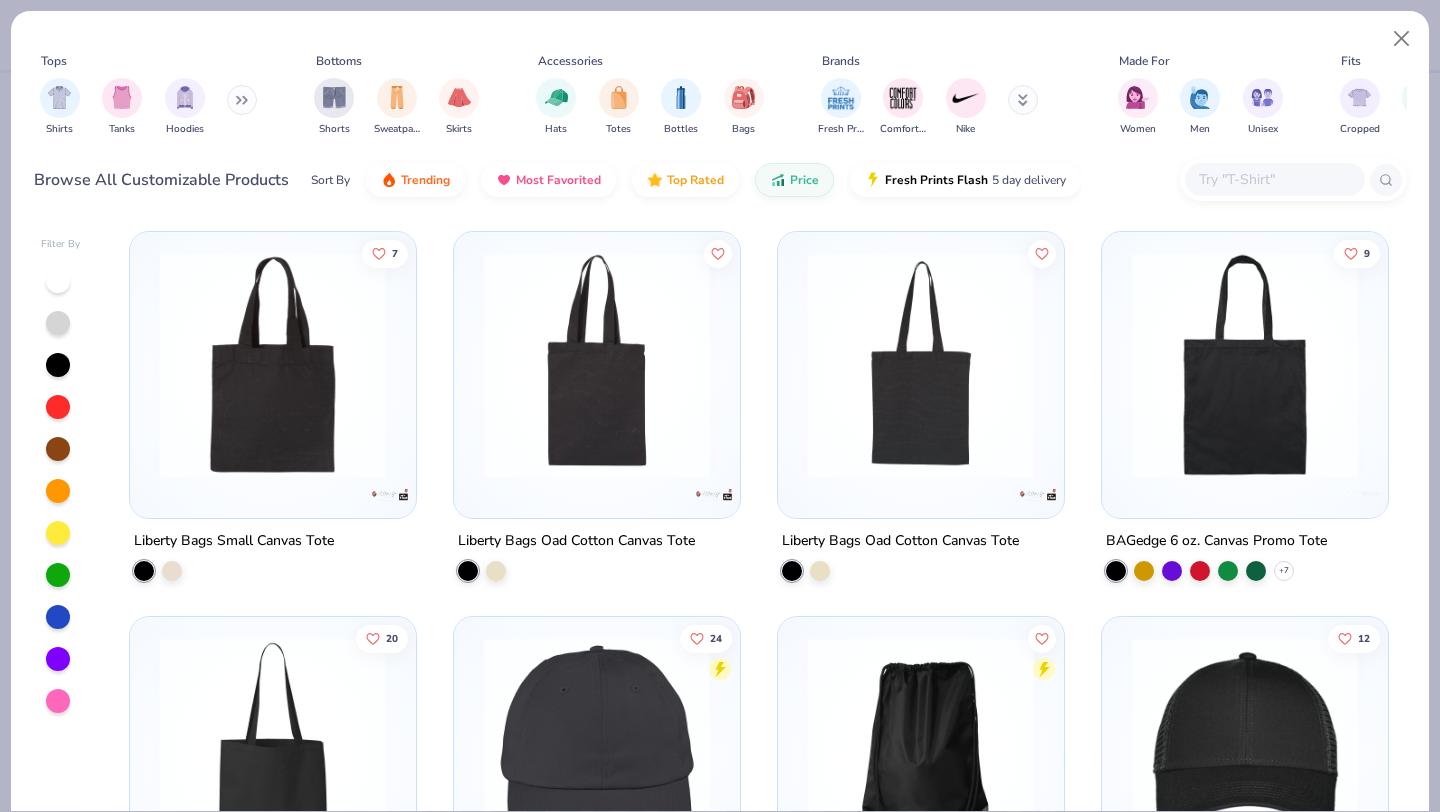 click 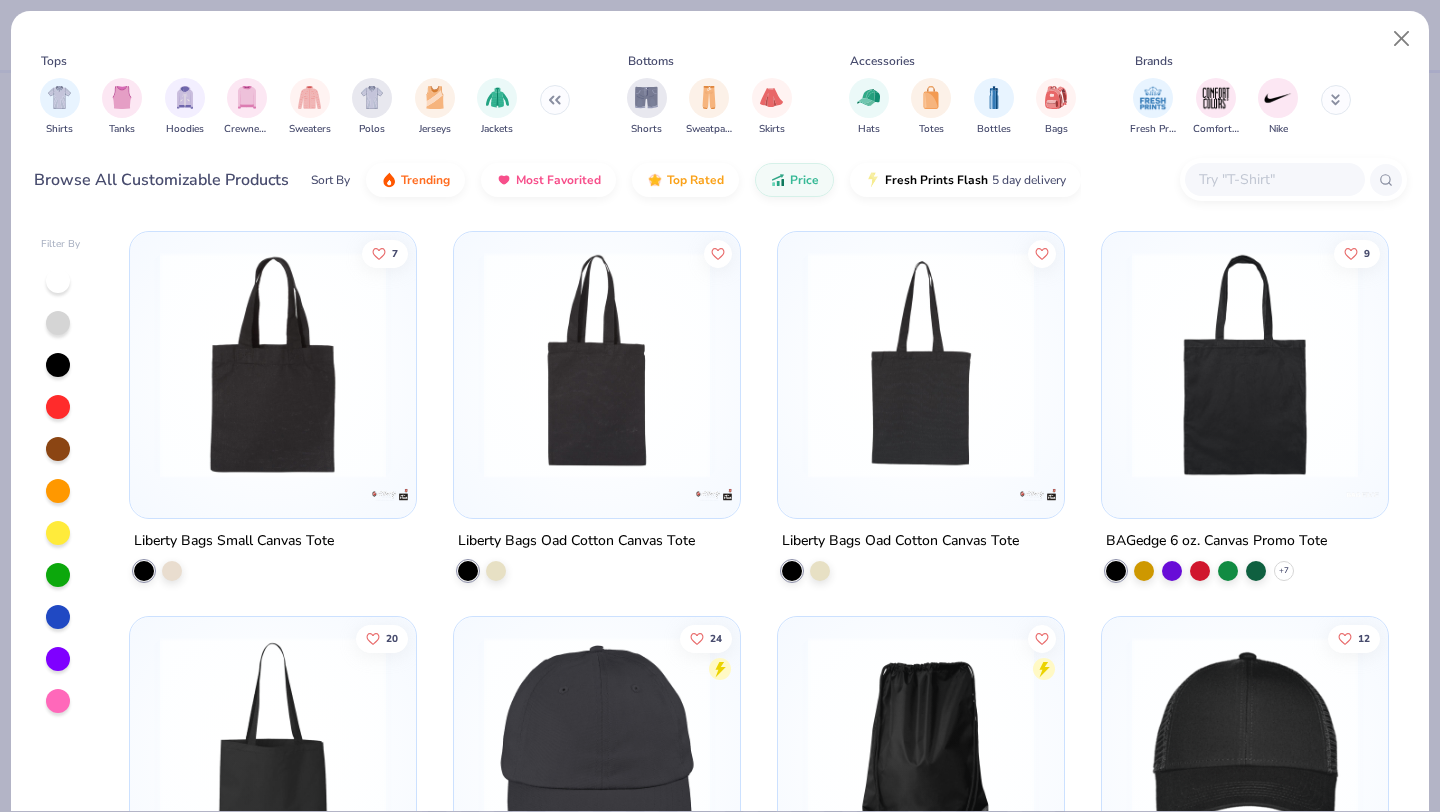 click on "Shirts Tanks Hoodies Crewnecks Sweaters Polos Jerseys Jackets" at bounding box center (305, 107) 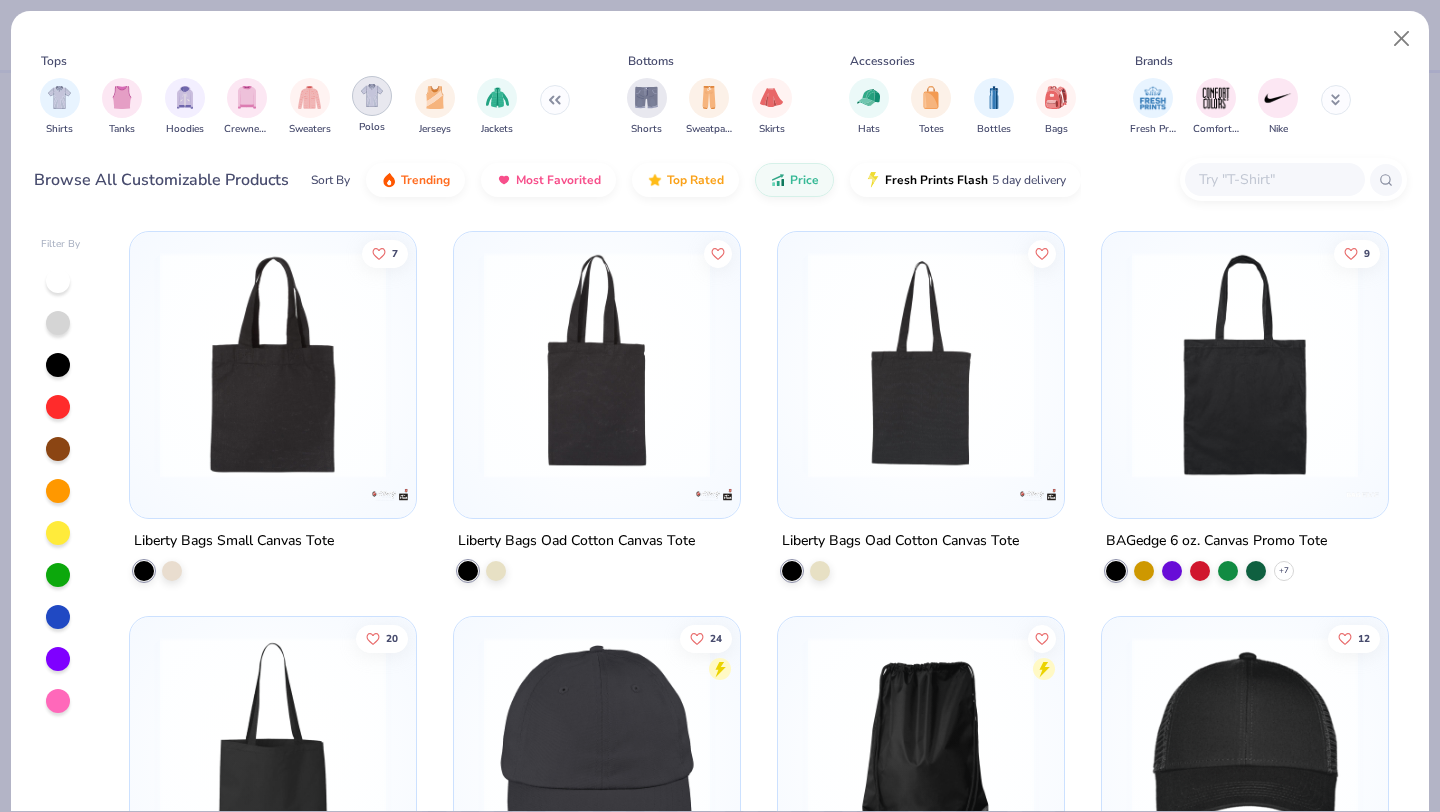 click at bounding box center (372, 96) 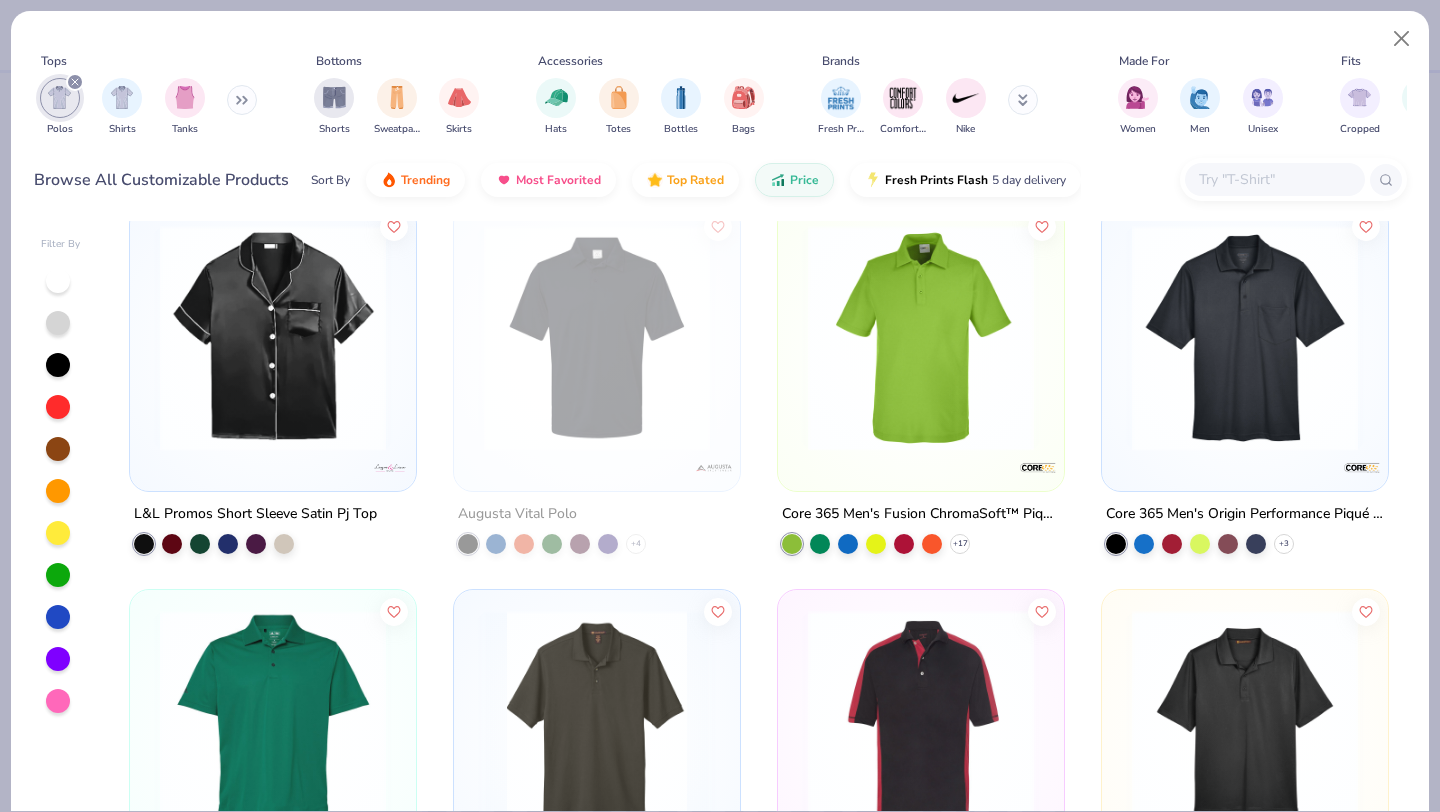 scroll, scrollTop: 1160, scrollLeft: 0, axis: vertical 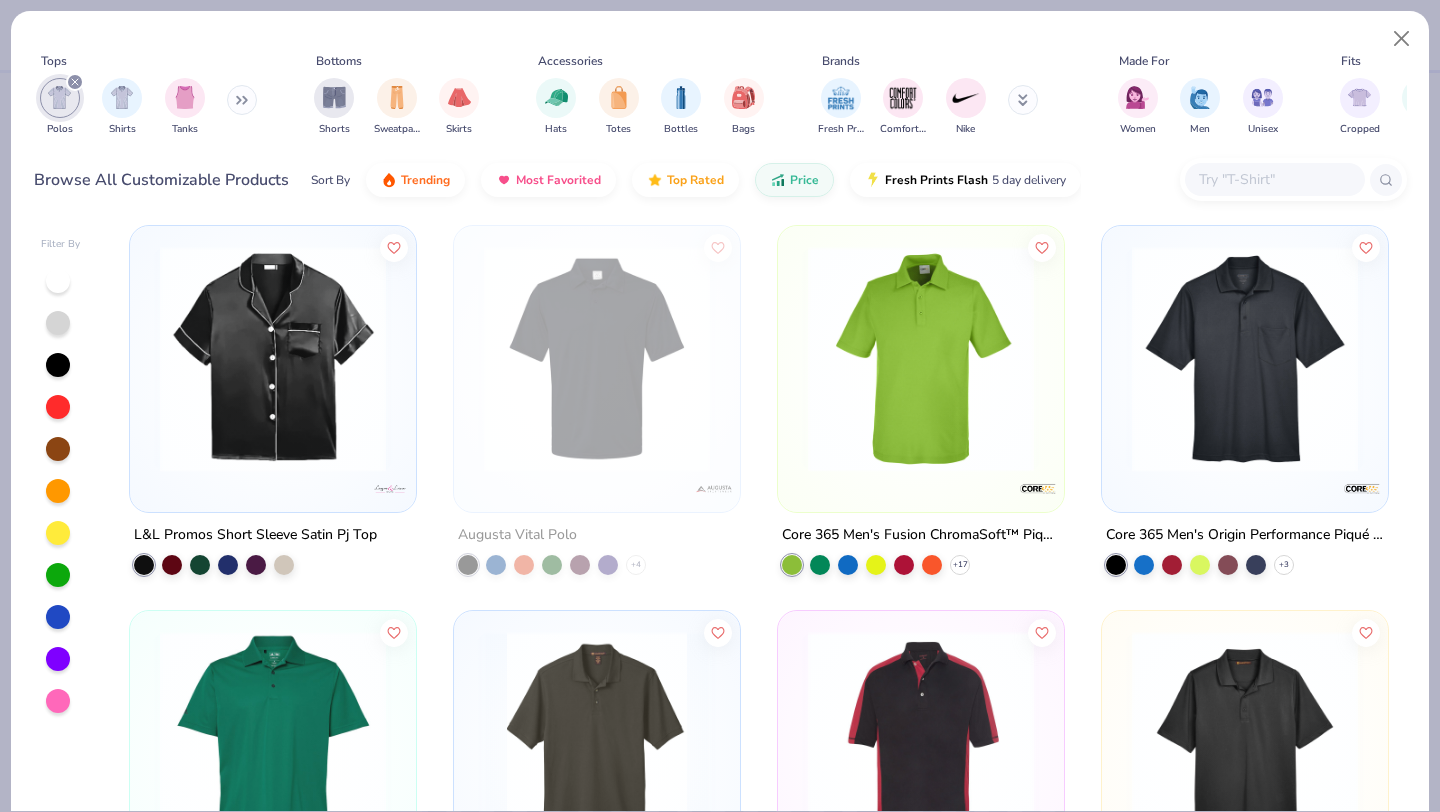click at bounding box center [921, 359] 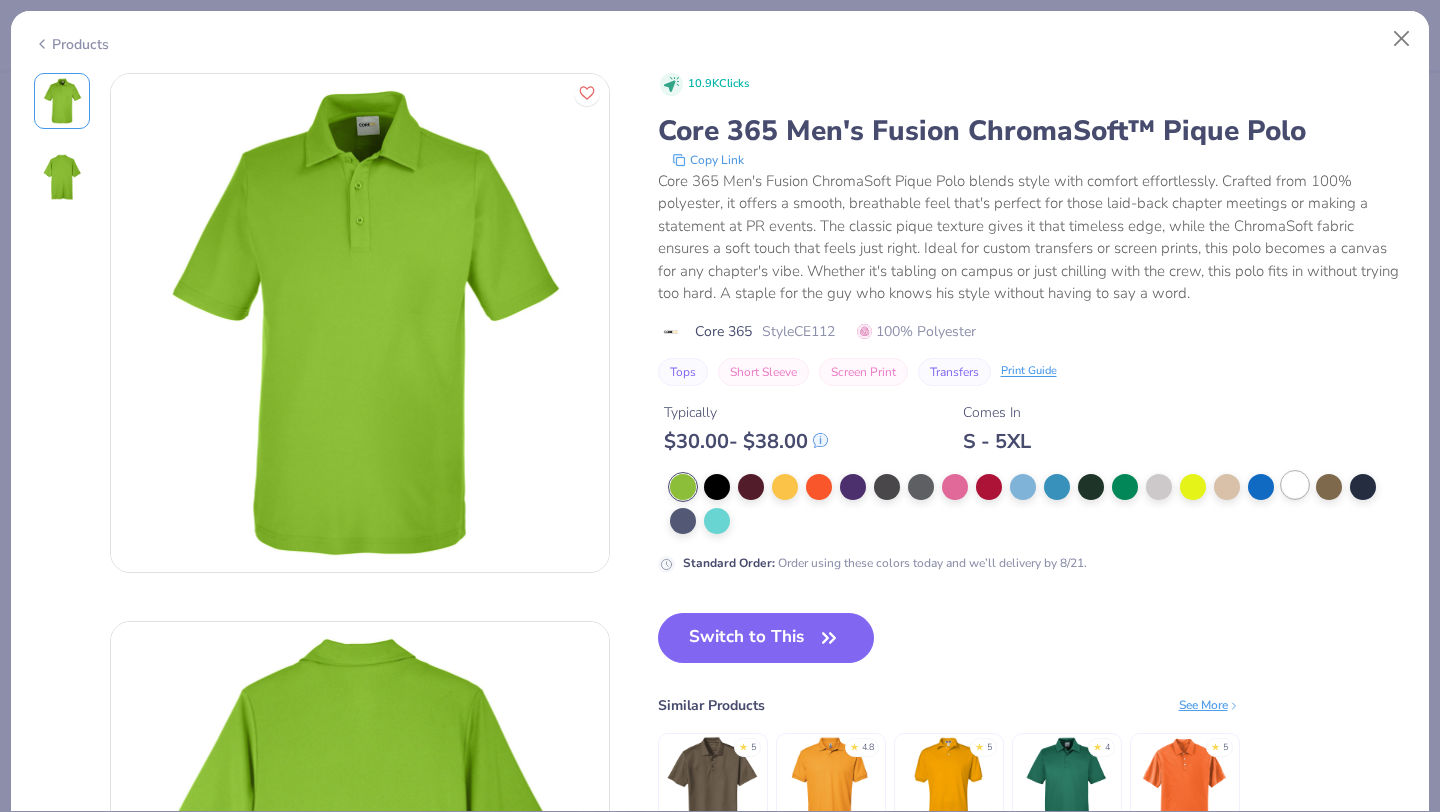 click at bounding box center [1295, 485] 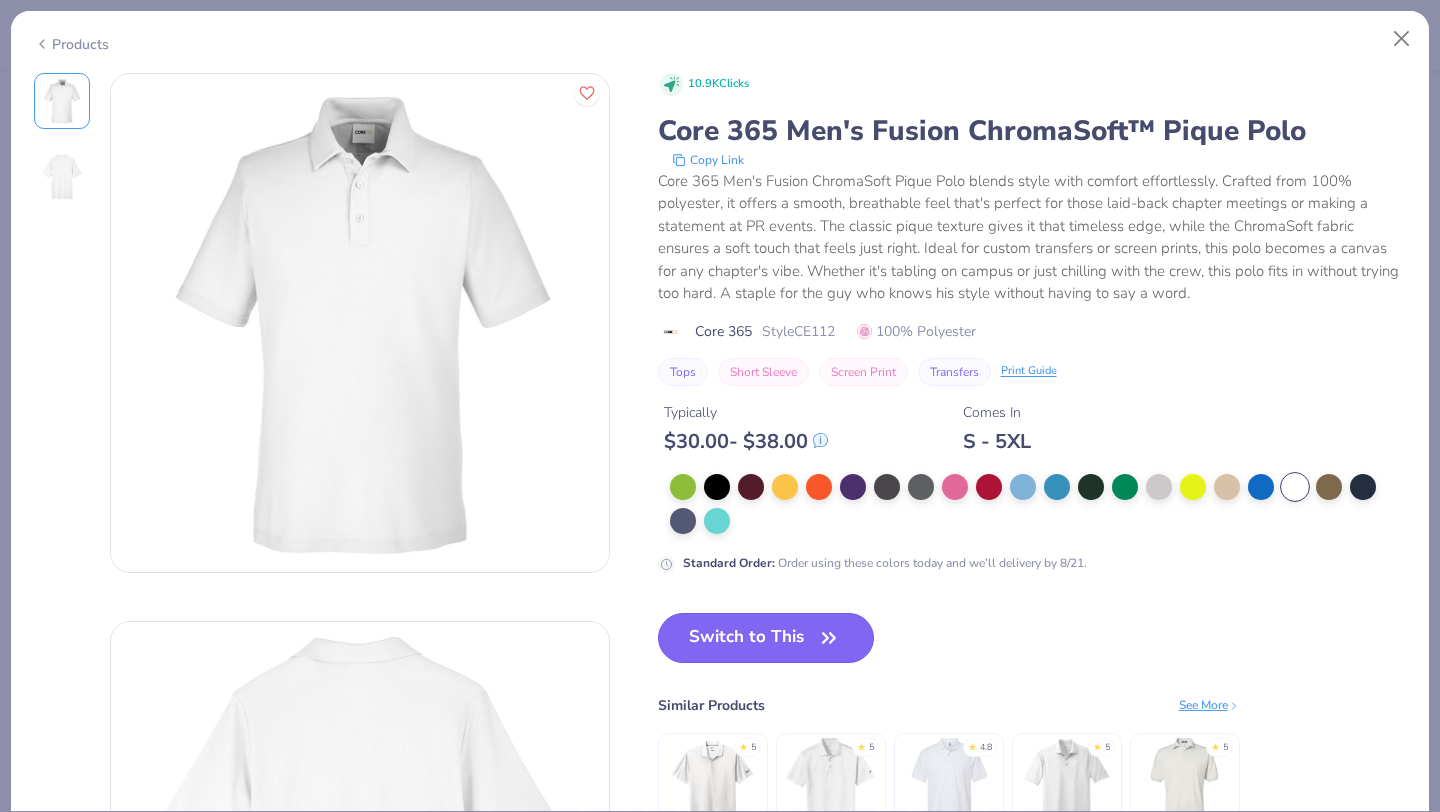 click on "Switch to This" at bounding box center (766, 638) 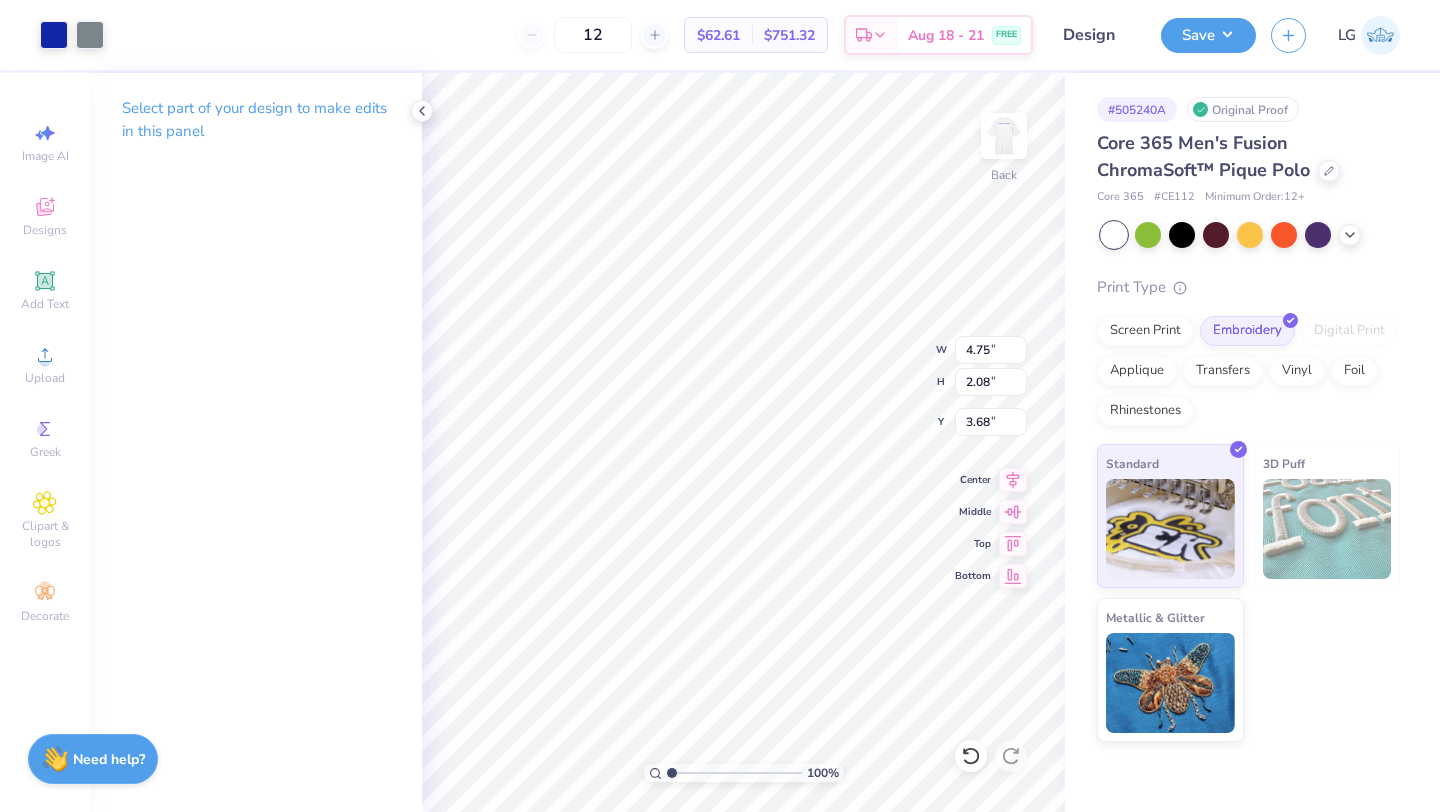 type on "3.68" 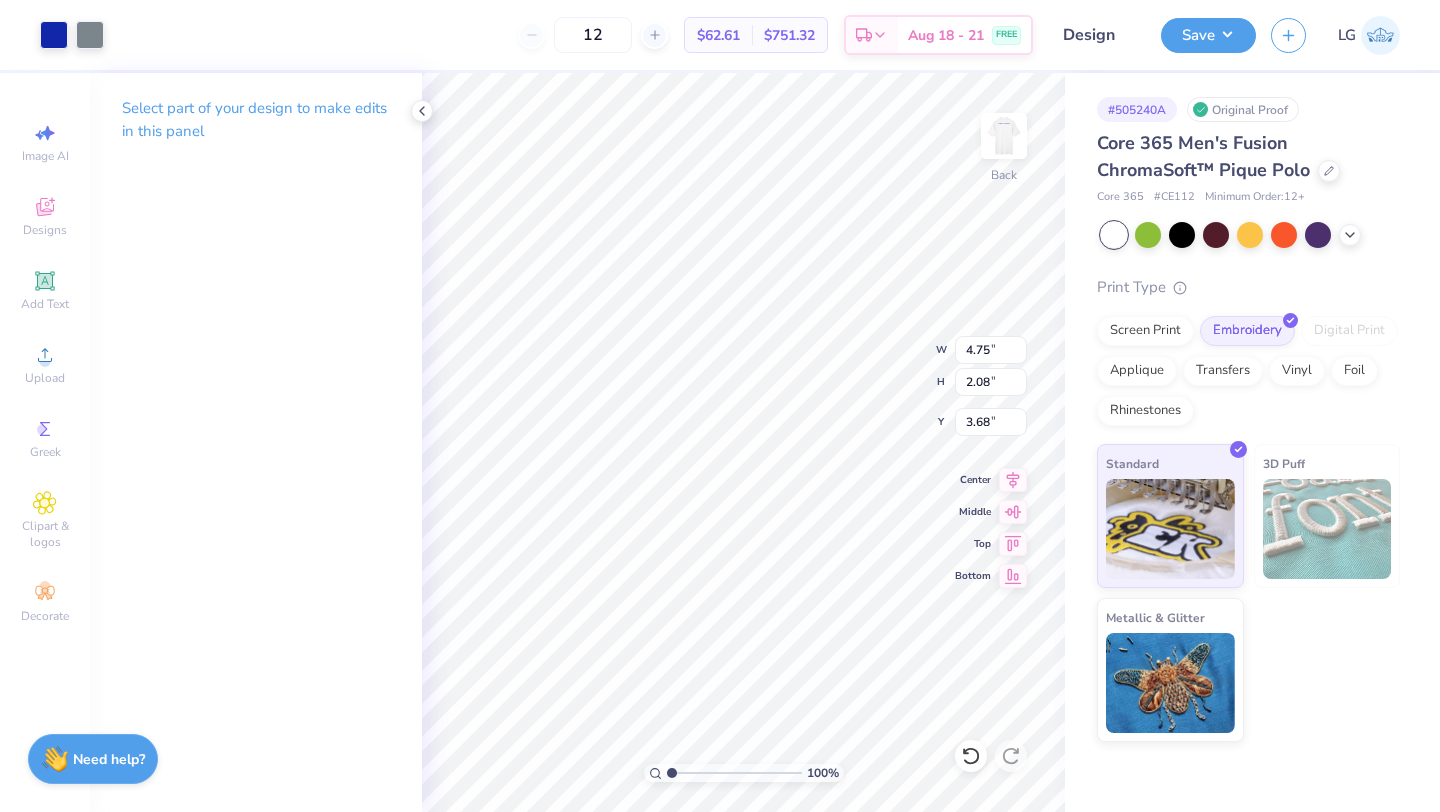 type on "3.45" 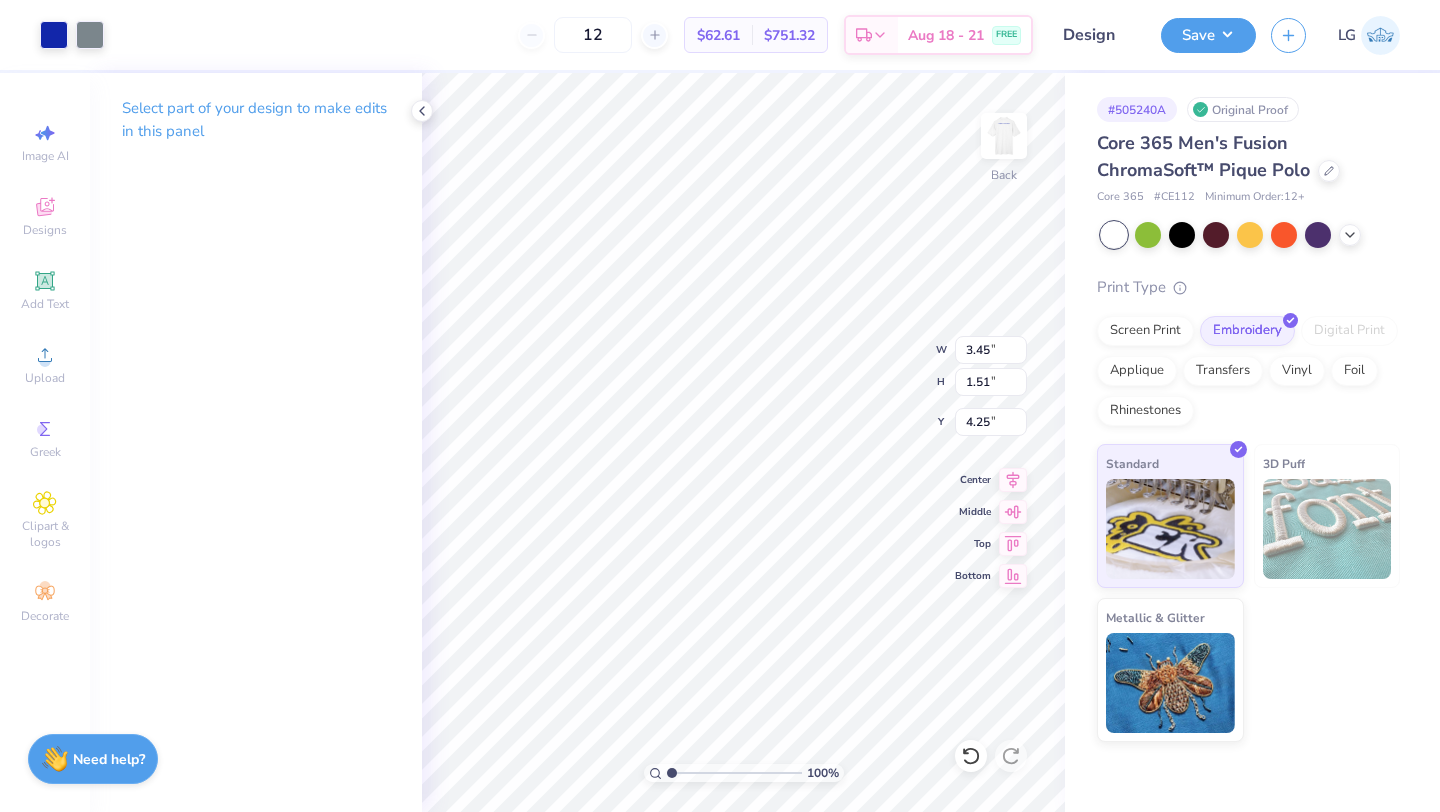 type on "3.00" 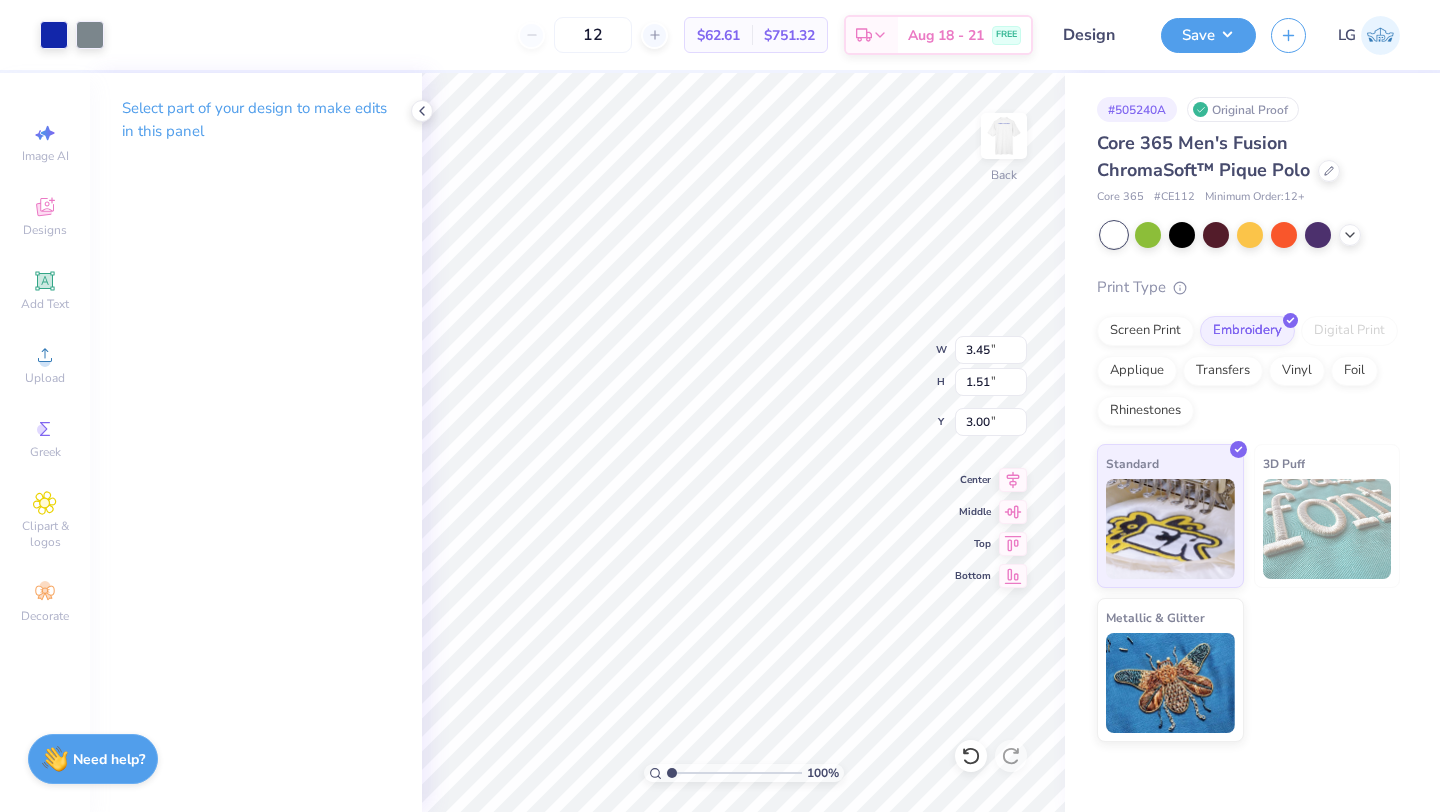 type on "4.69" 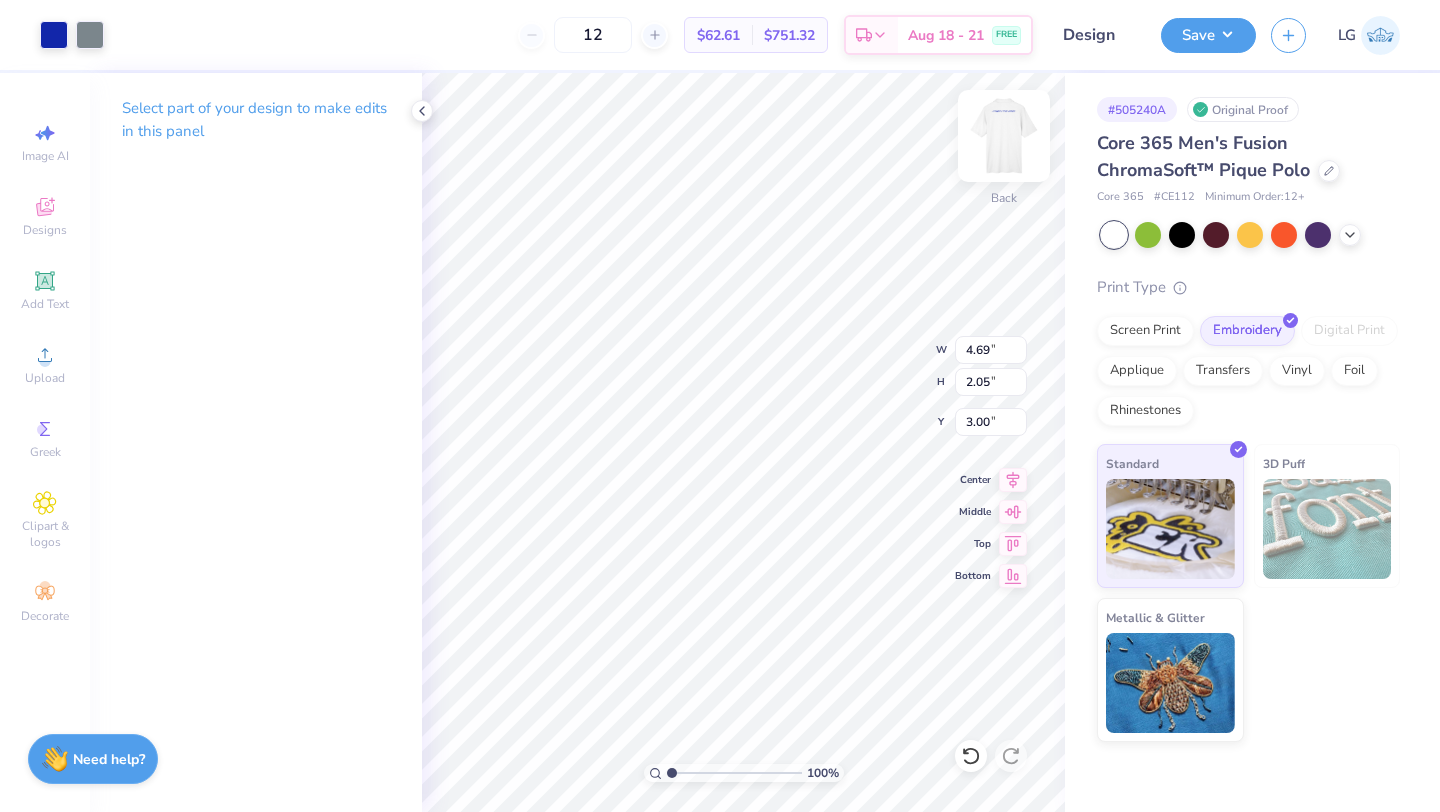 click at bounding box center [1004, 136] 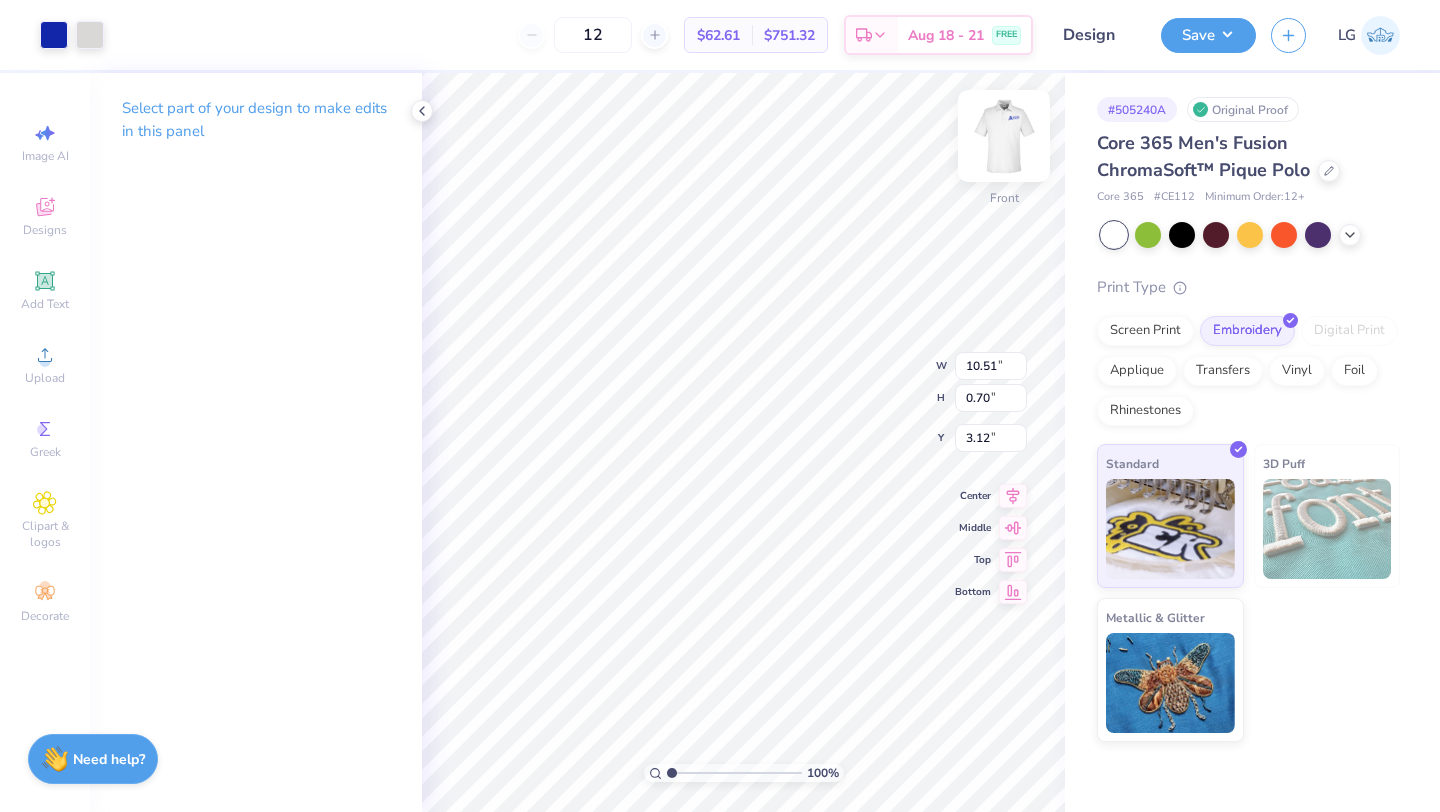 type on "3.00" 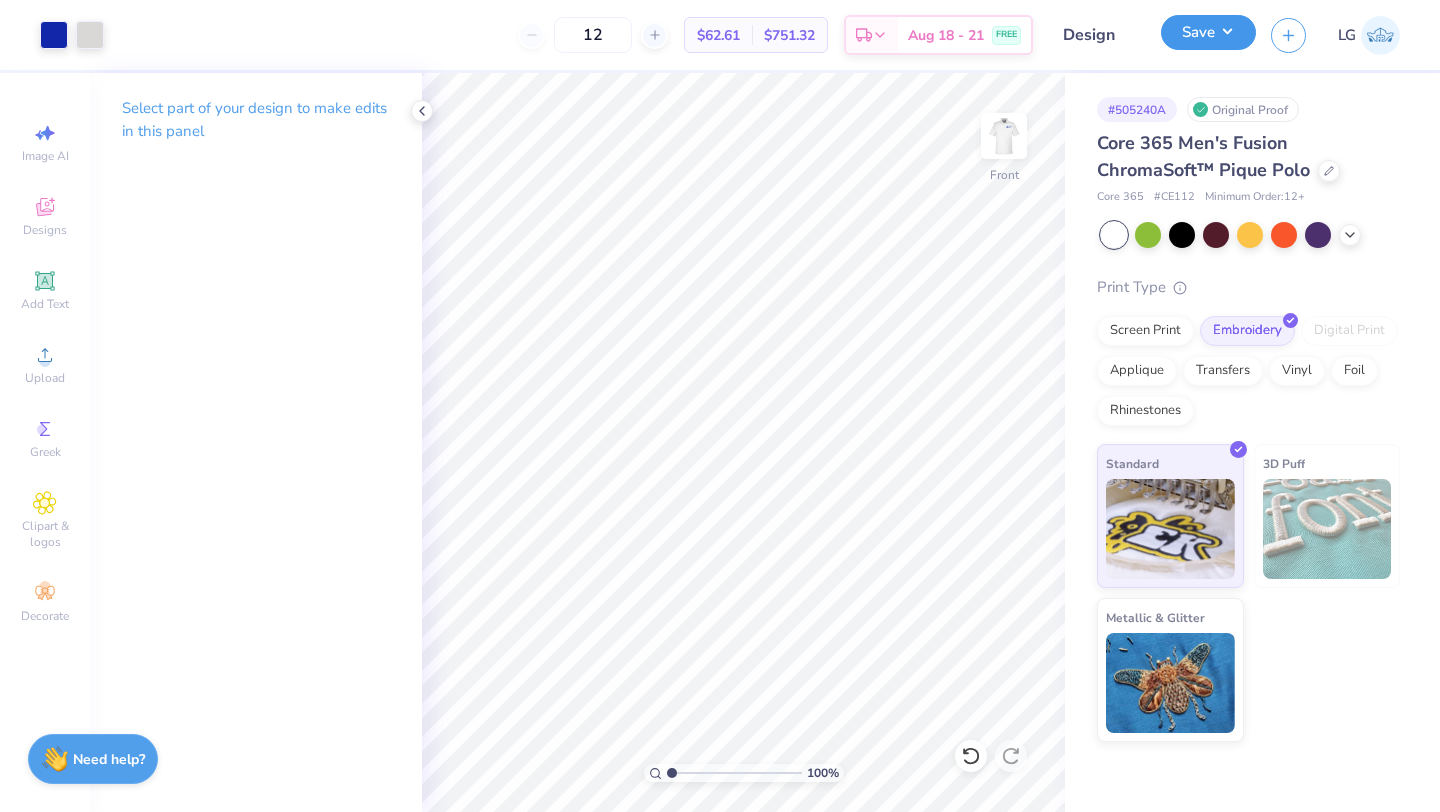click on "Save" at bounding box center [1208, 32] 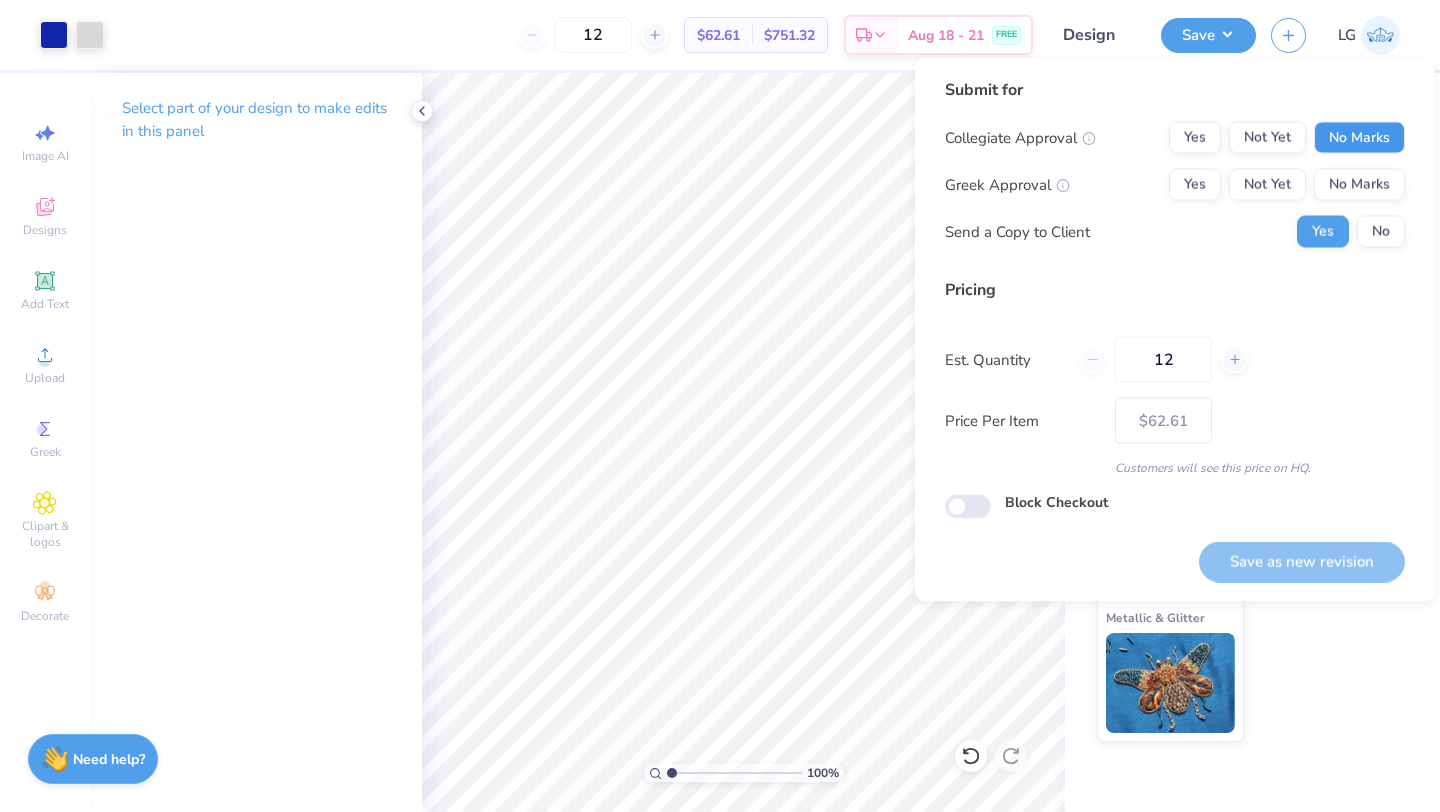 click on "No Marks" at bounding box center (1359, 138) 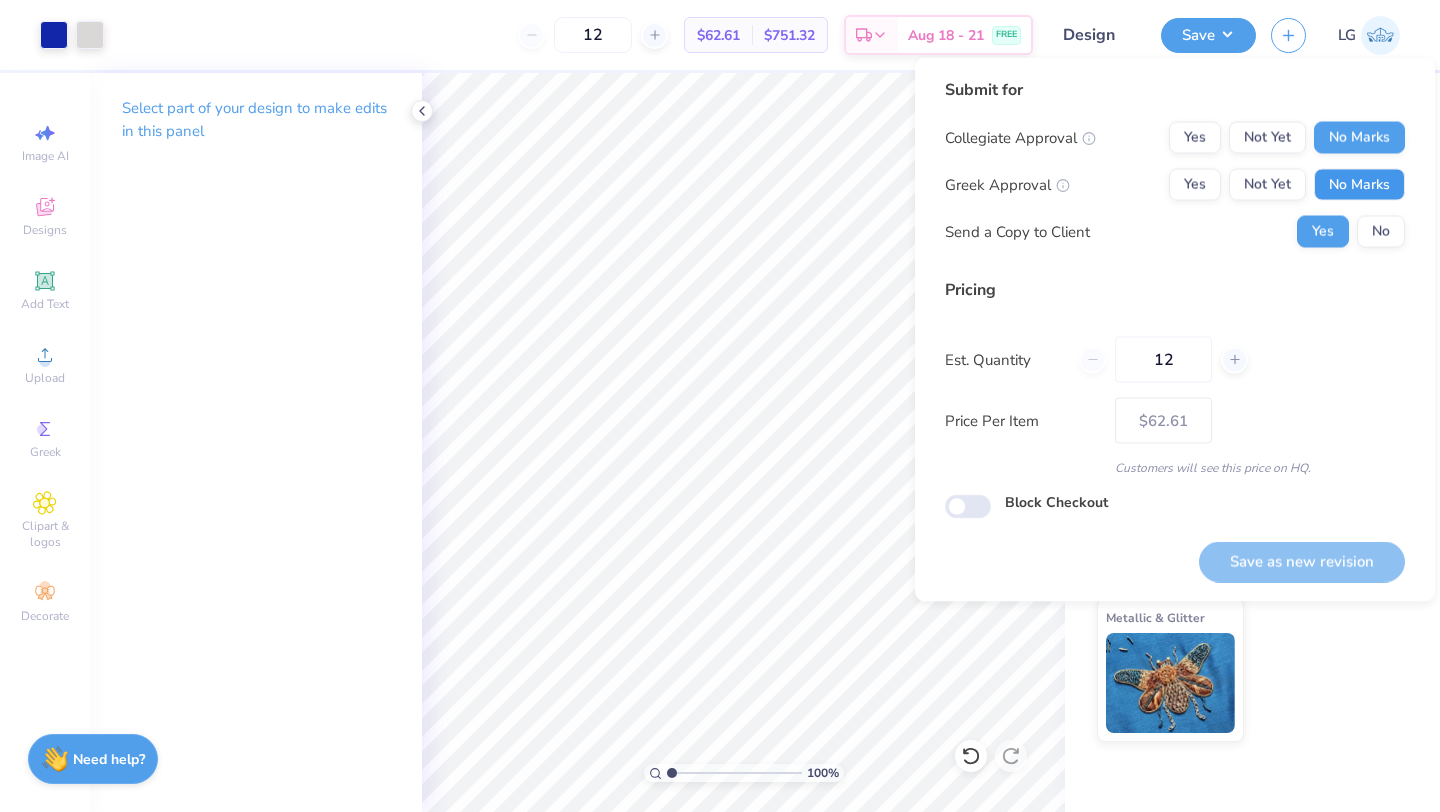 click on "No Marks" at bounding box center [1359, 185] 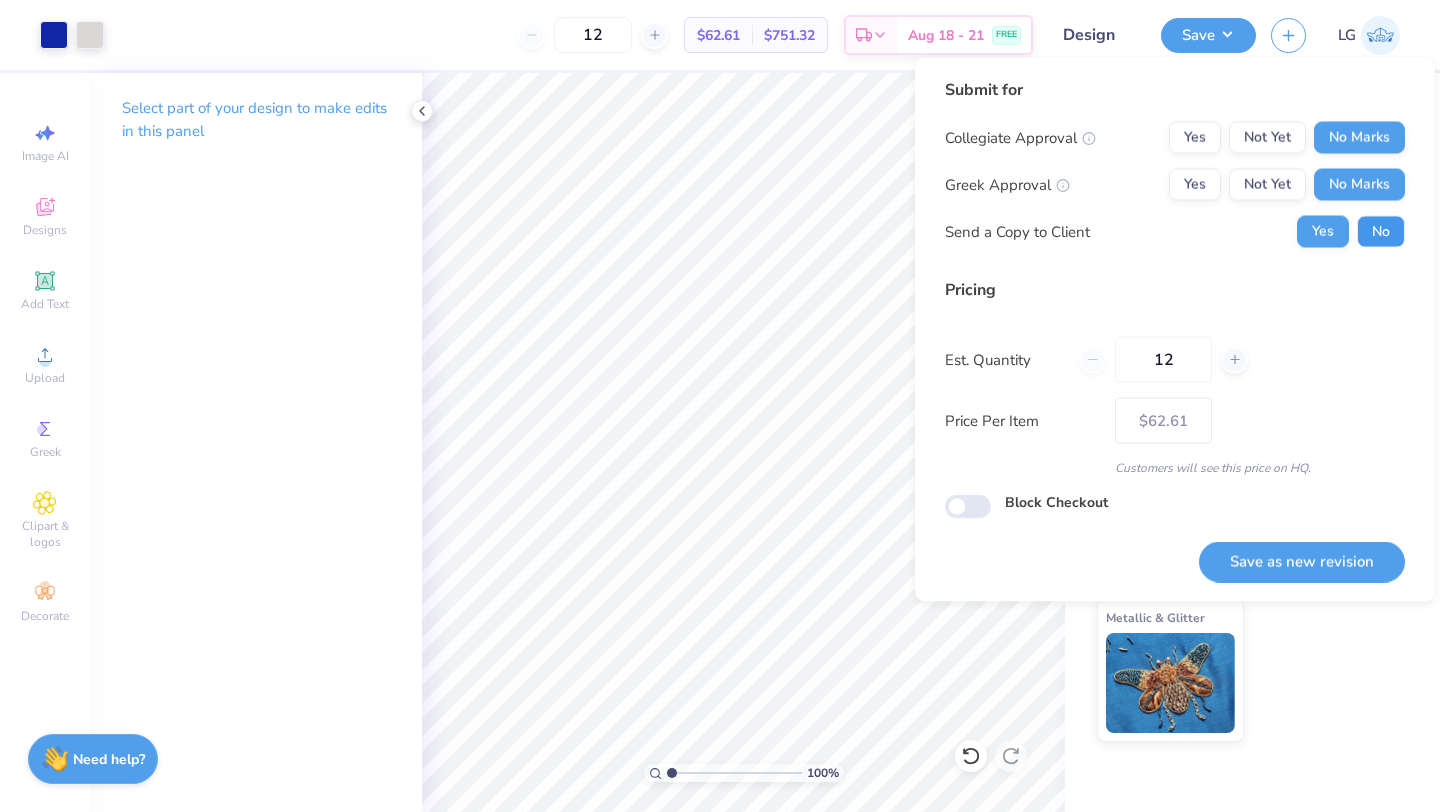 click on "No" at bounding box center (1381, 232) 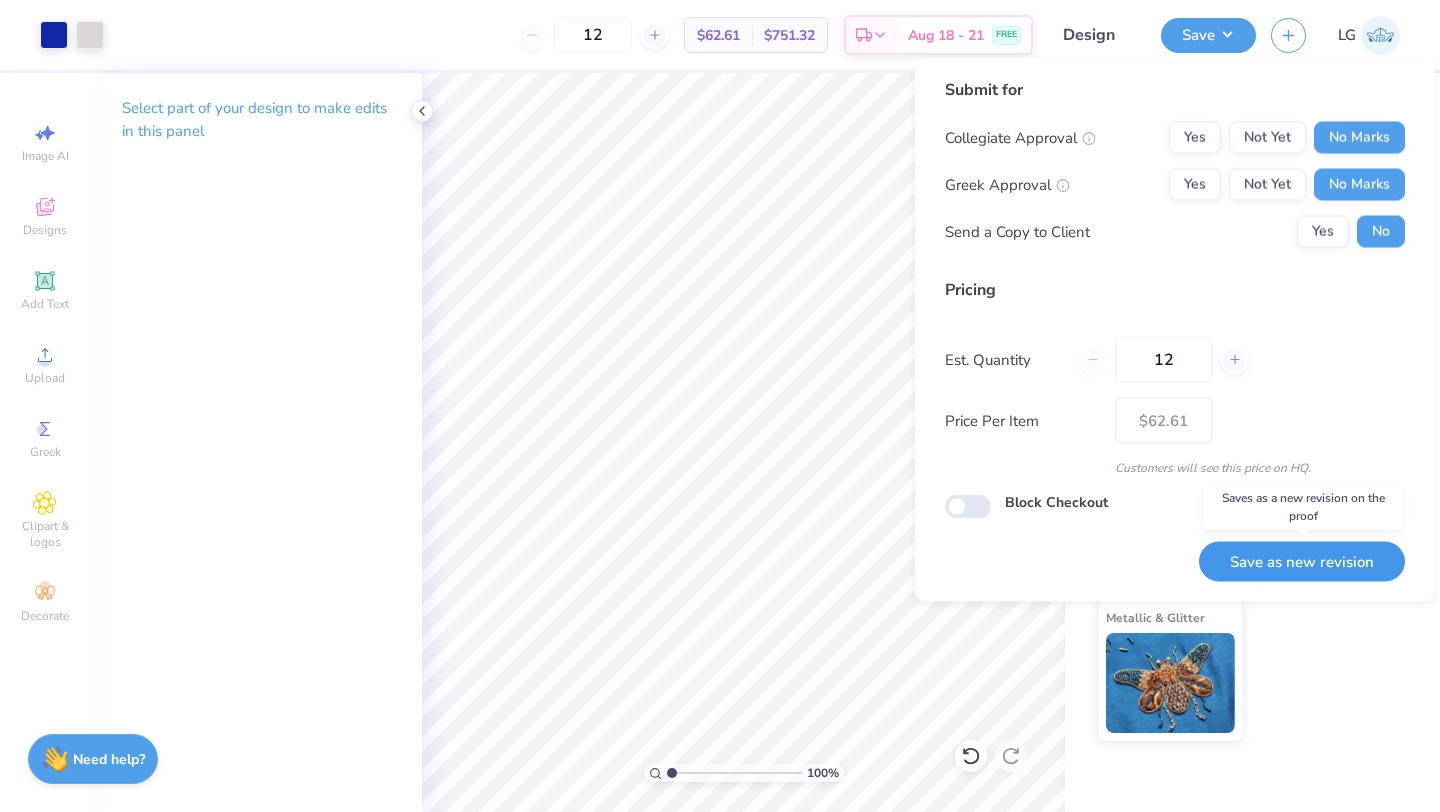 click on "Save as new revision" at bounding box center [1302, 561] 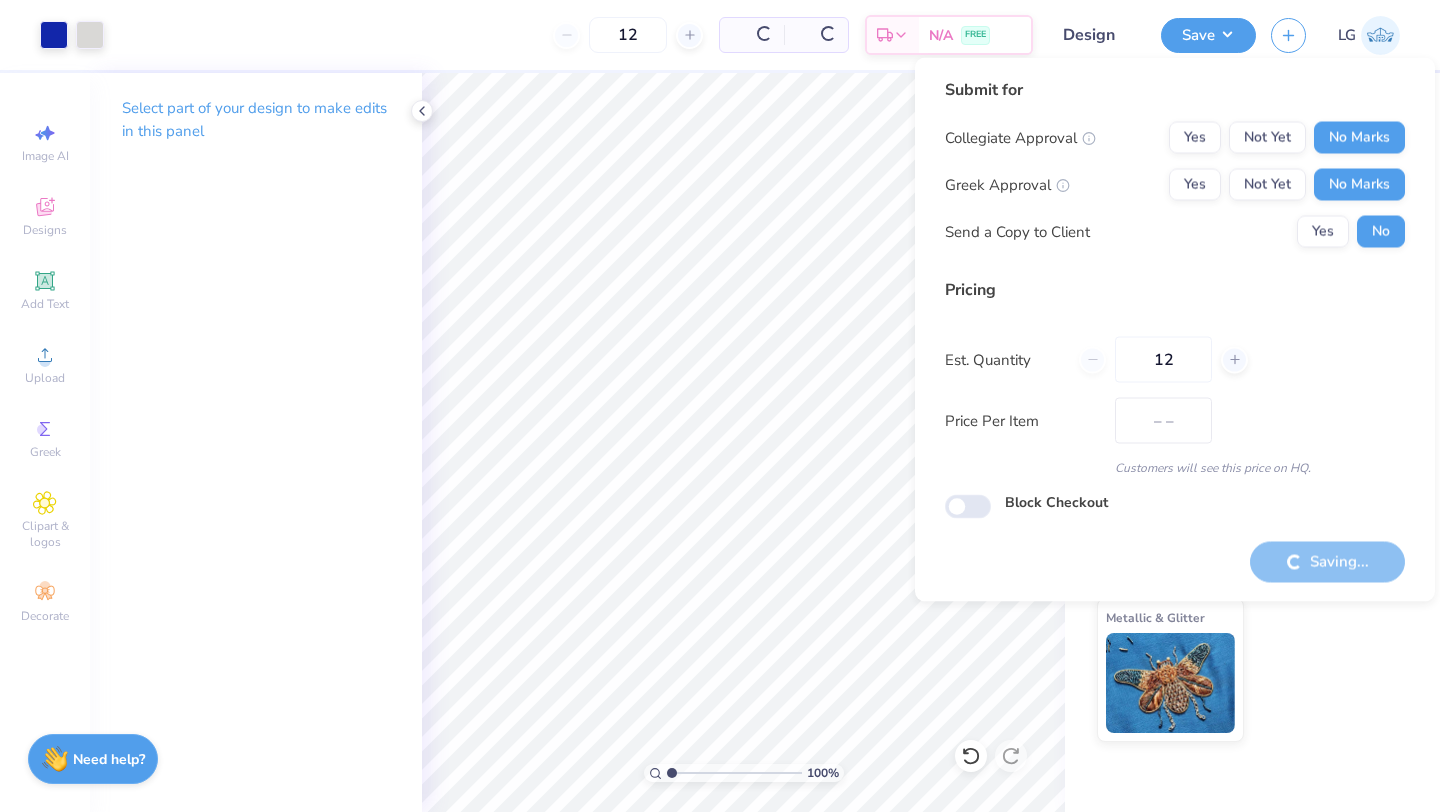 type on "$62.61" 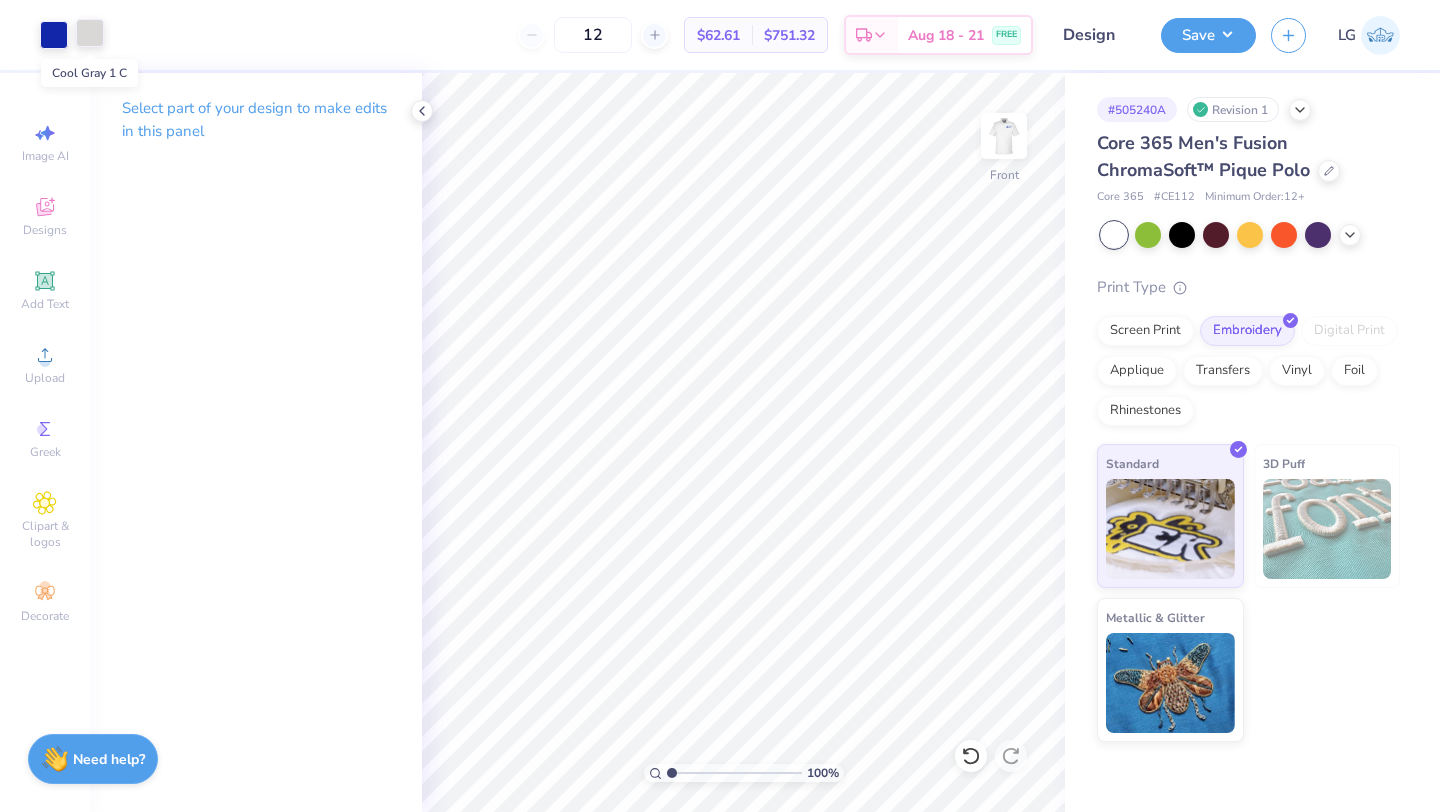 click at bounding box center (90, 33) 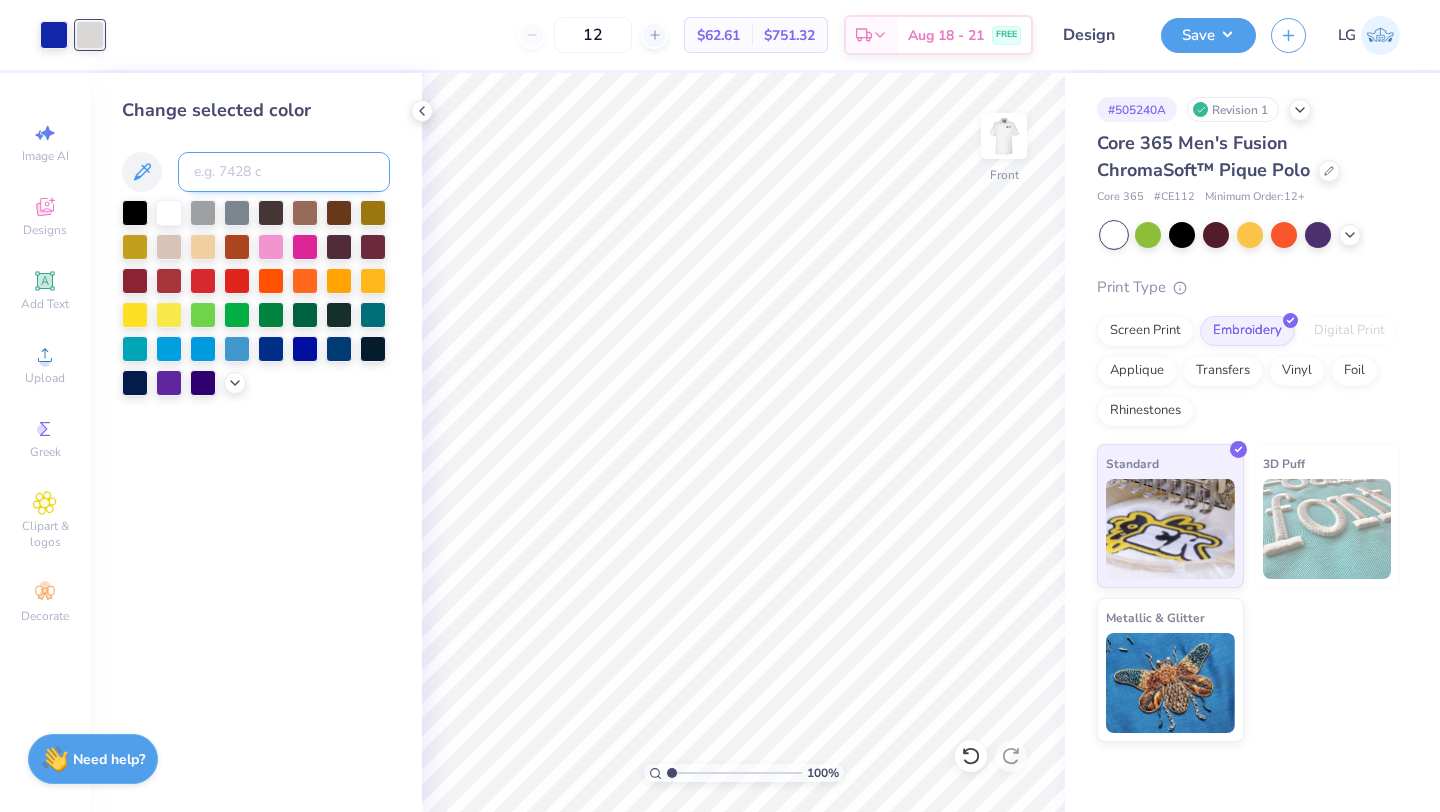 click at bounding box center (284, 172) 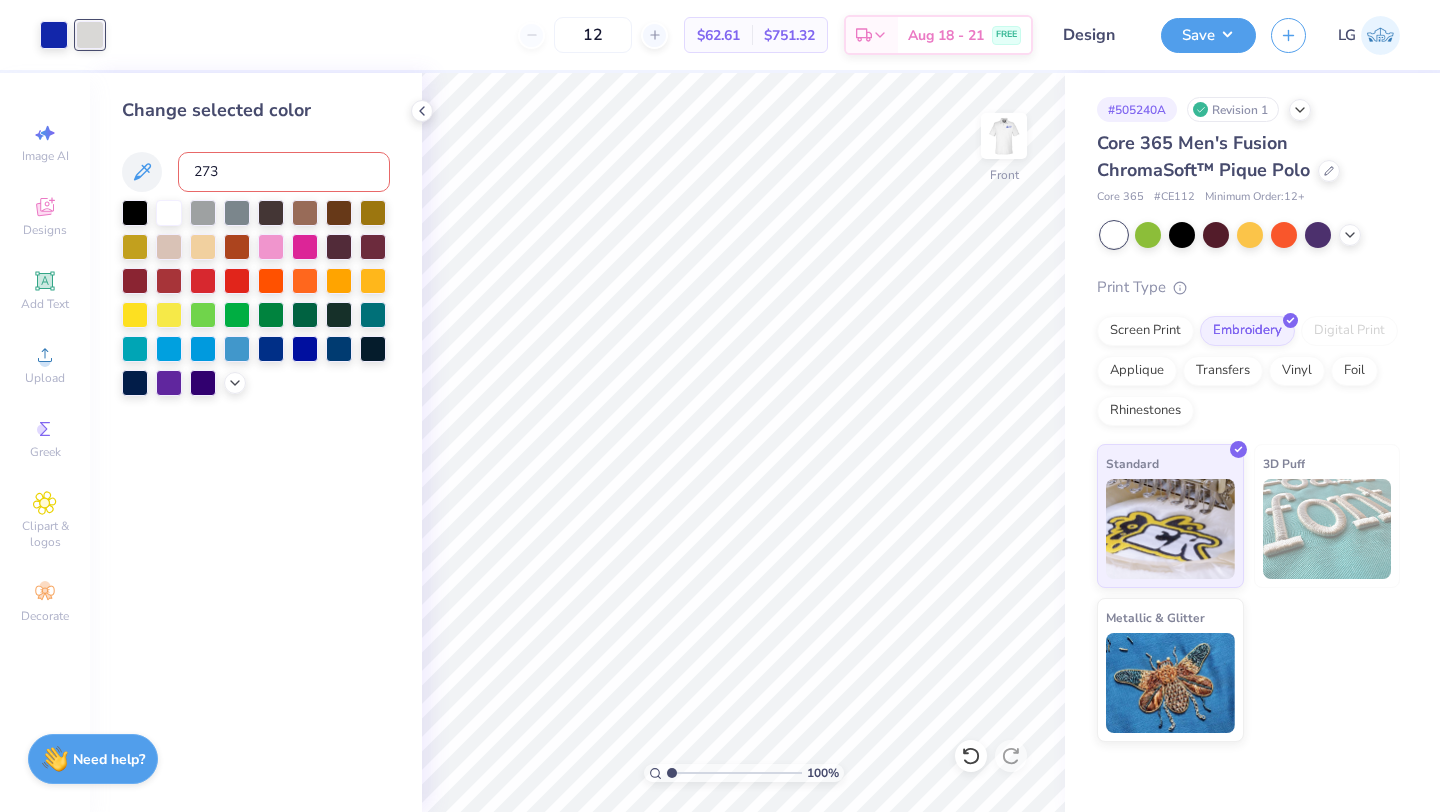type on "2736" 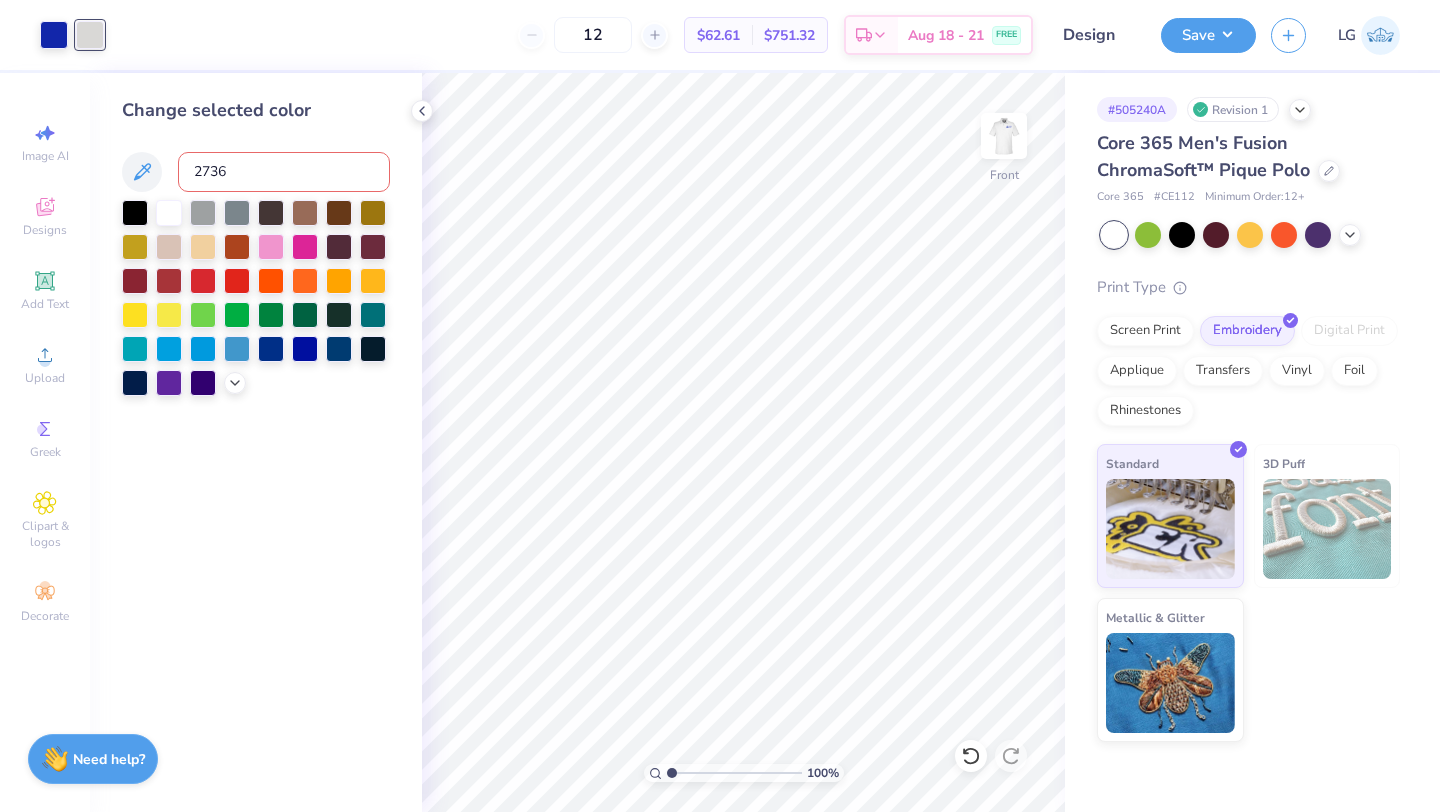 type 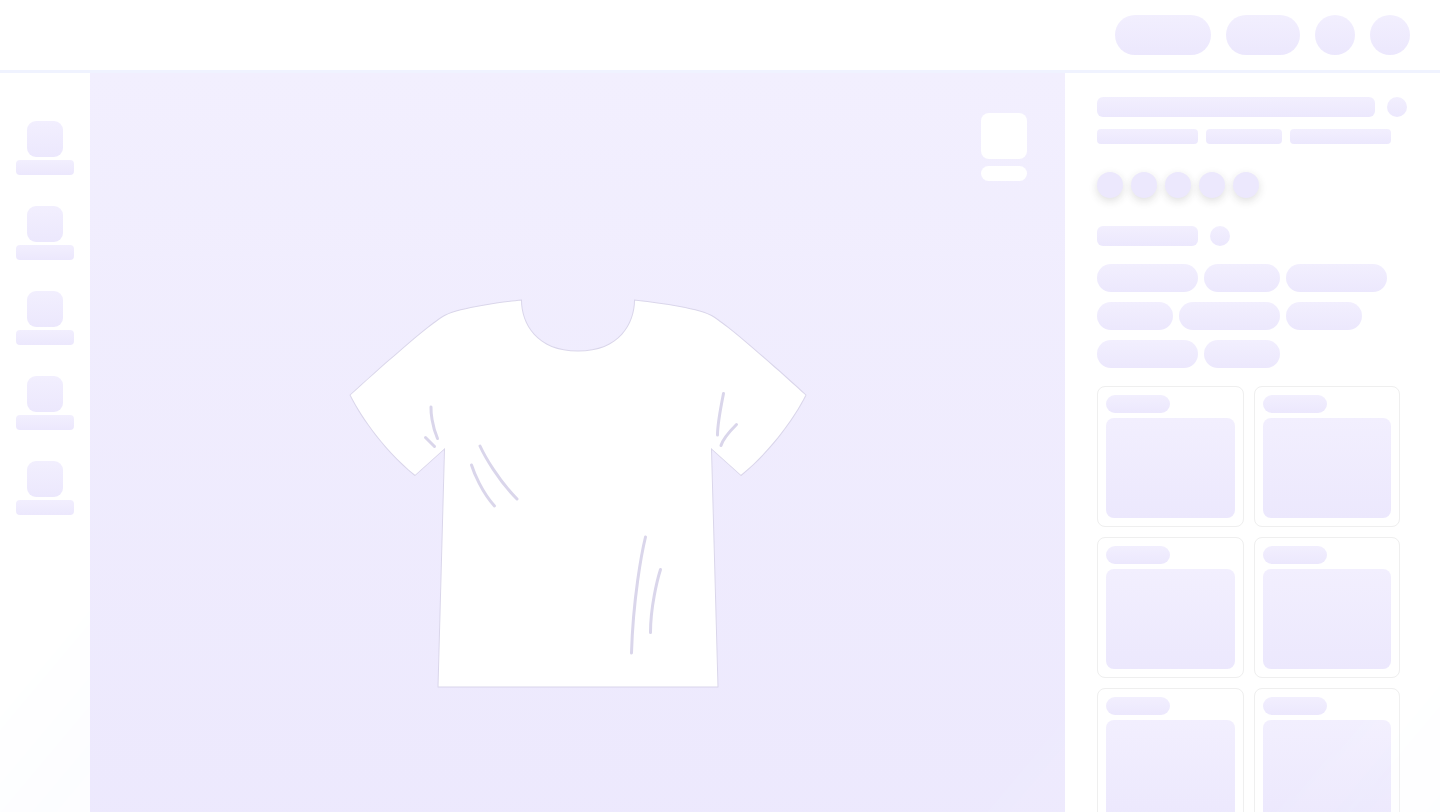 scroll, scrollTop: 0, scrollLeft: 0, axis: both 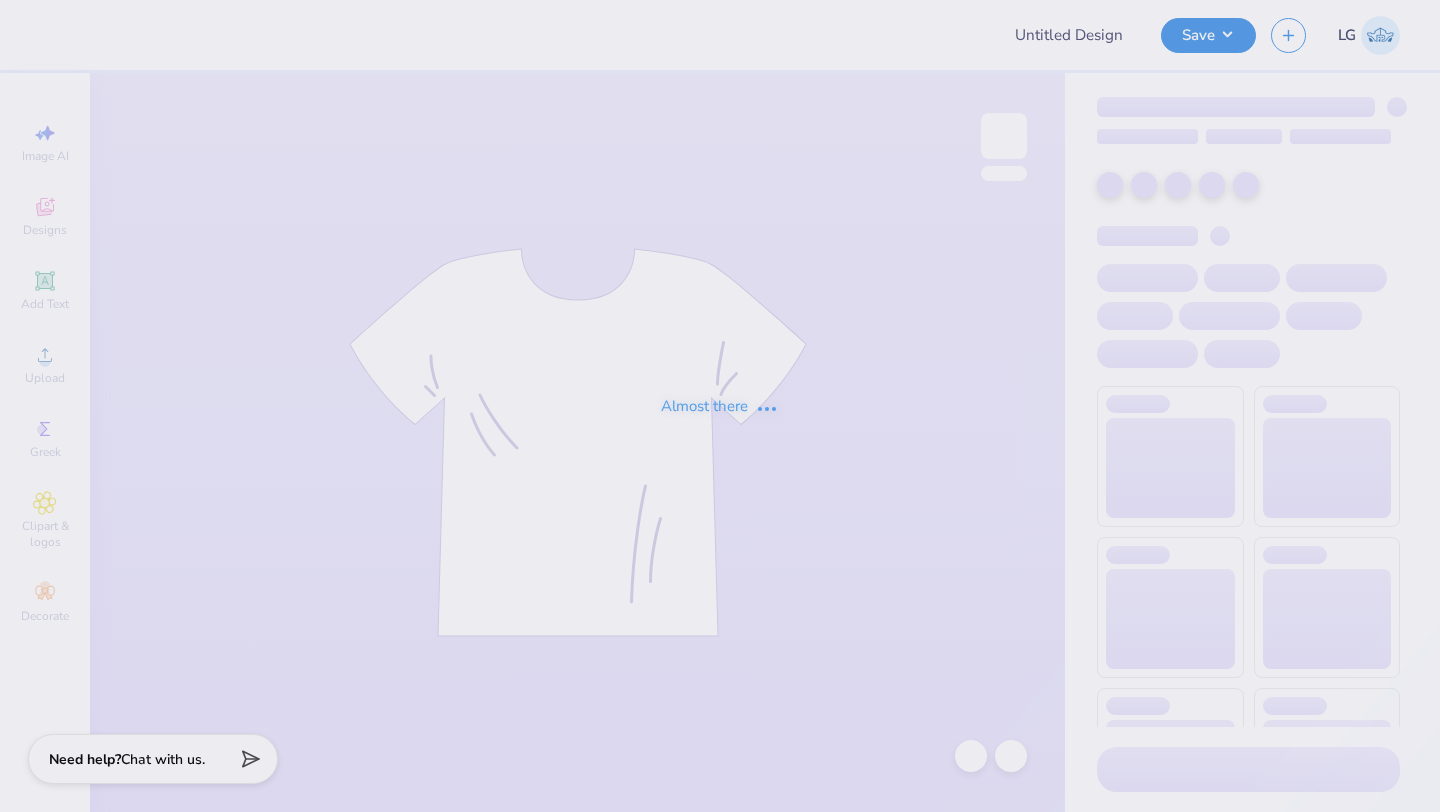 type on "Design" 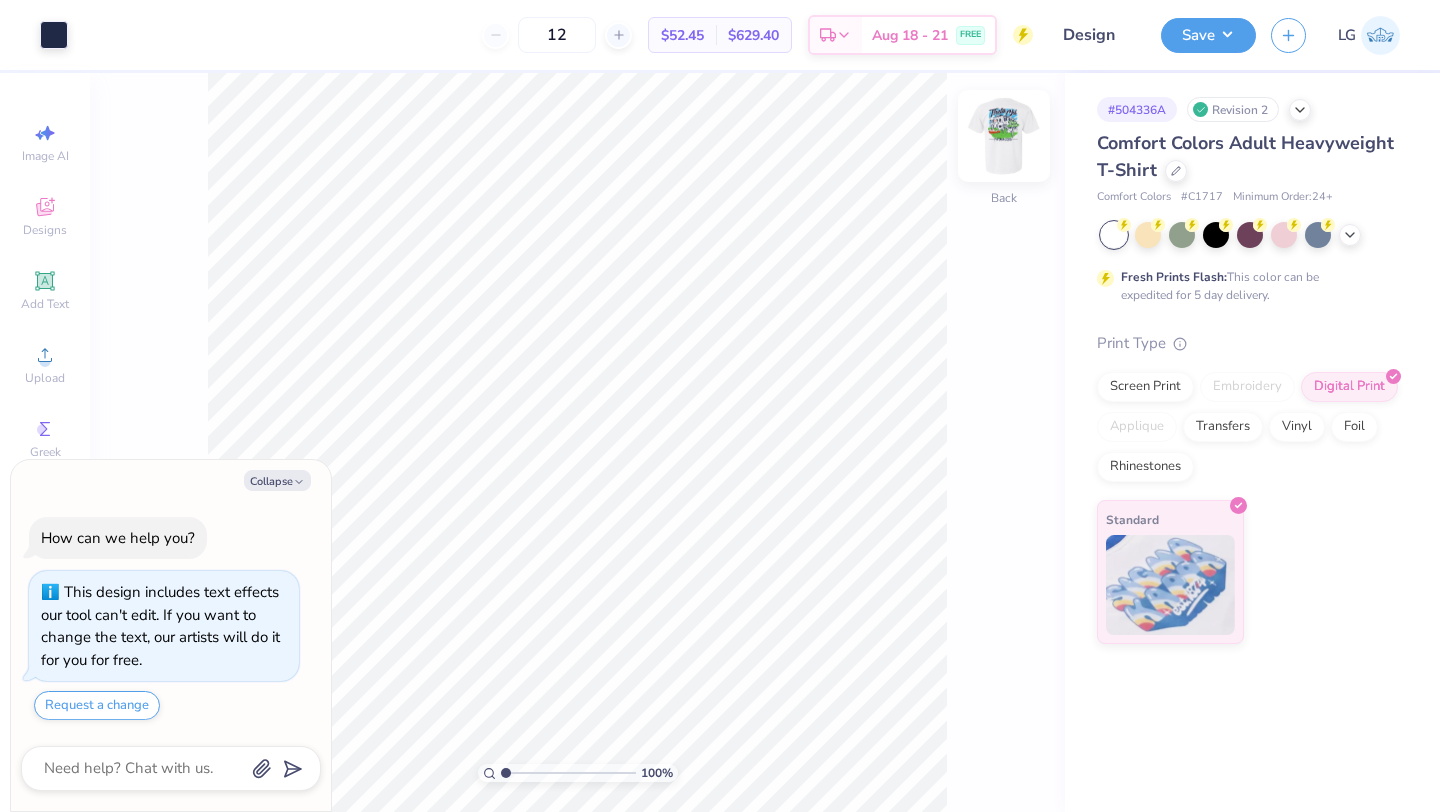 click at bounding box center (1004, 136) 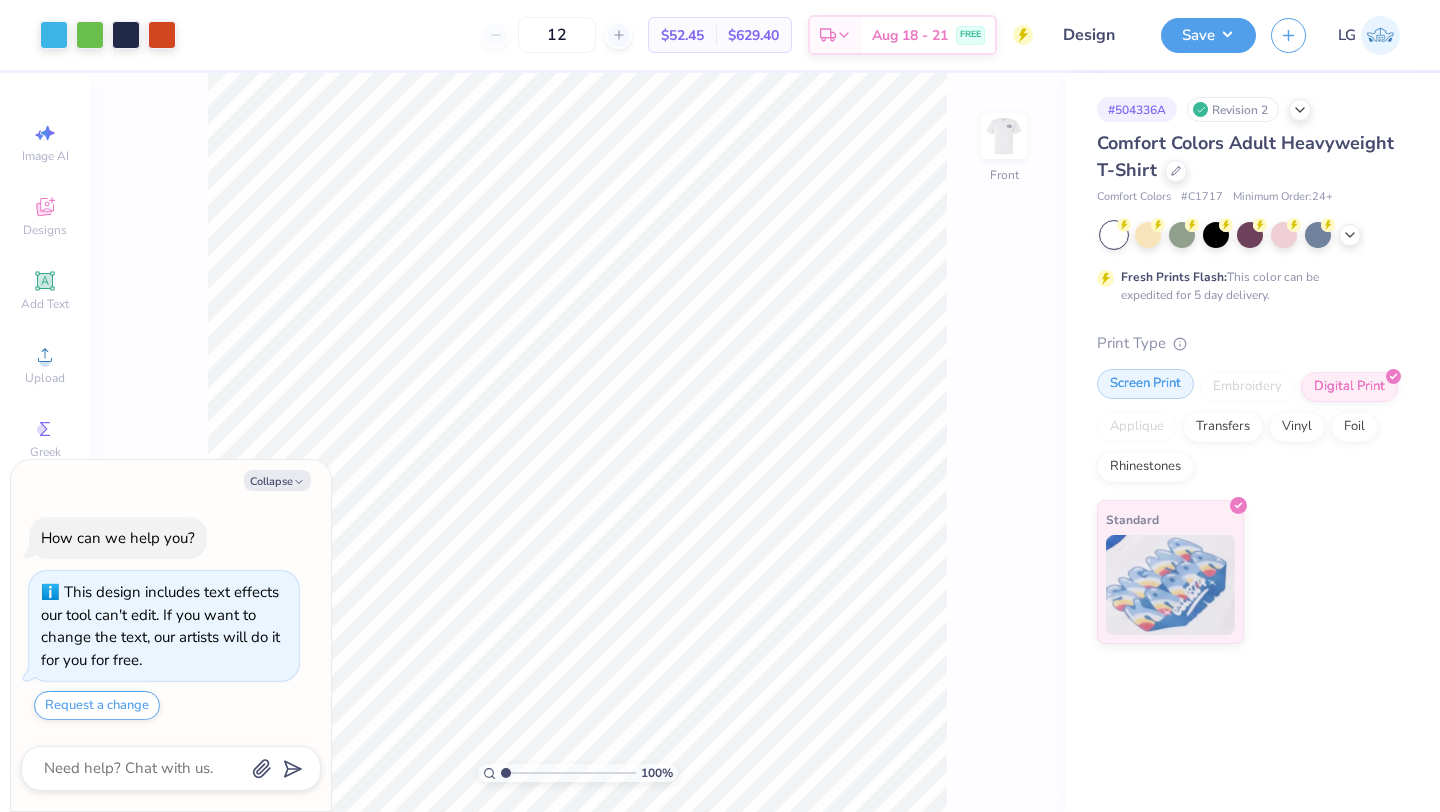 click on "Screen Print" at bounding box center (1145, 384) 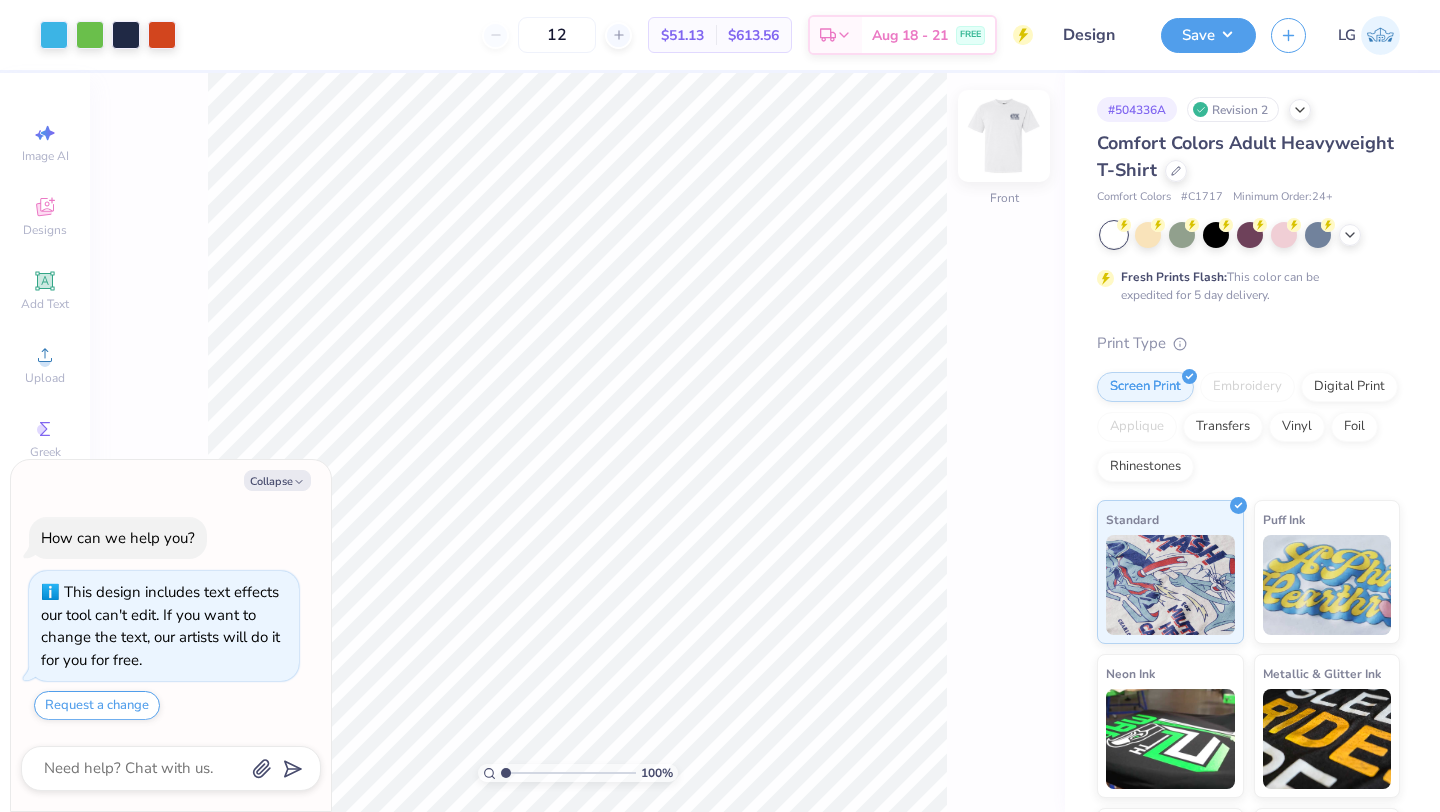 click at bounding box center (1004, 136) 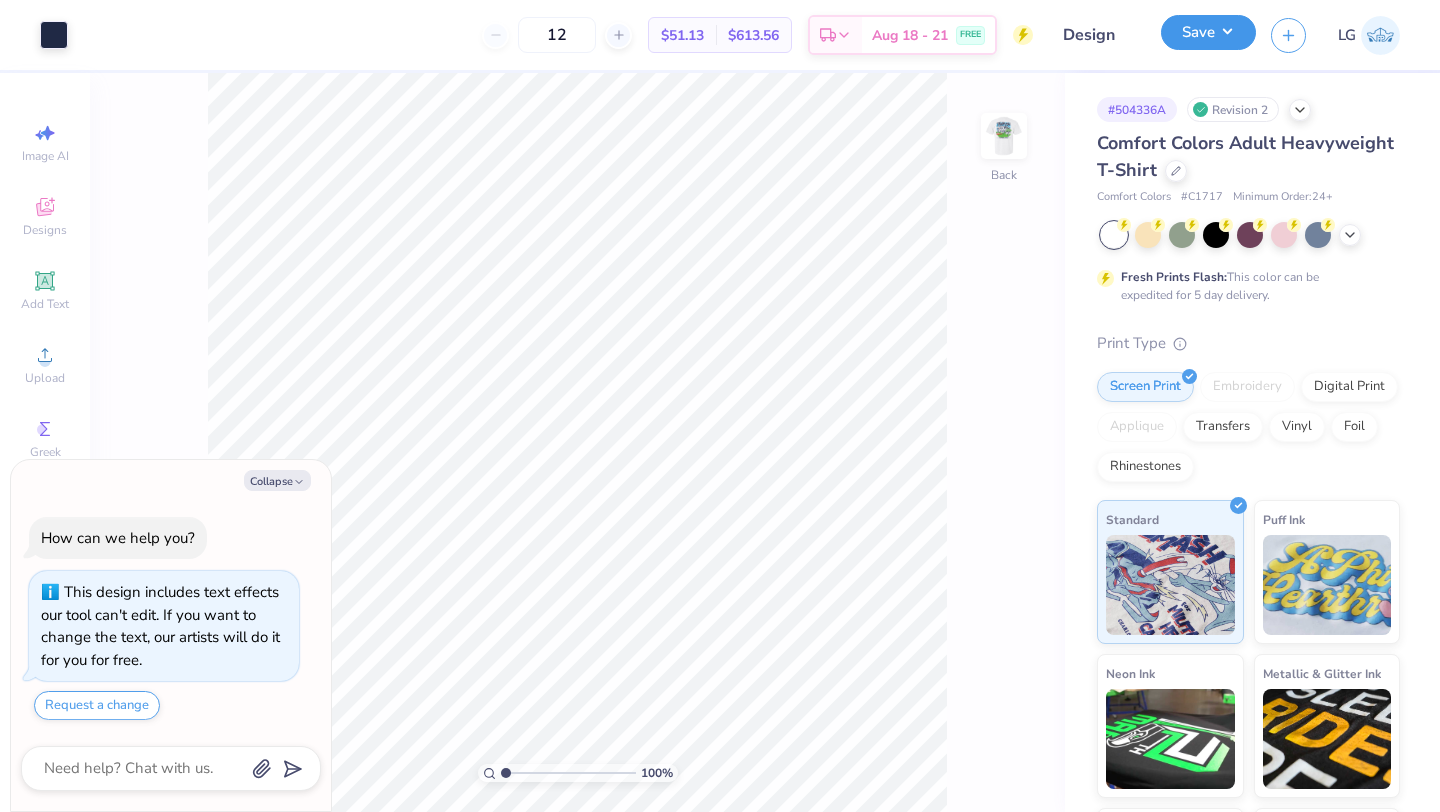 click on "Save" at bounding box center [1208, 32] 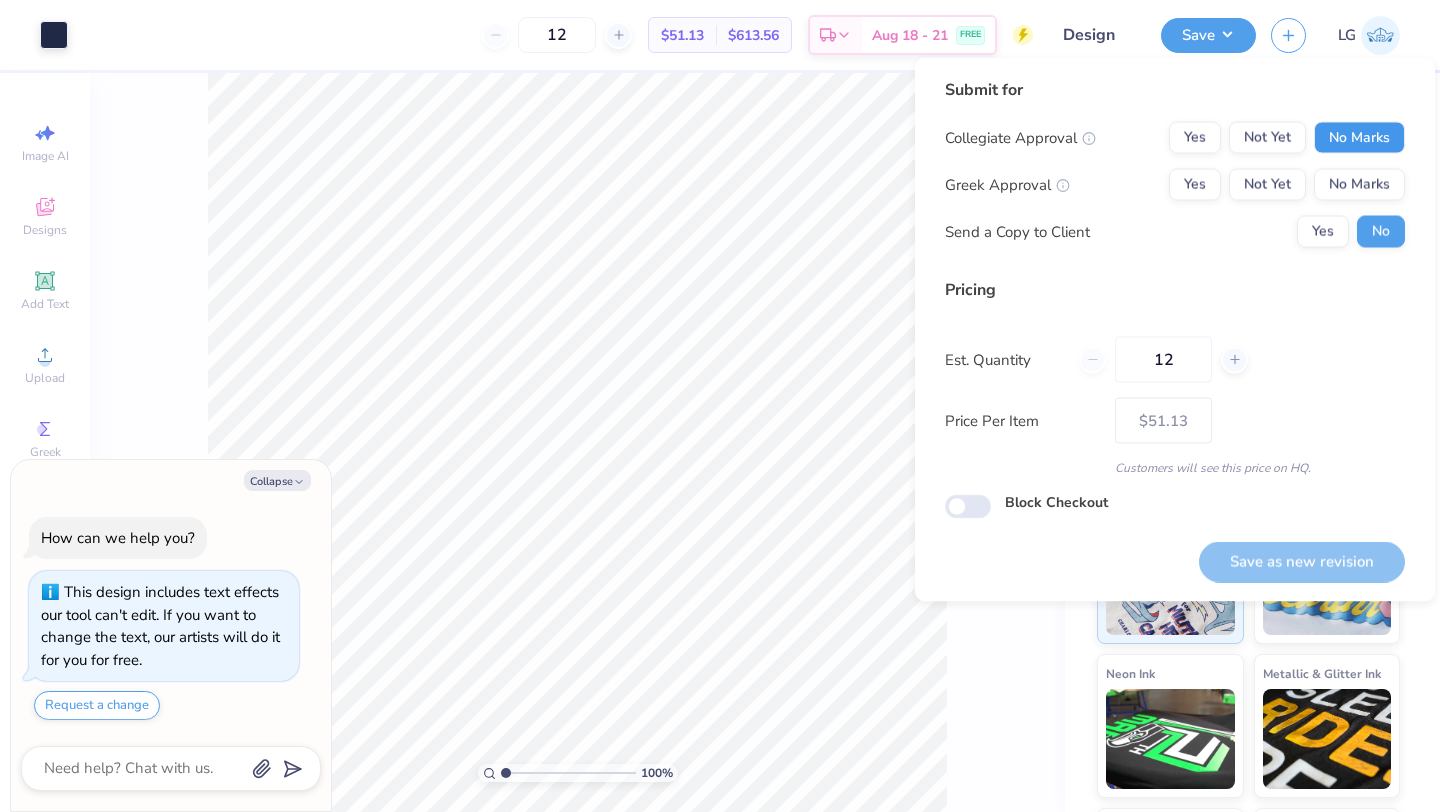 click on "No Marks" at bounding box center (1359, 138) 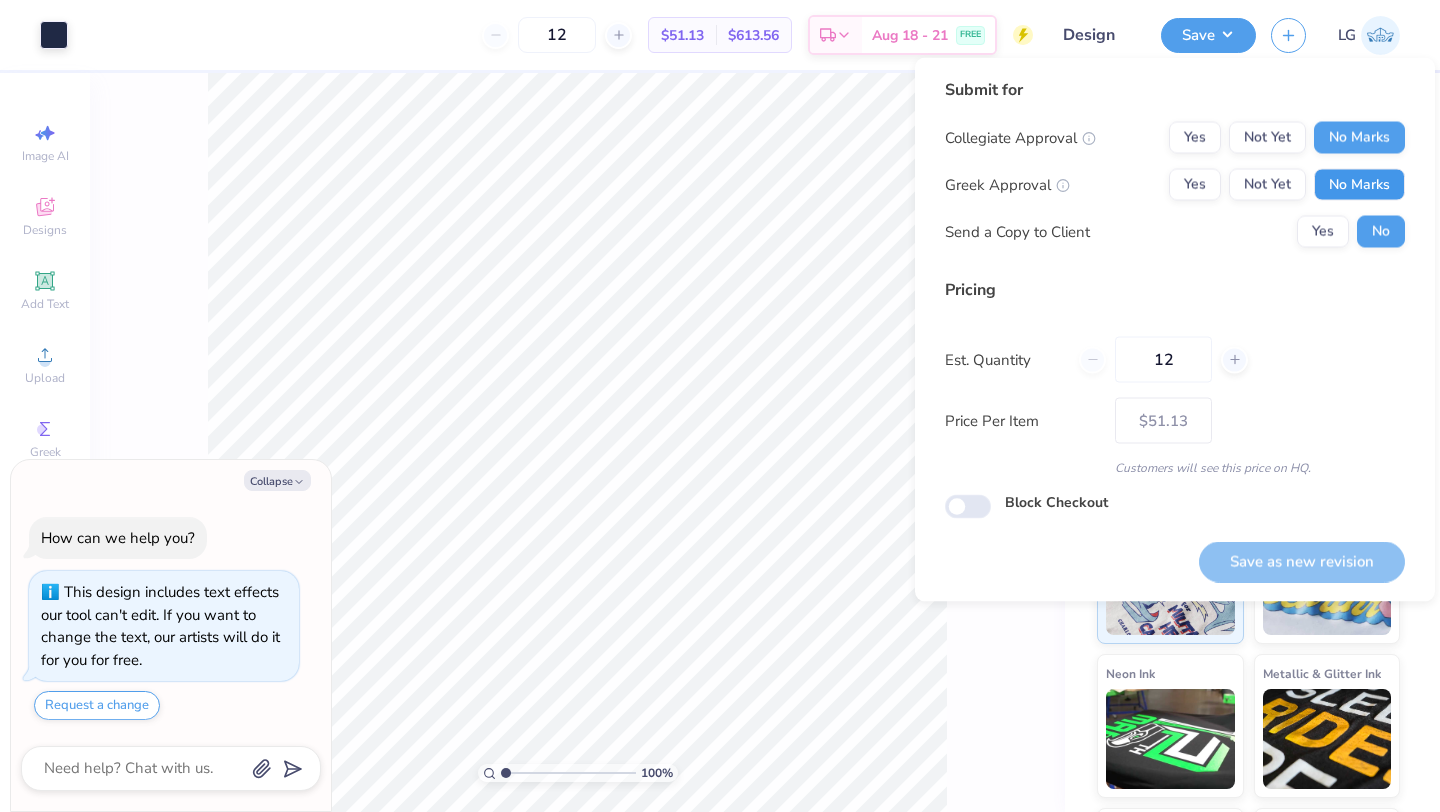 click on "No Marks" at bounding box center [1359, 185] 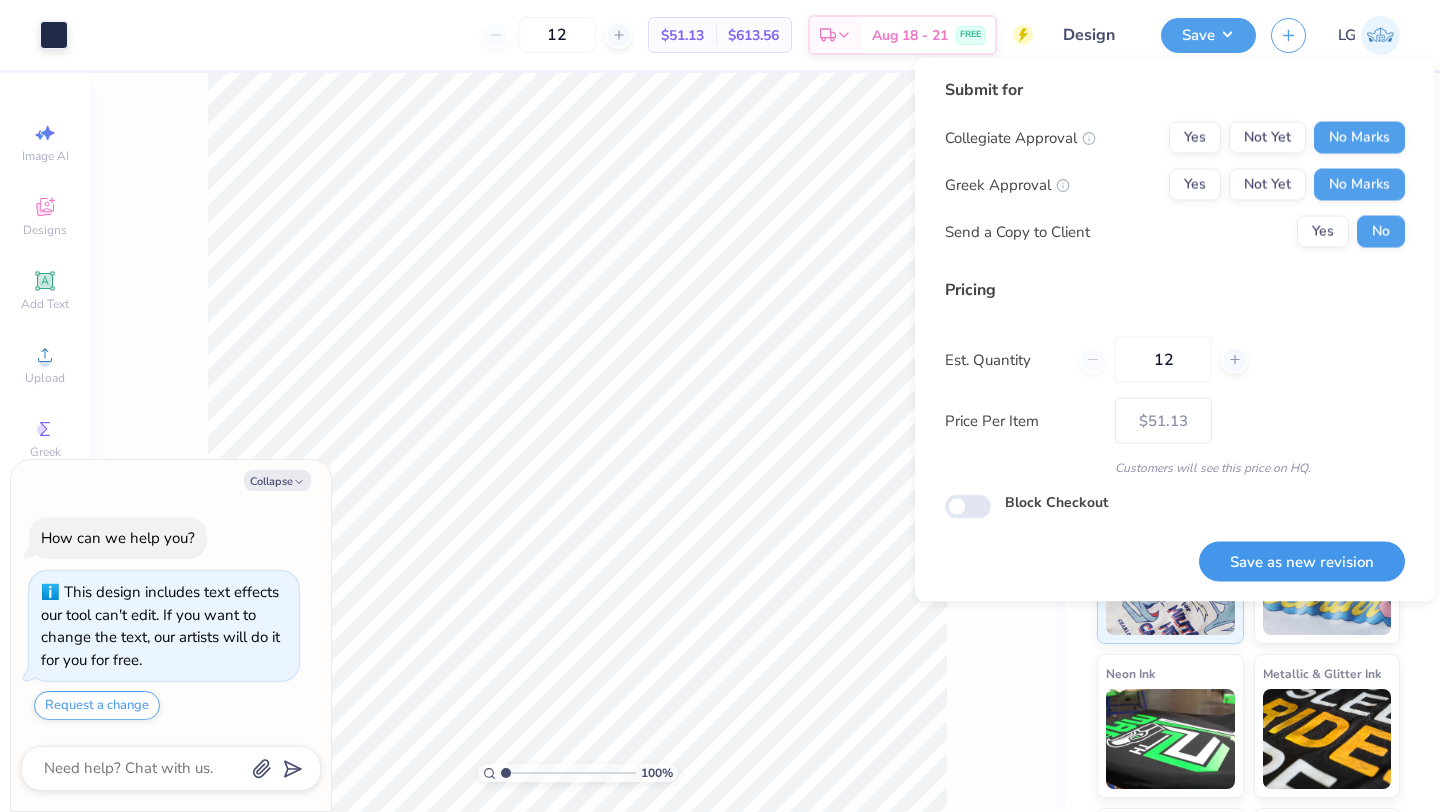 click on "Save as new revision" at bounding box center (1302, 561) 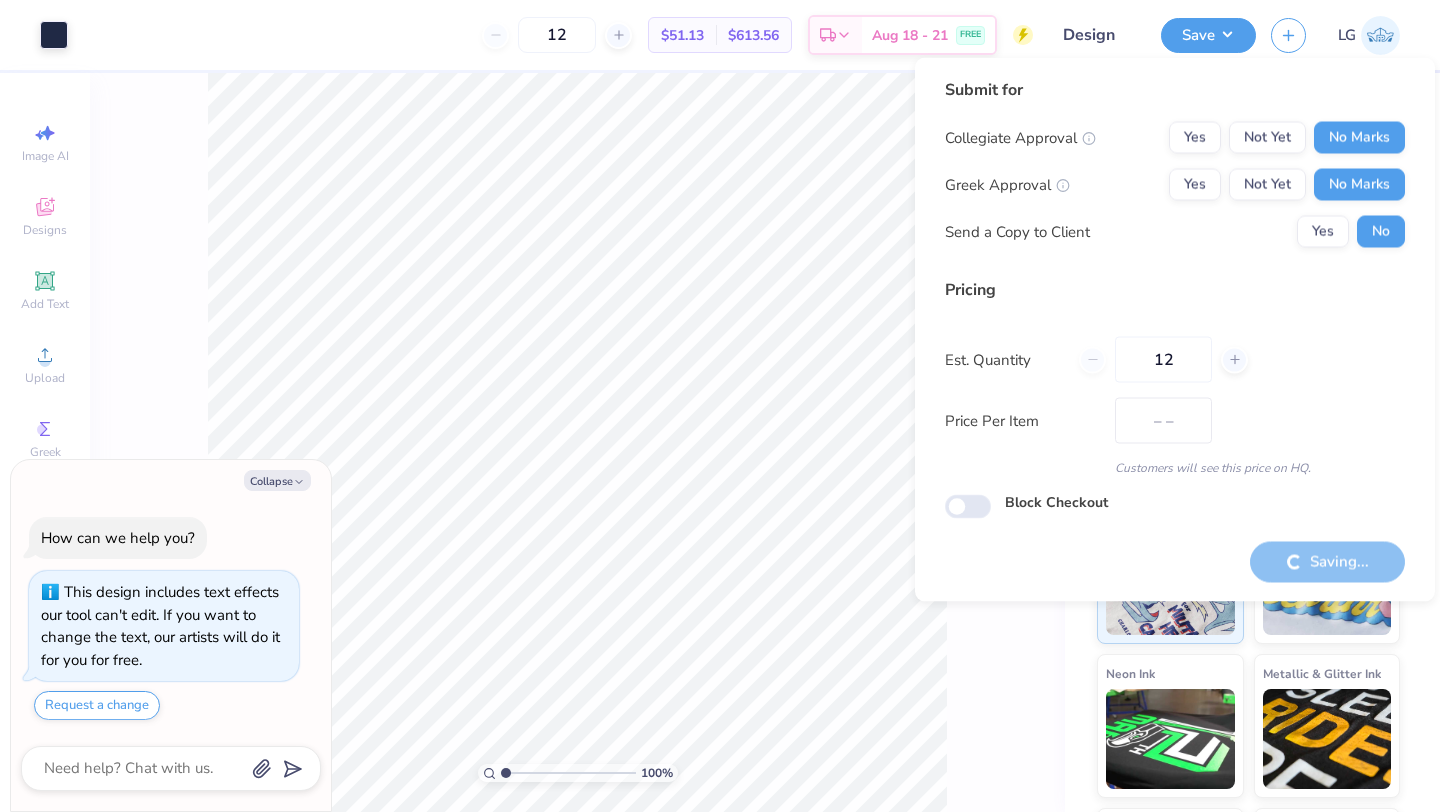 type on "$51.13" 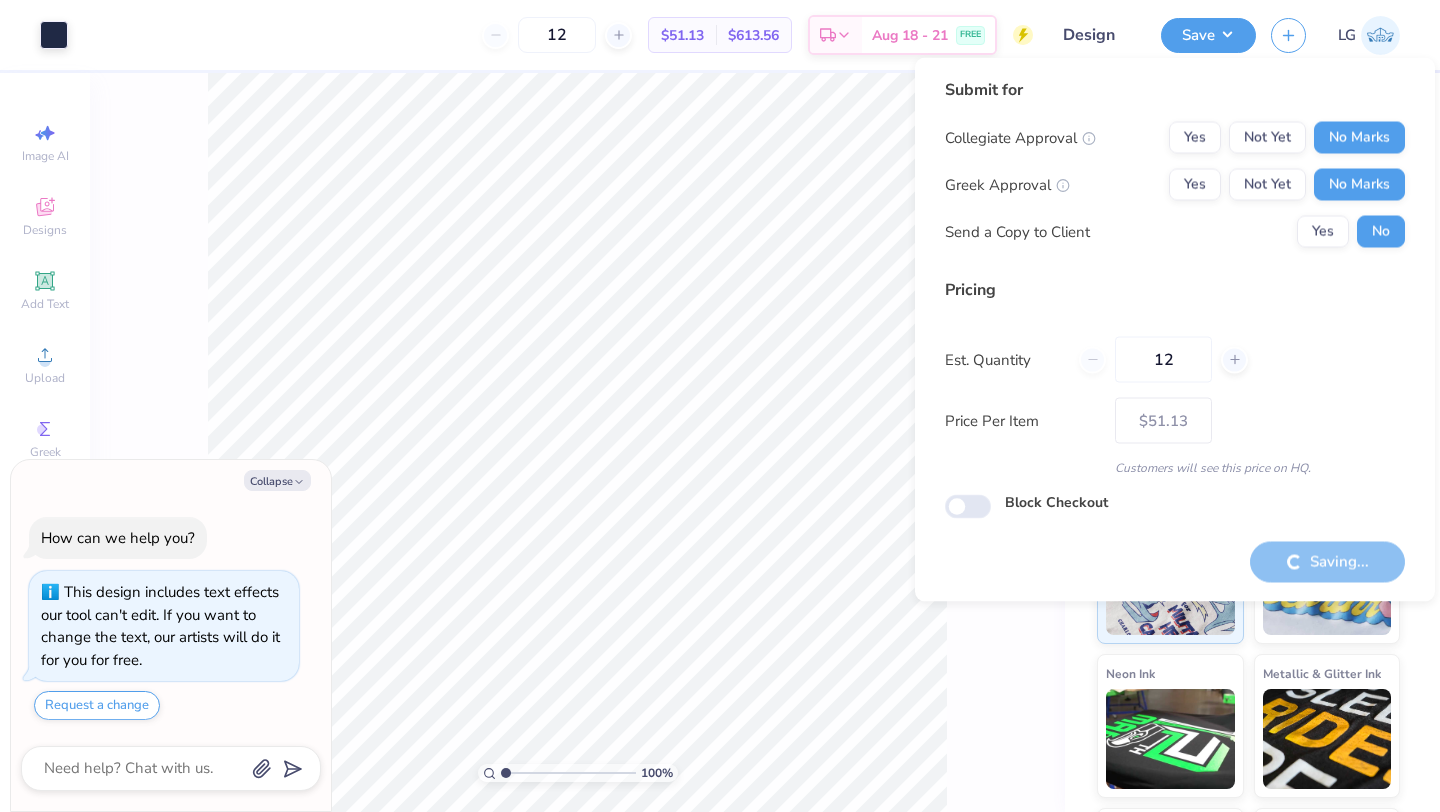 type on "x" 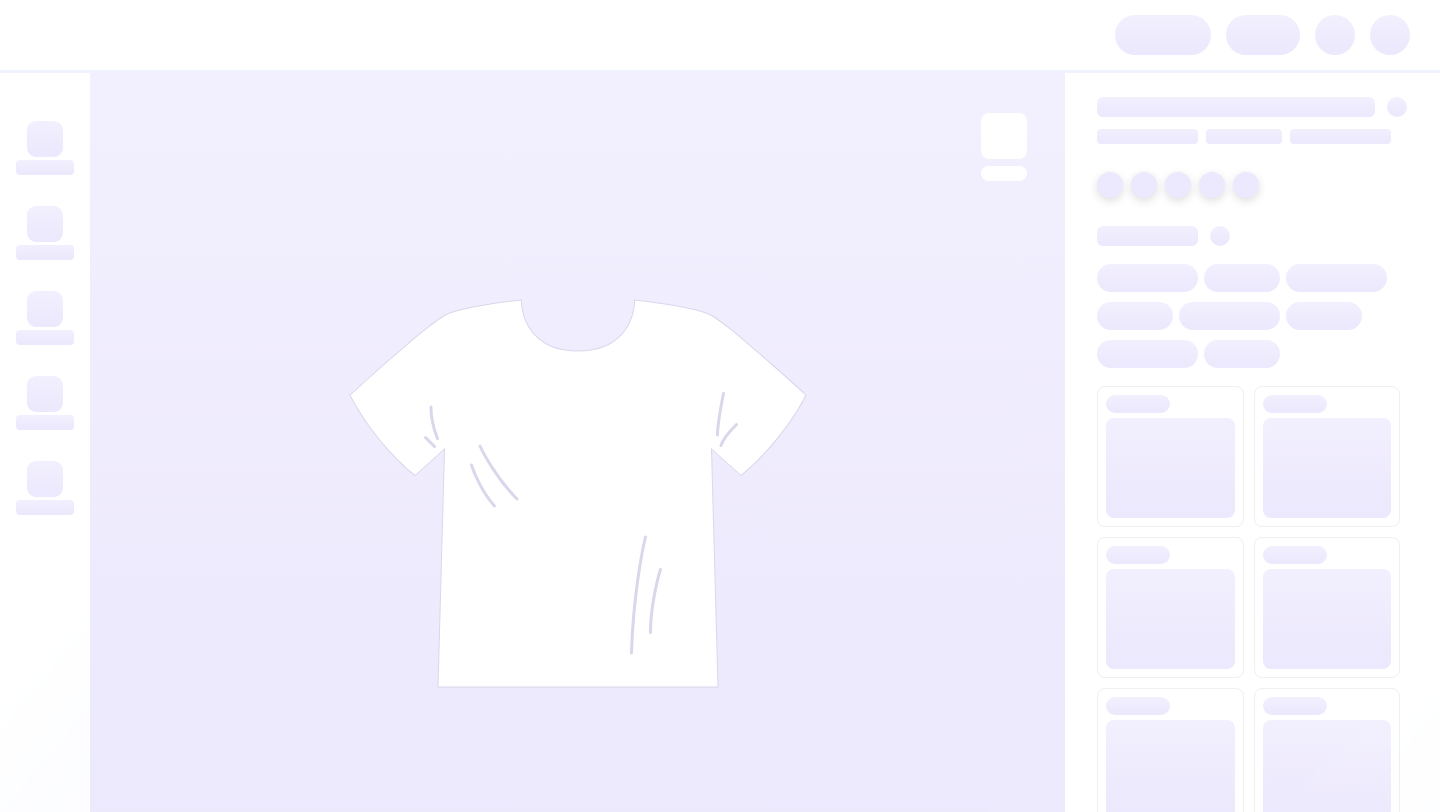 scroll, scrollTop: 0, scrollLeft: 0, axis: both 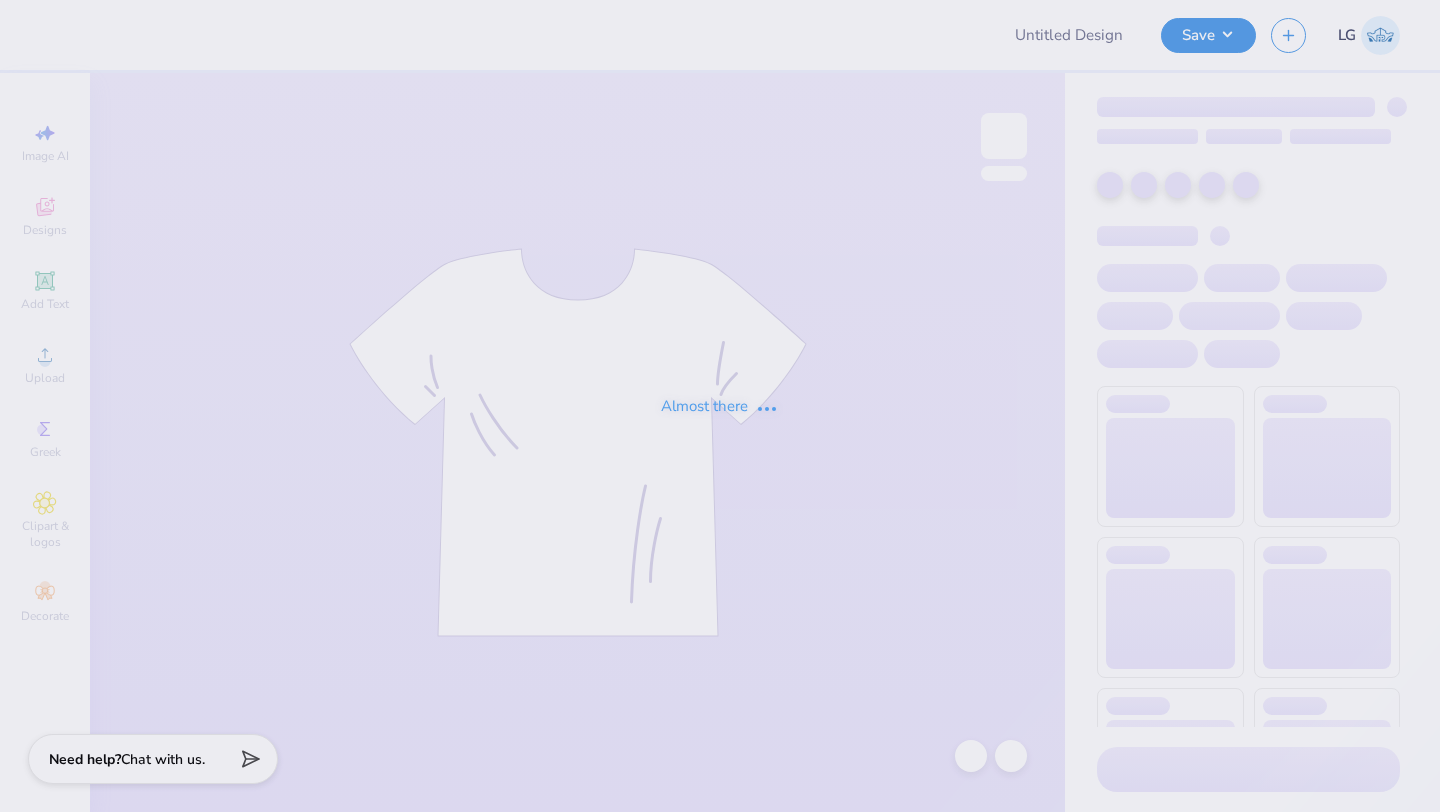 type on "[FIRST] [LAST] : Towson Hillel" 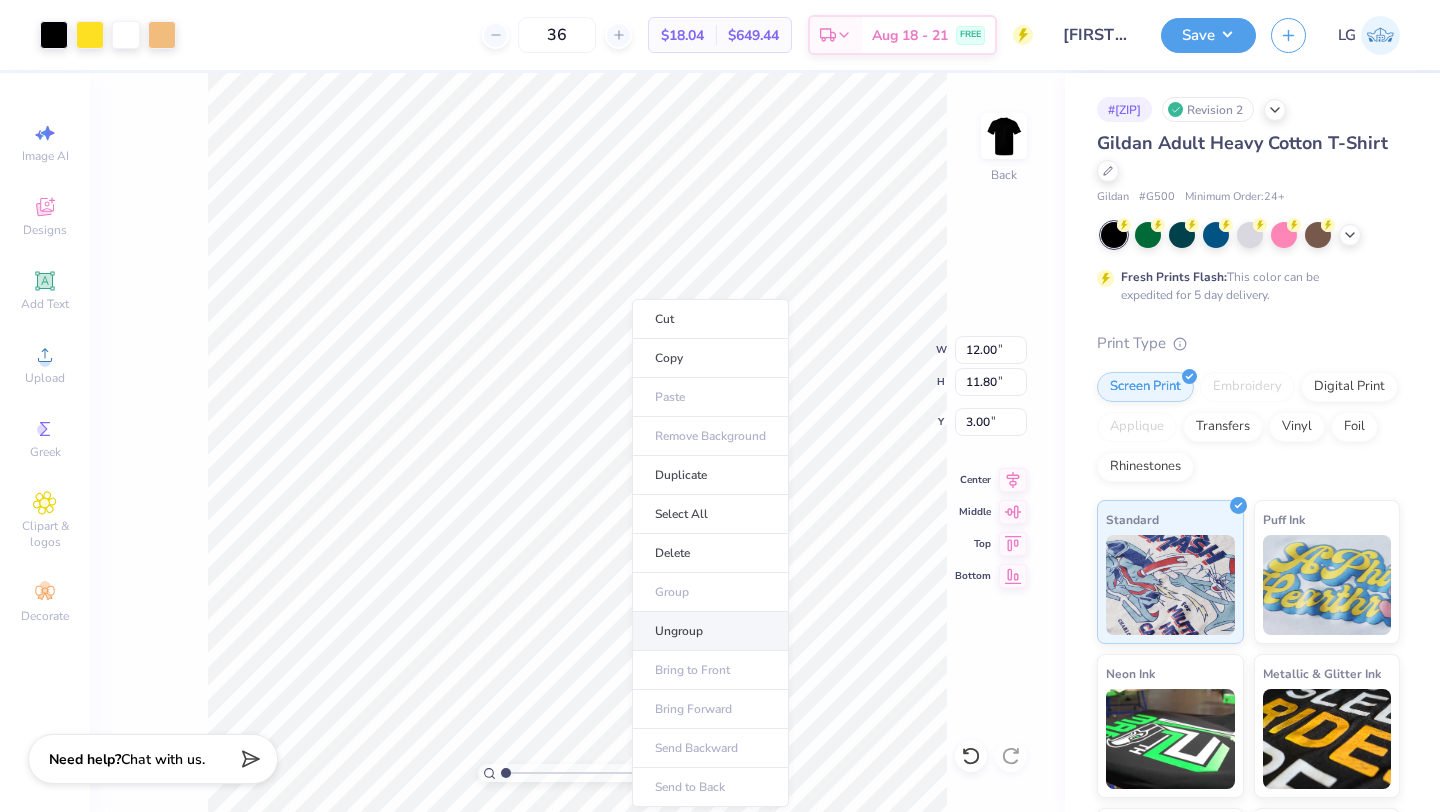 click on "Ungroup" at bounding box center [710, 631] 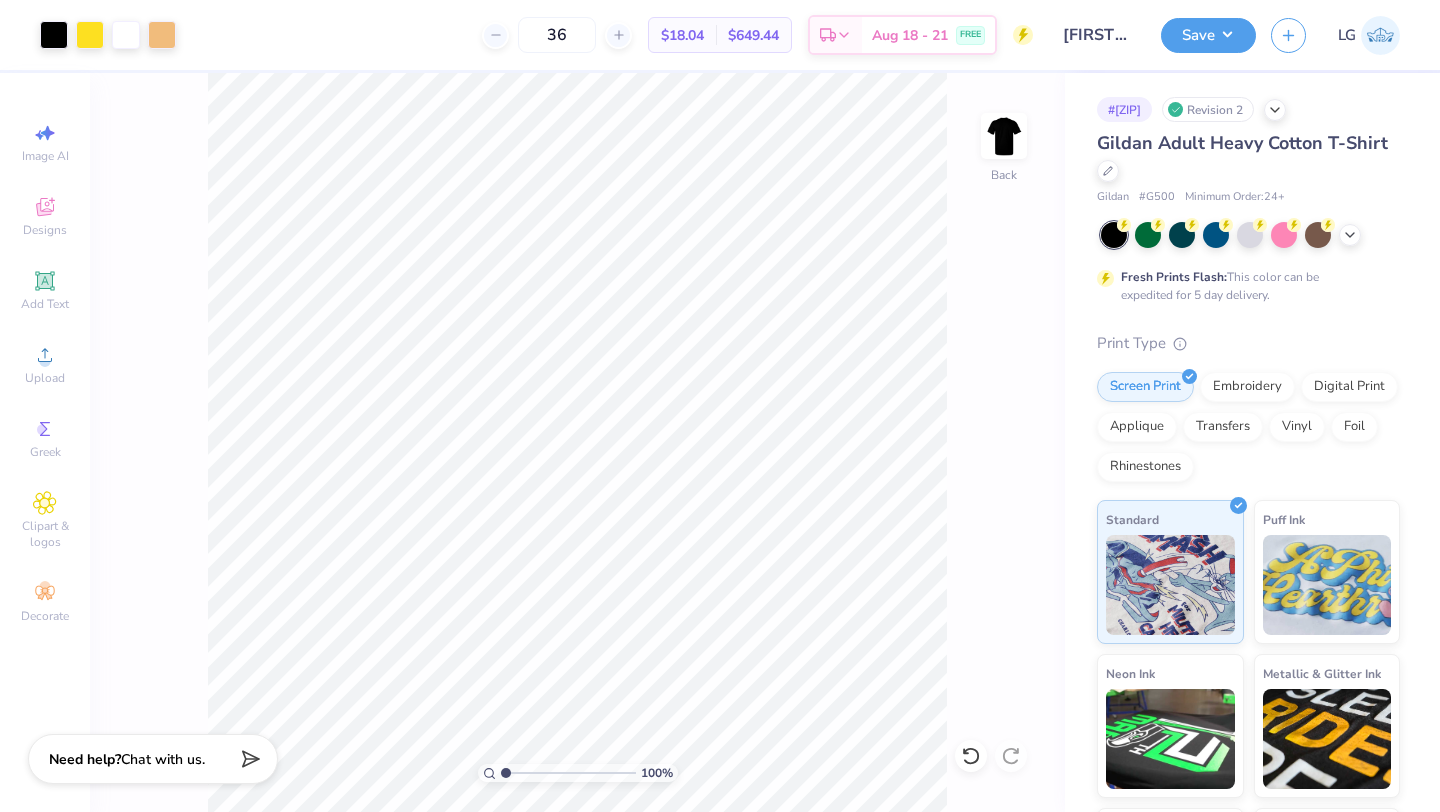 click at bounding box center (1250, 235) 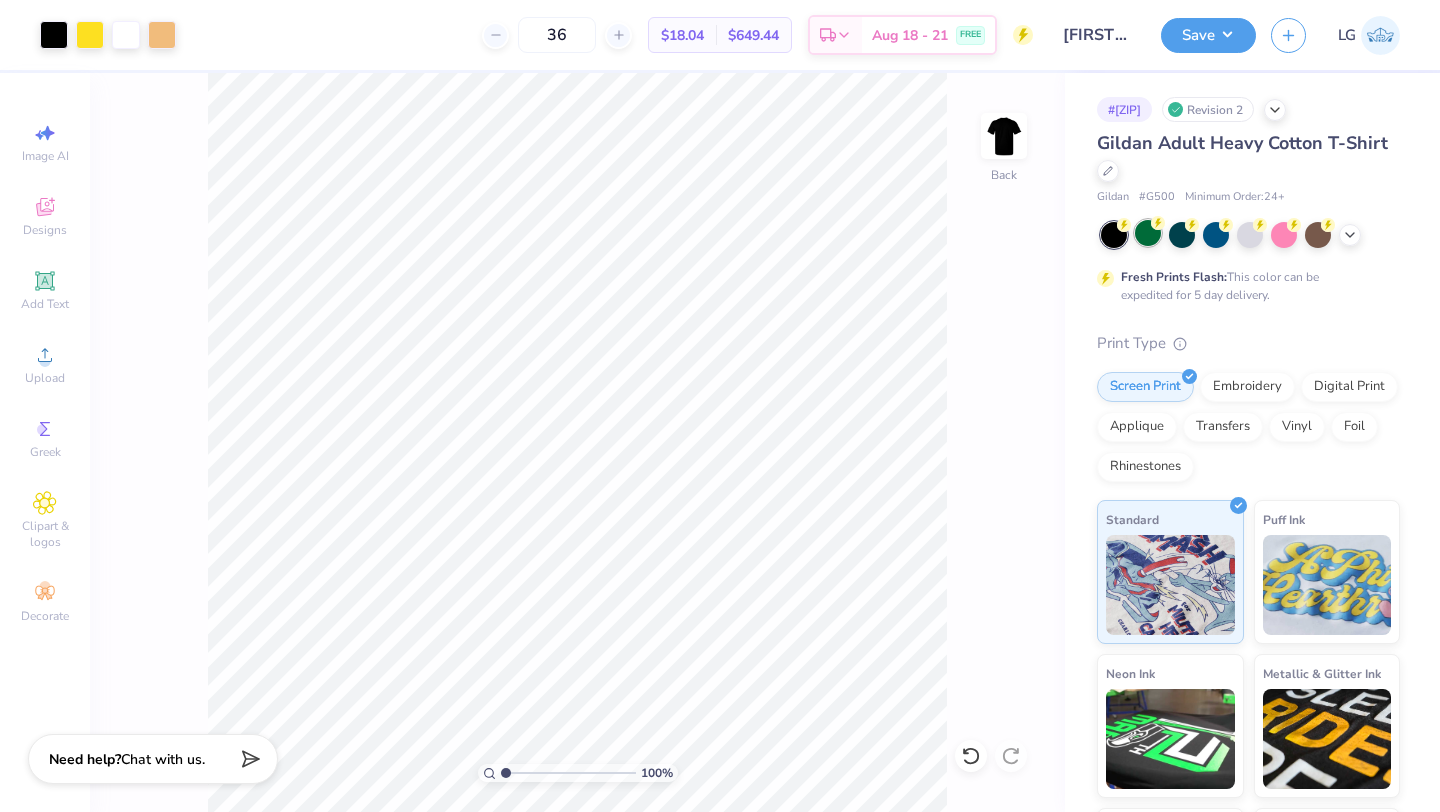 click at bounding box center [1148, 233] 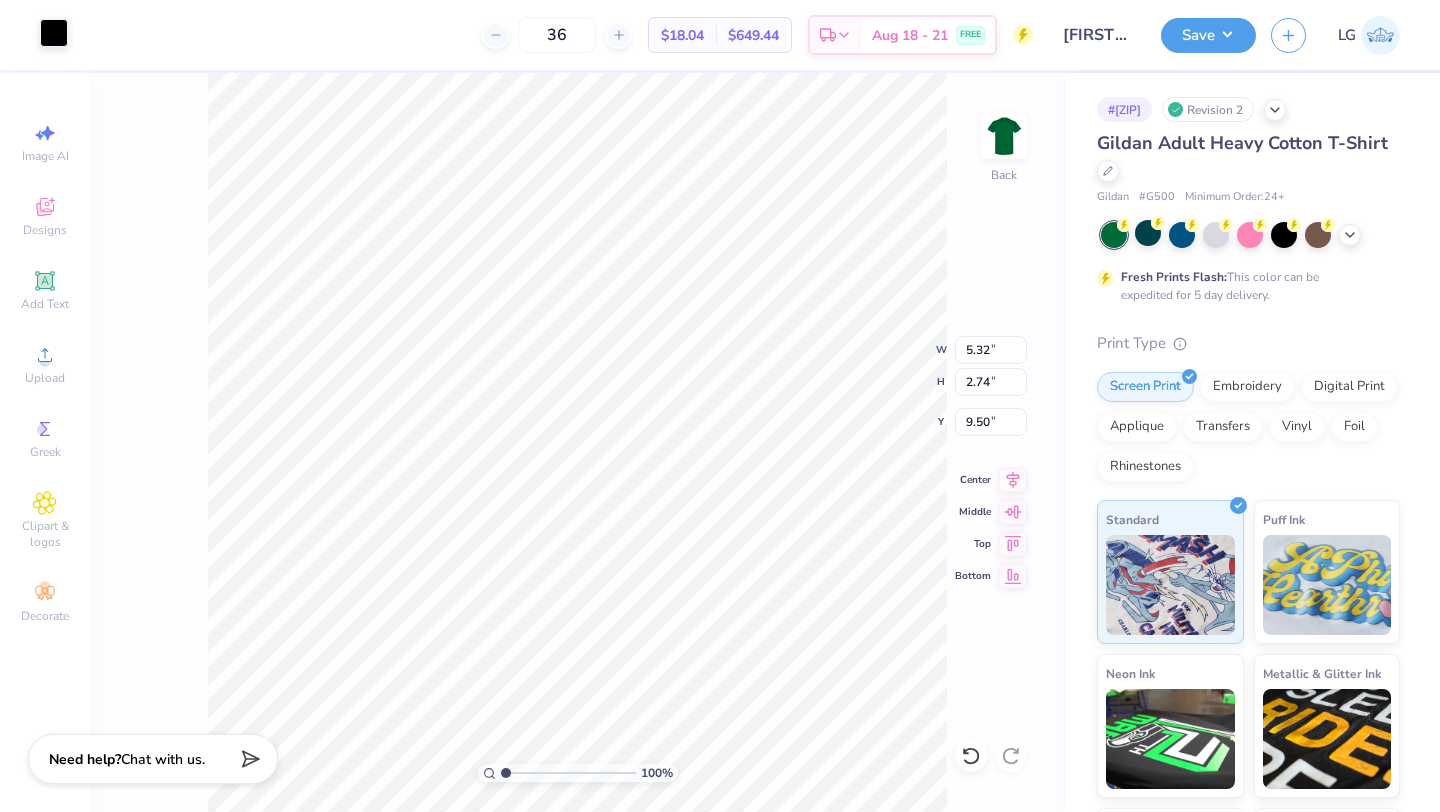 click at bounding box center [54, 33] 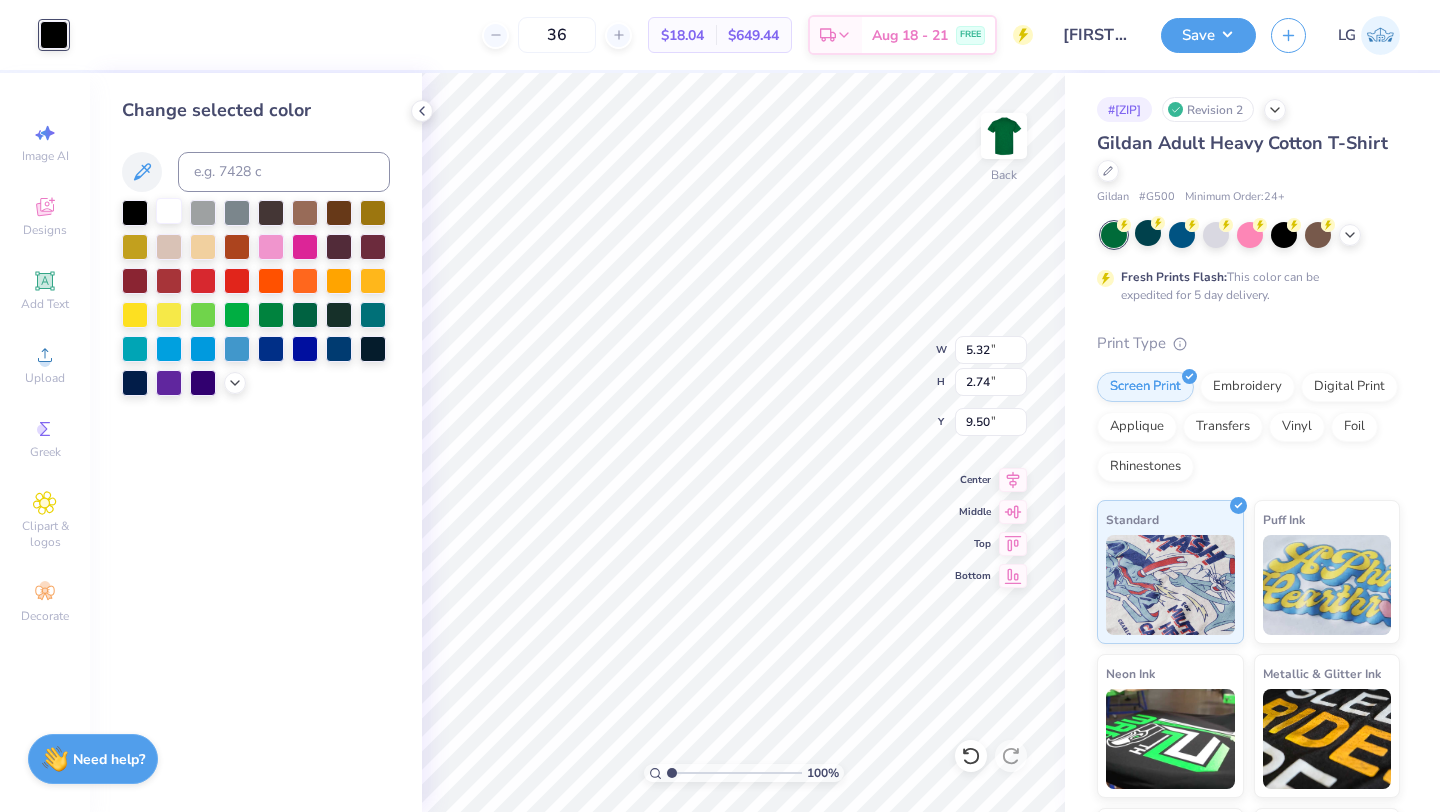 click at bounding box center (169, 211) 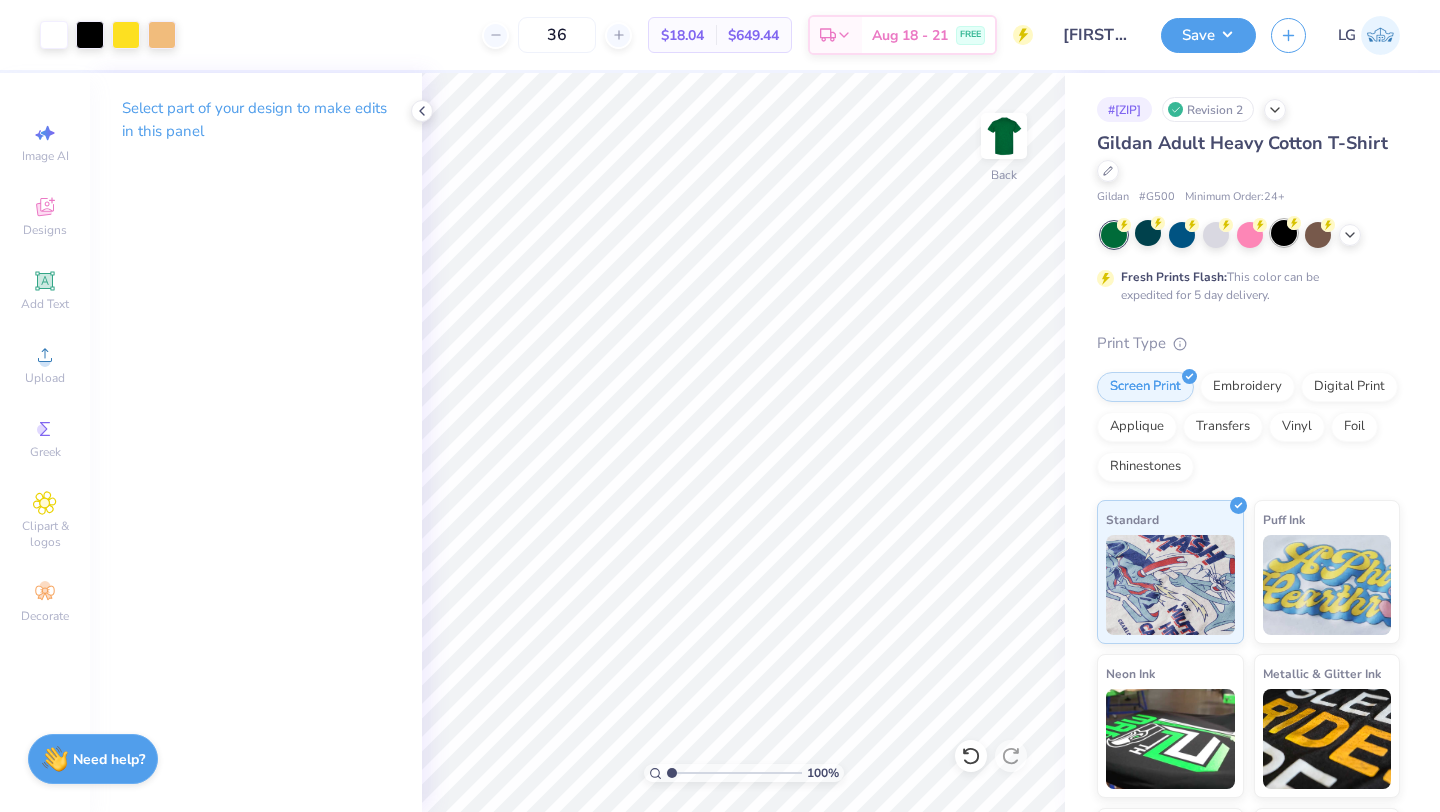 click at bounding box center [1284, 233] 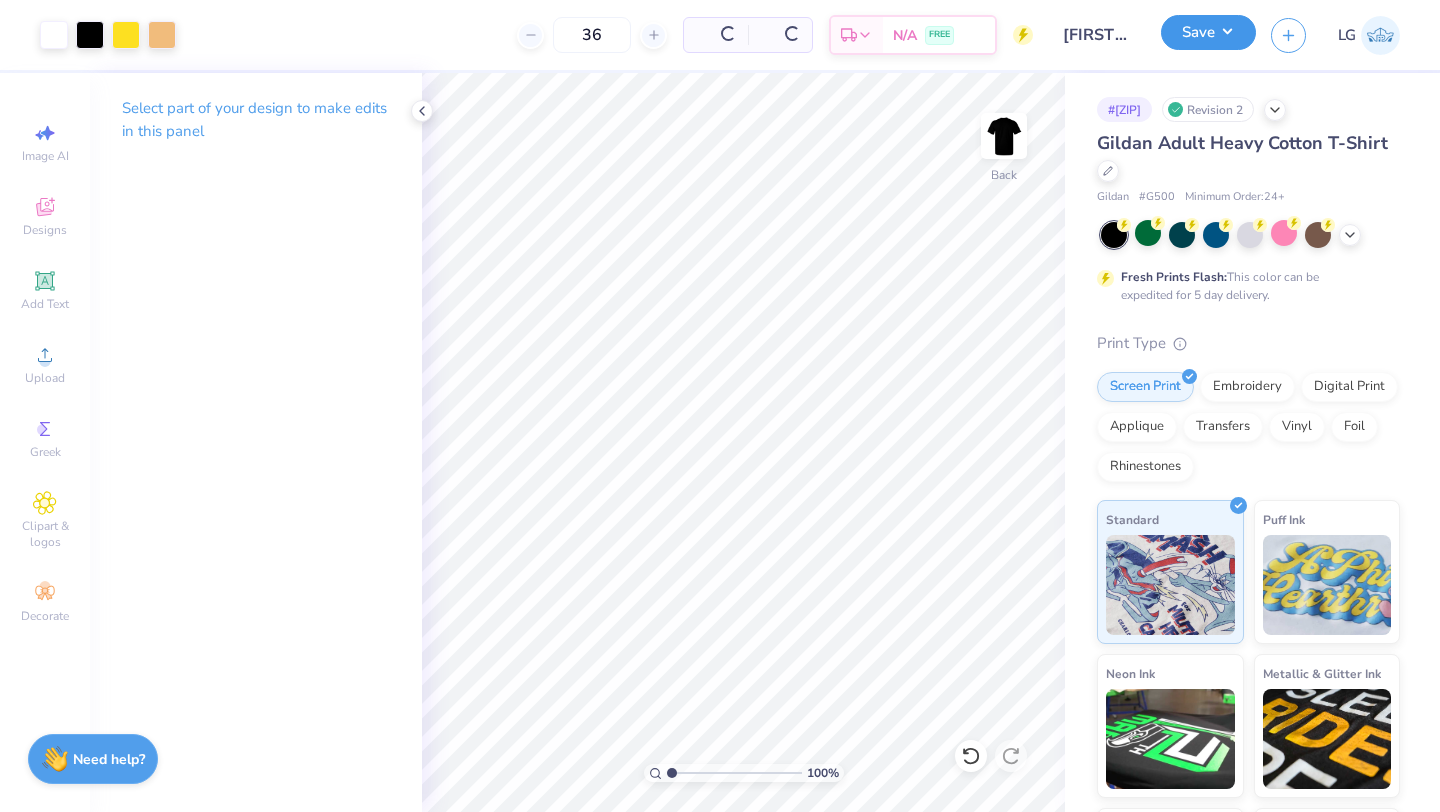 click on "Save" at bounding box center (1208, 32) 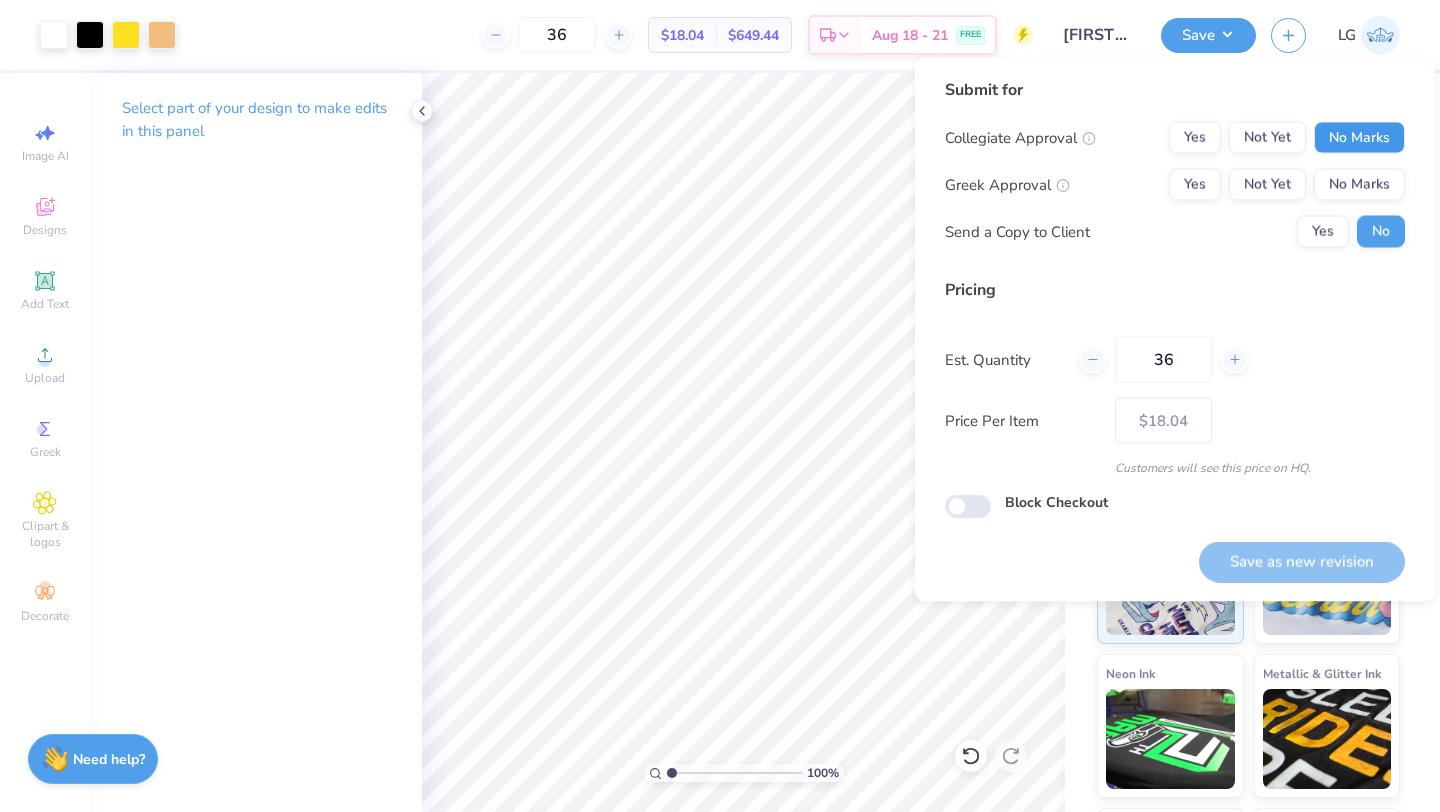 click on "No Marks" at bounding box center [1359, 138] 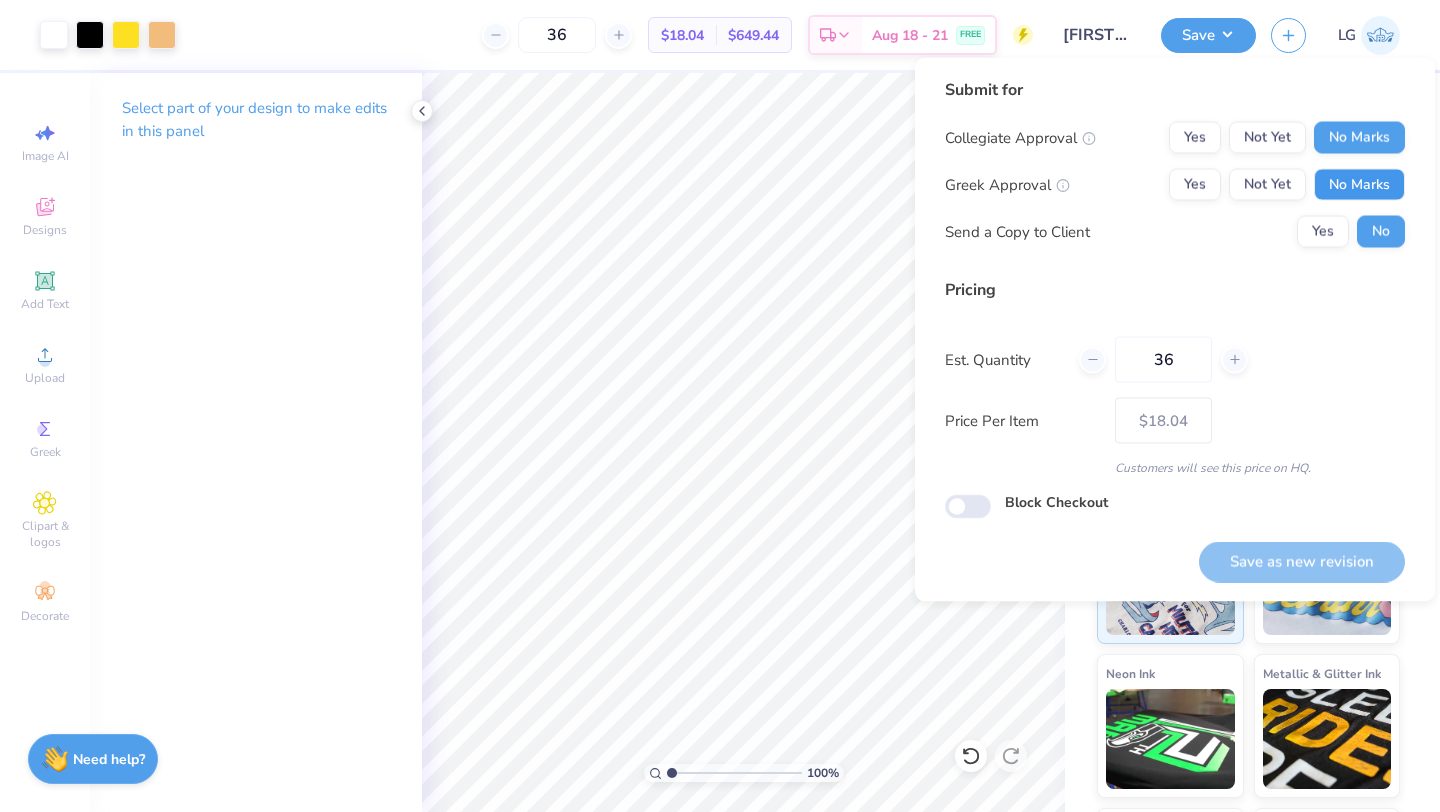 click on "No Marks" at bounding box center [1359, 185] 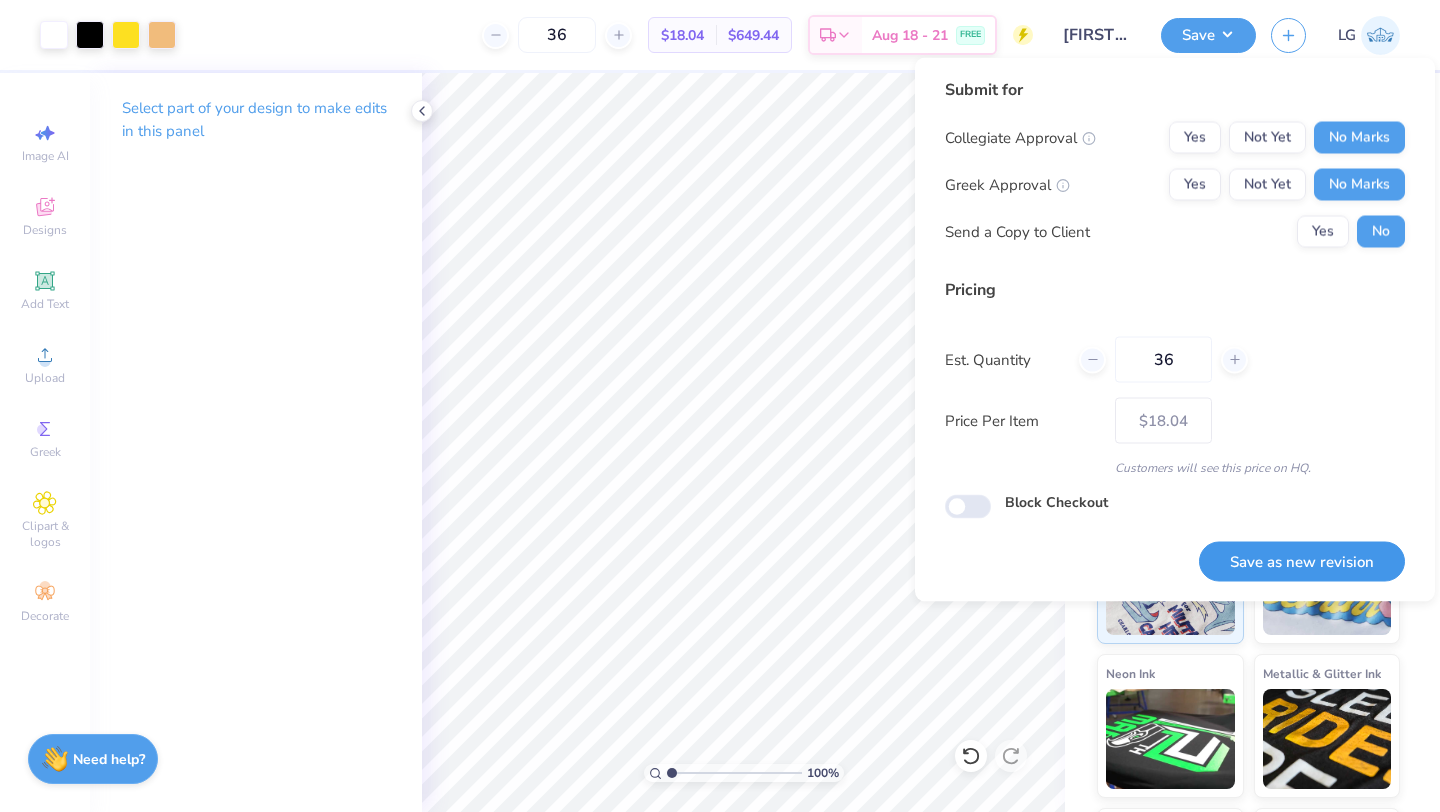 click on "Save as new revision" at bounding box center (1302, 561) 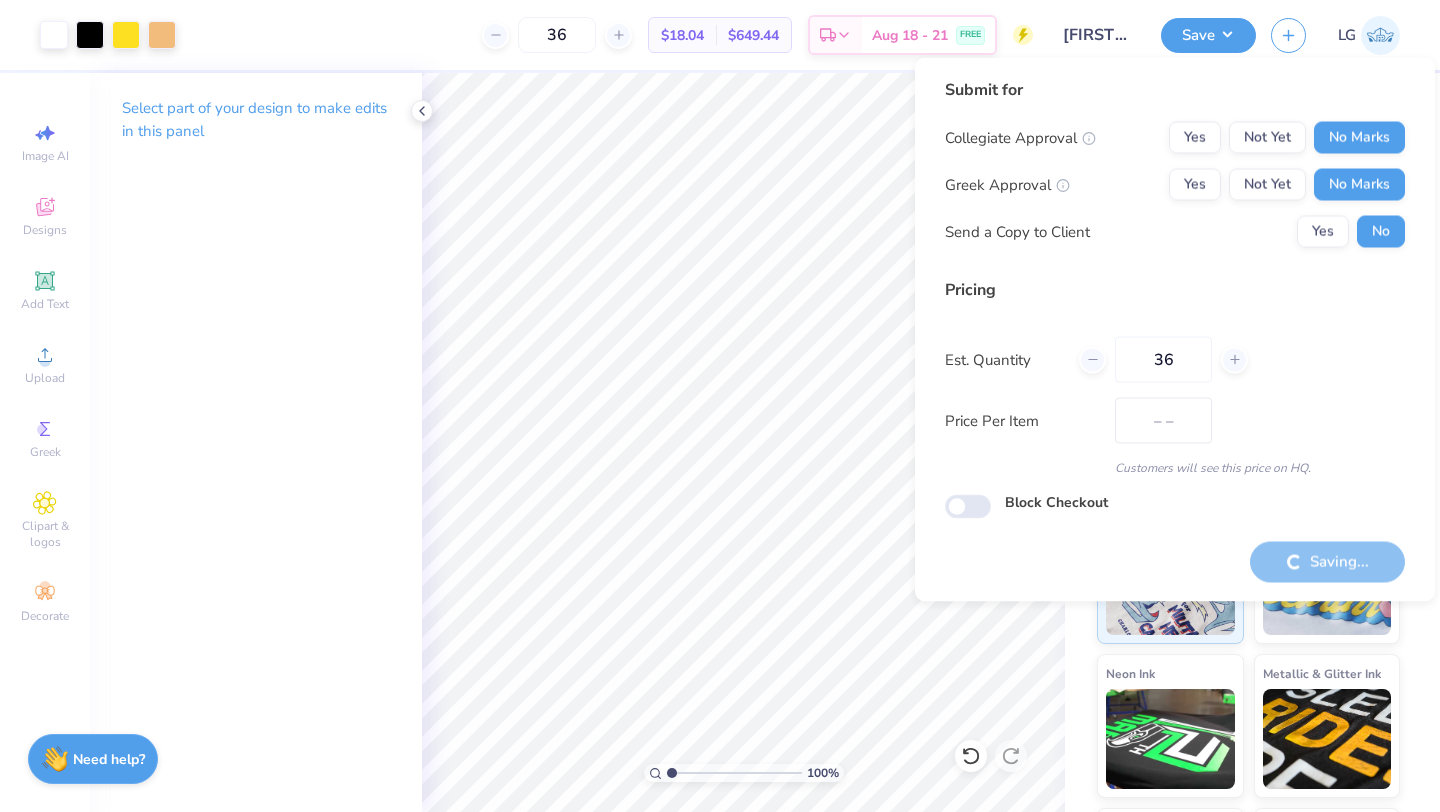 type on "$18.04" 